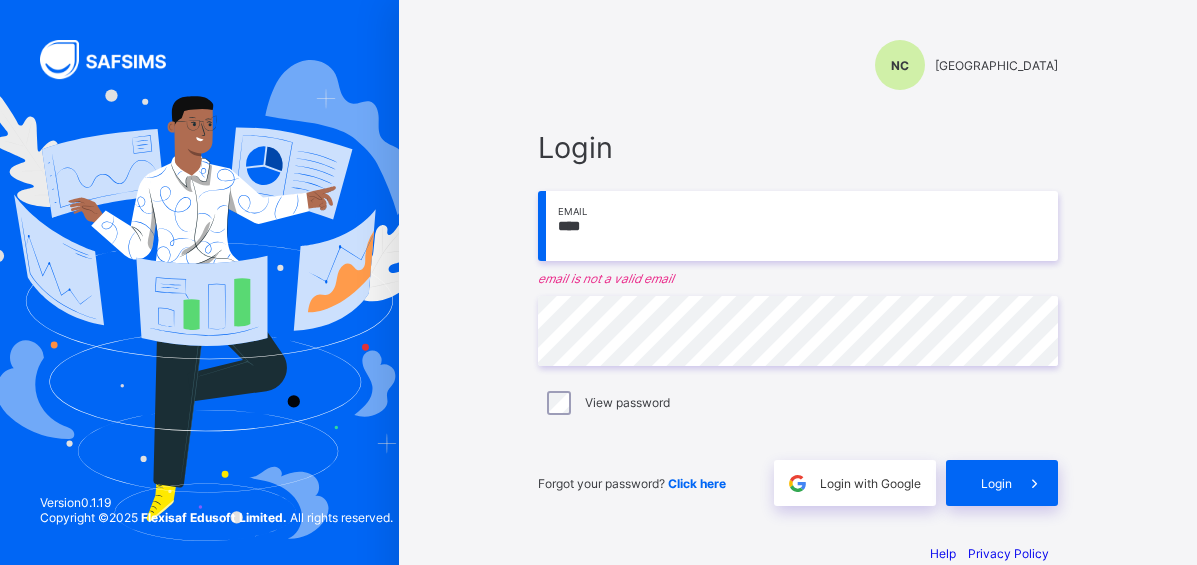 scroll, scrollTop: 0, scrollLeft: 0, axis: both 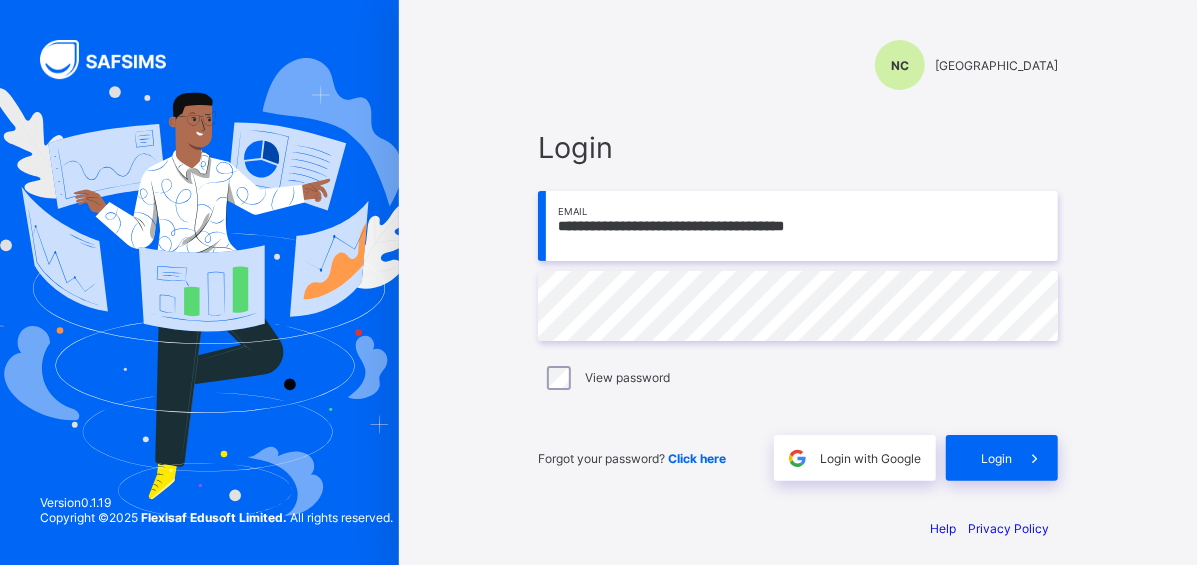 type on "**********" 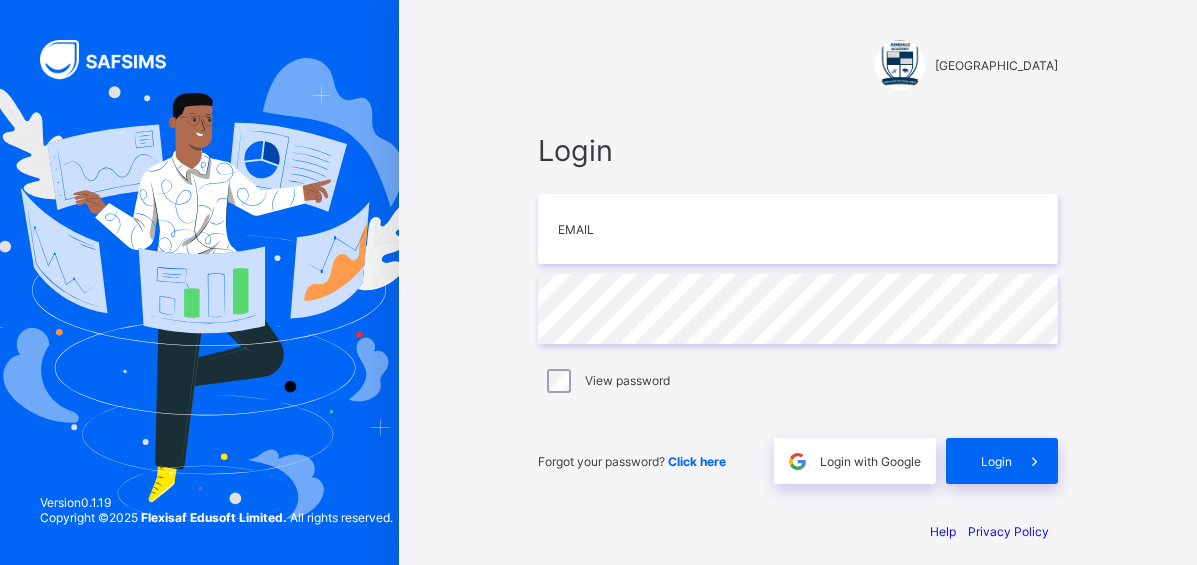 scroll, scrollTop: 0, scrollLeft: 0, axis: both 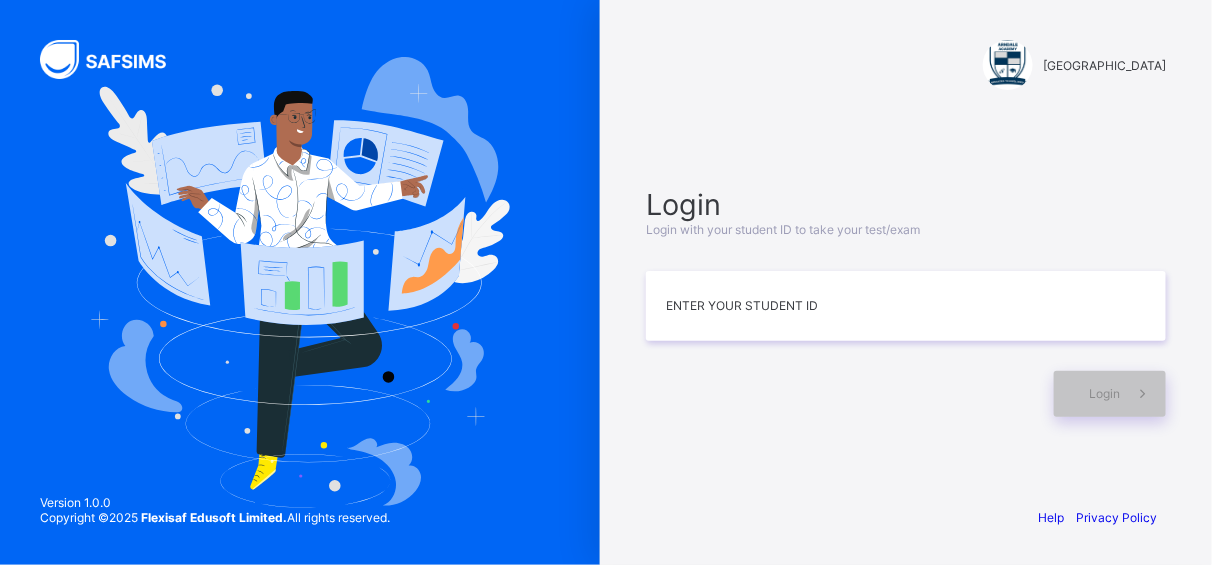 type on "*" 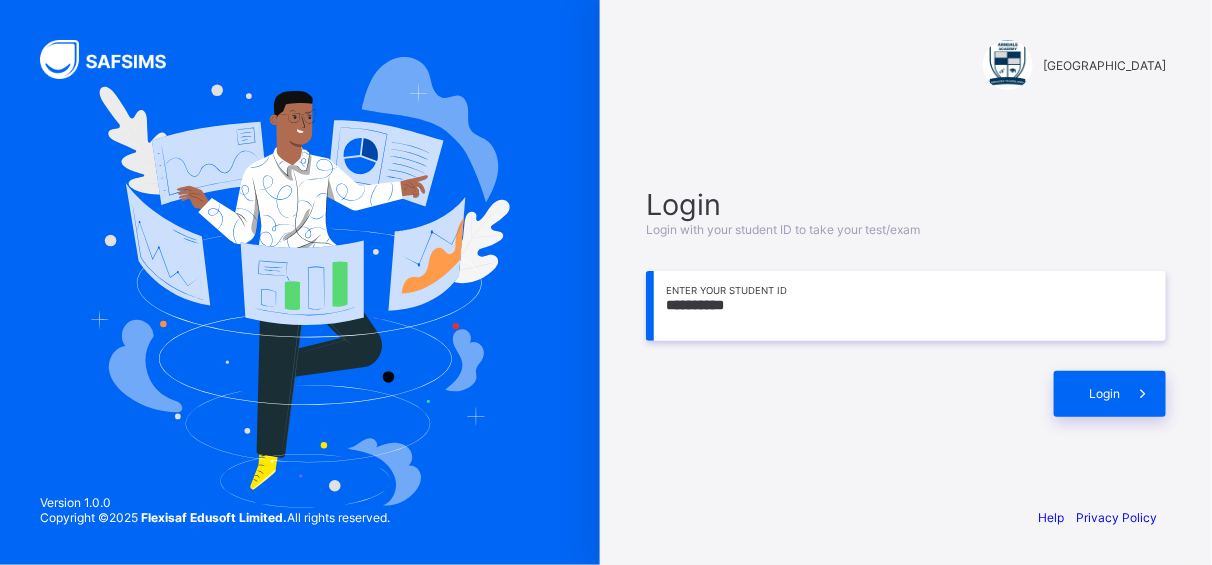 type on "**********" 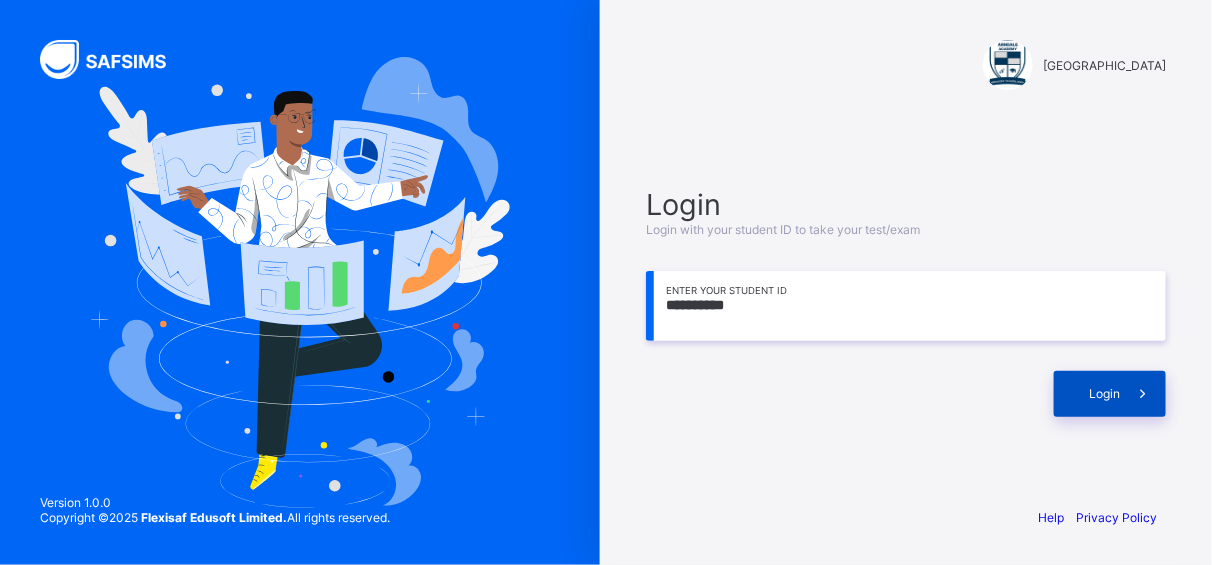 click on "Login" at bounding box center (1110, 394) 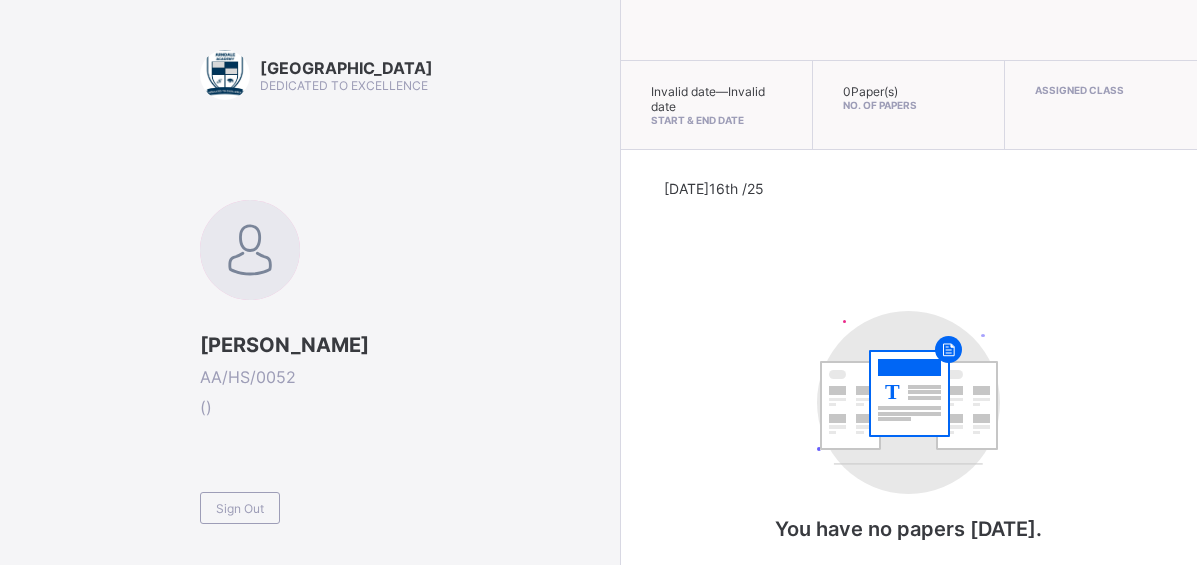 scroll, scrollTop: 57, scrollLeft: 0, axis: vertical 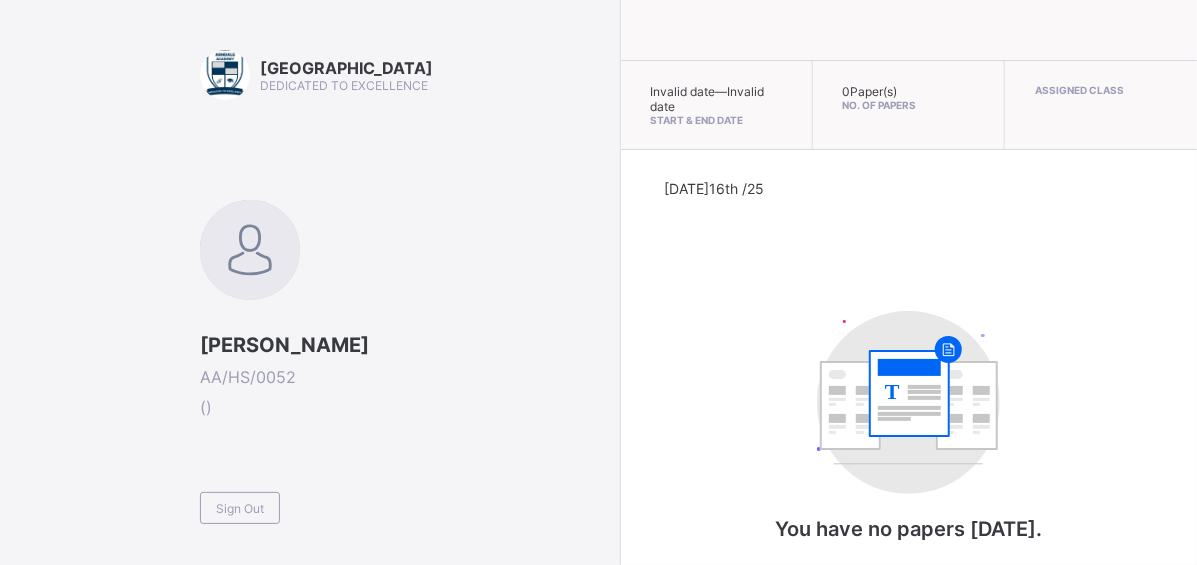 drag, startPoint x: 1174, startPoint y: 92, endPoint x: 1214, endPoint y: 88, distance: 40.1995 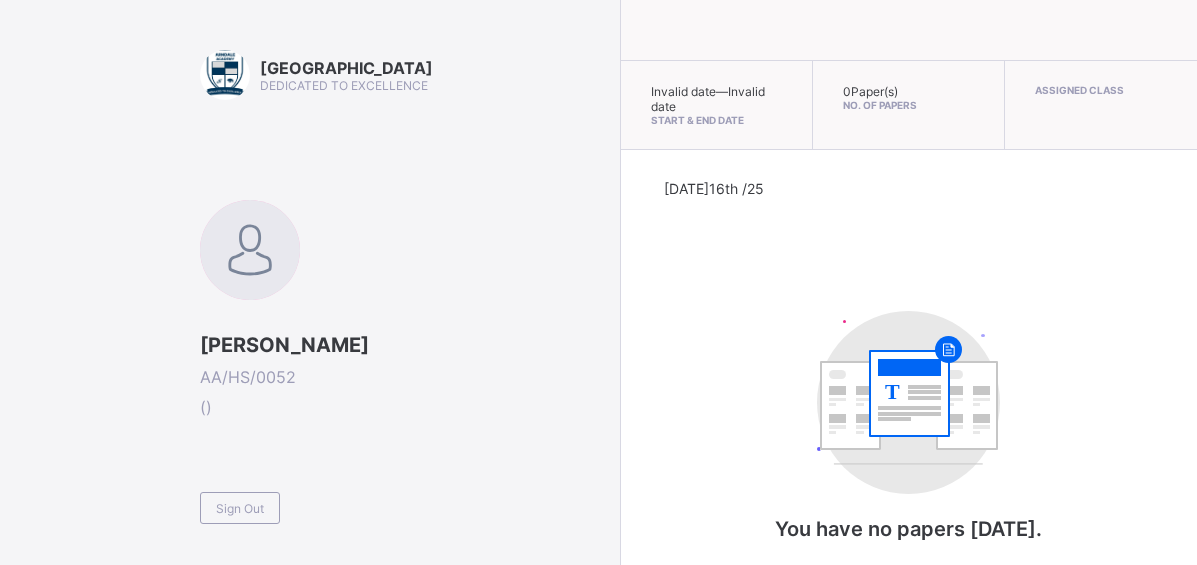 scroll, scrollTop: 0, scrollLeft: 0, axis: both 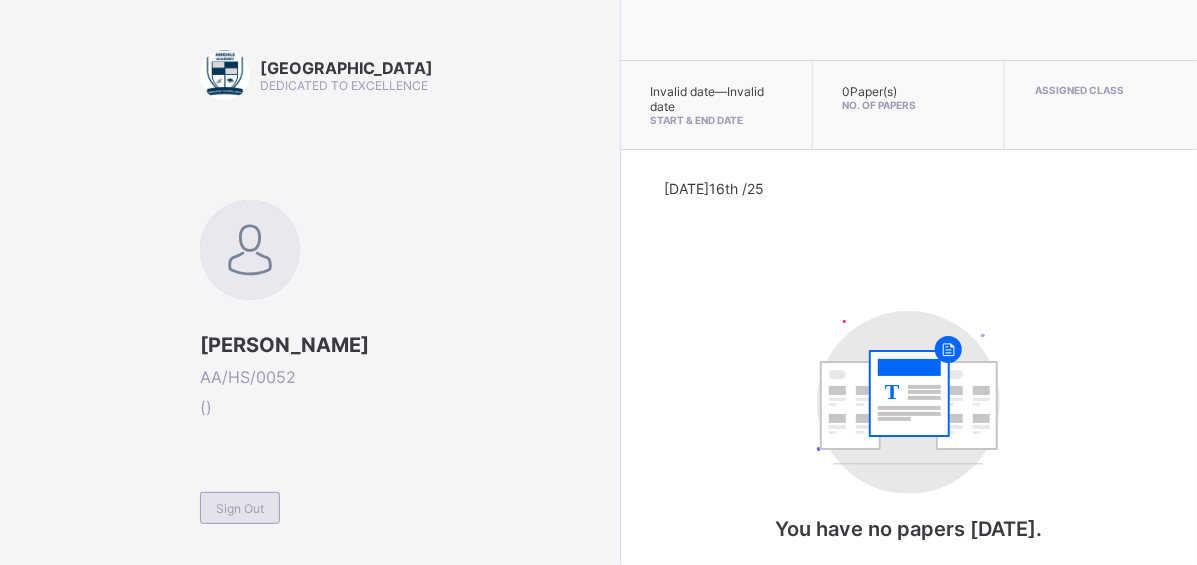 click on "Sign Out" at bounding box center (240, 508) 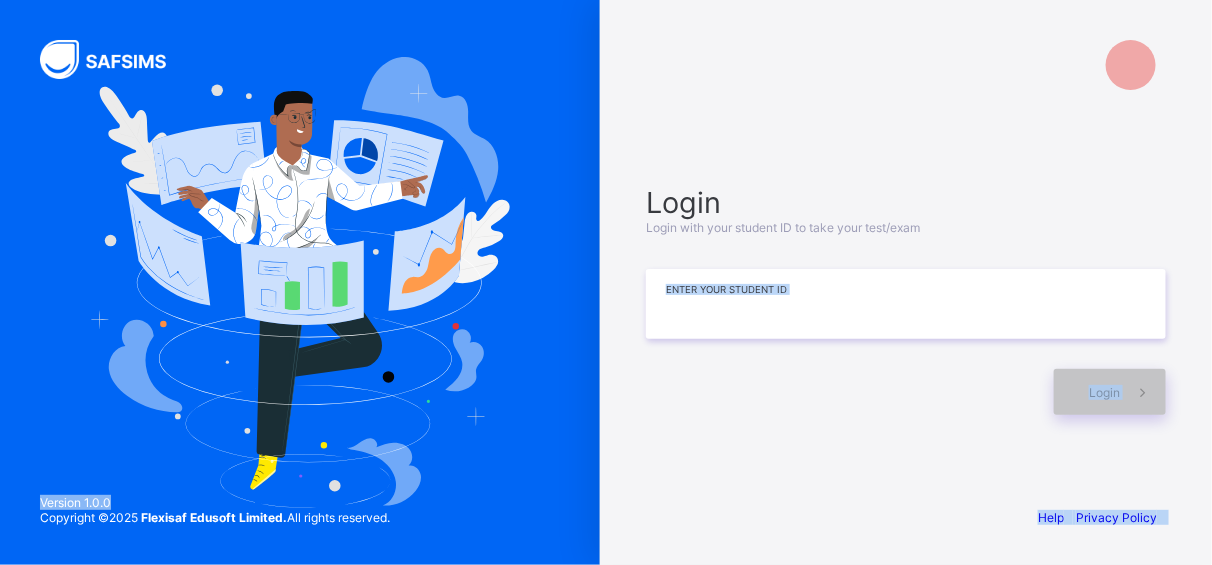 drag, startPoint x: 234, startPoint y: 494, endPoint x: 657, endPoint y: 315, distance: 459.3147 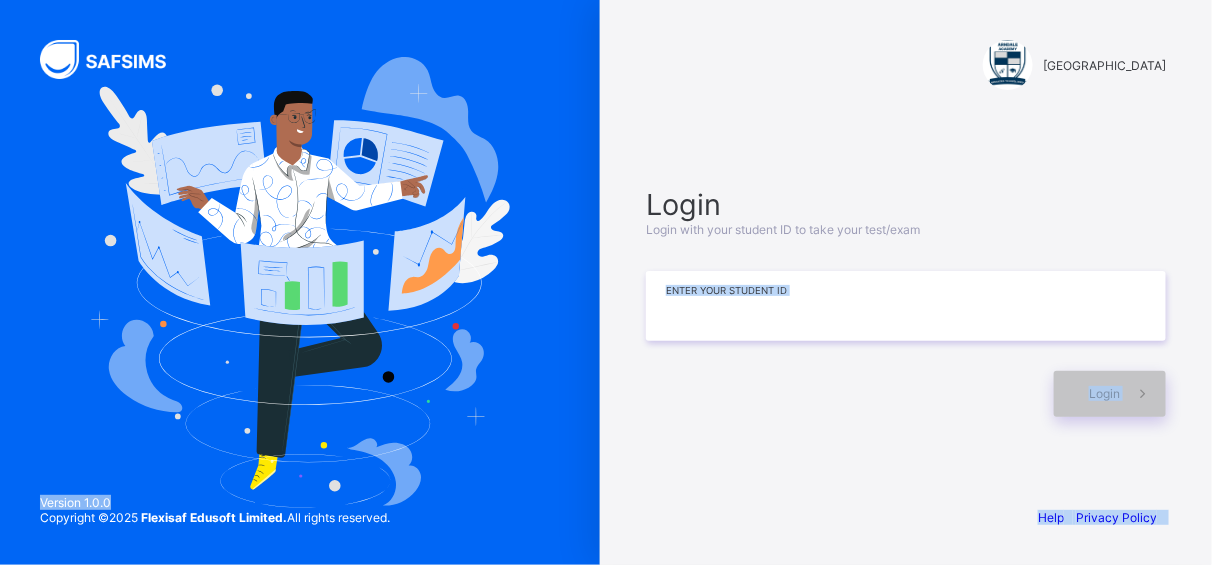 click at bounding box center [906, 306] 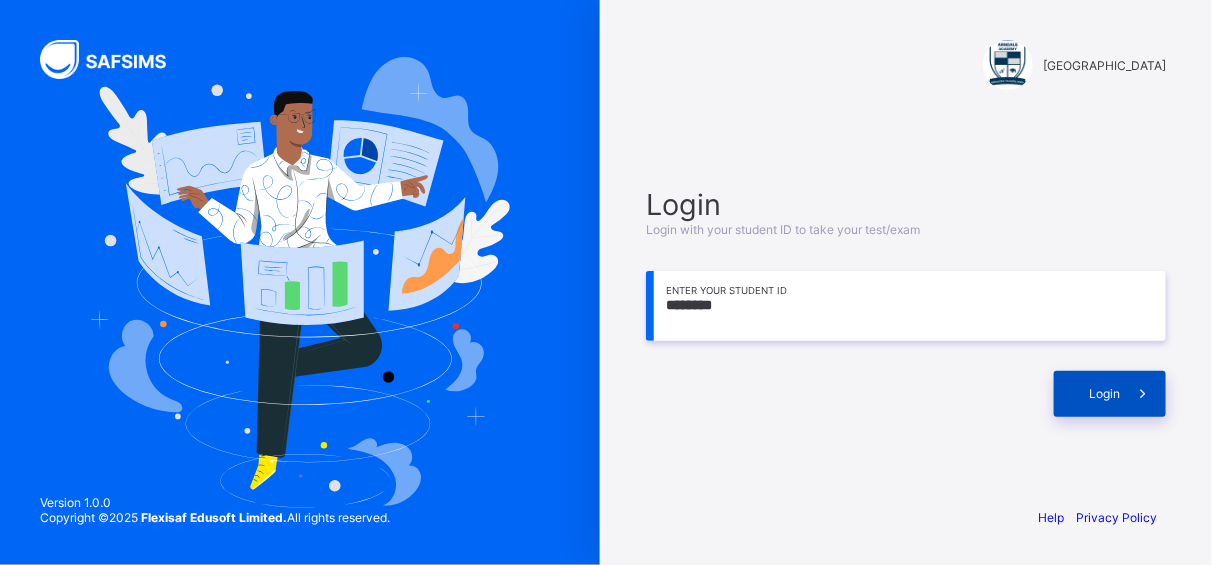 click on "Login" at bounding box center [1104, 393] 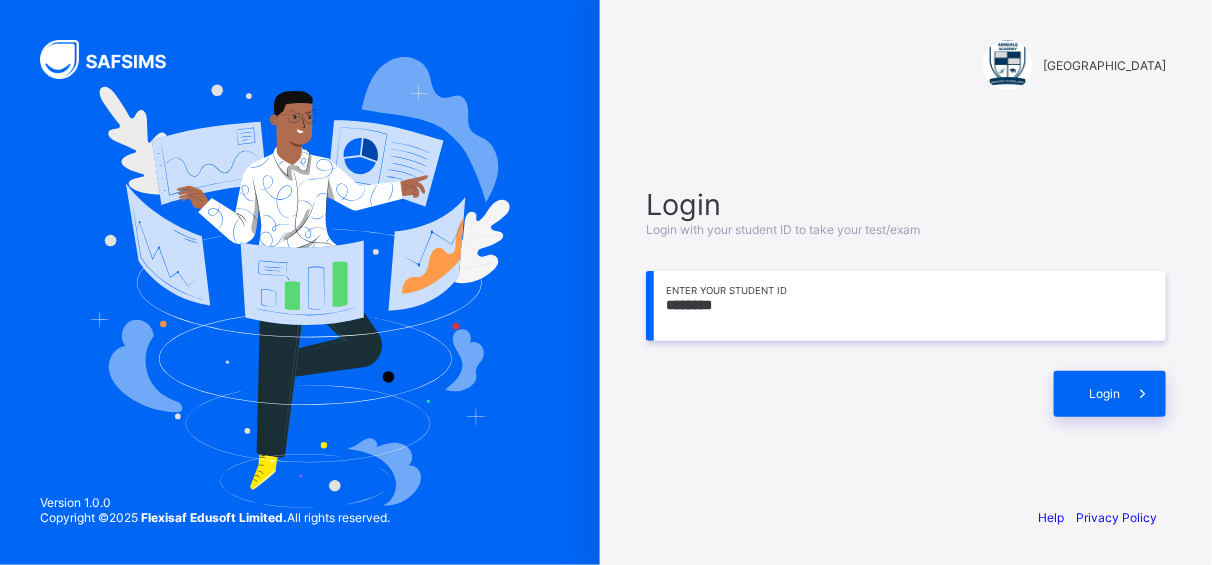 click on "********" at bounding box center (906, 306) 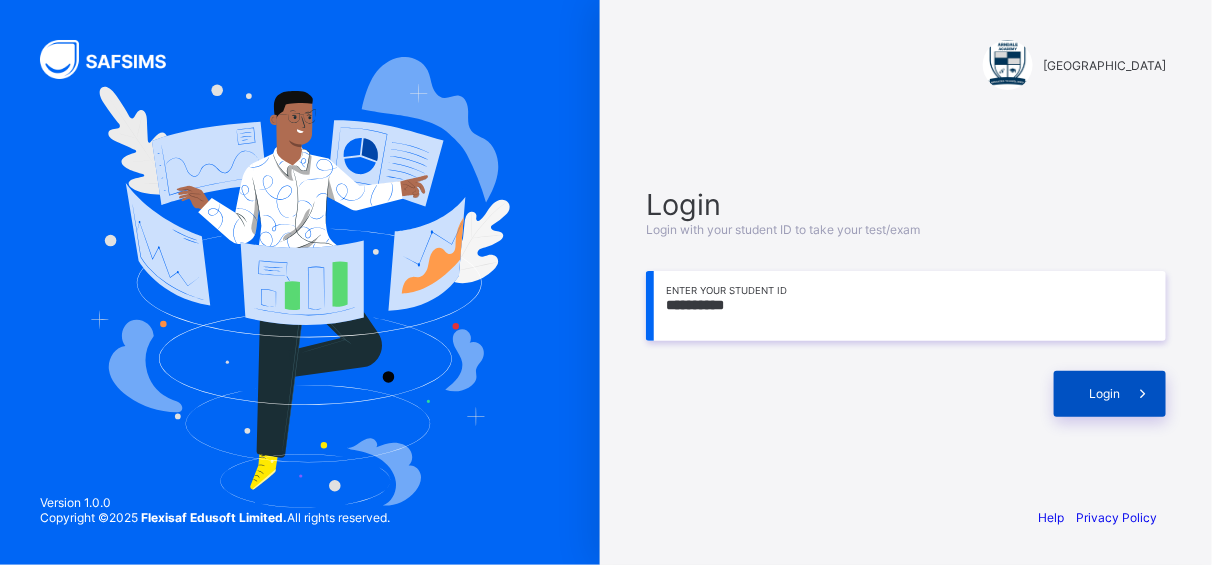 type on "**********" 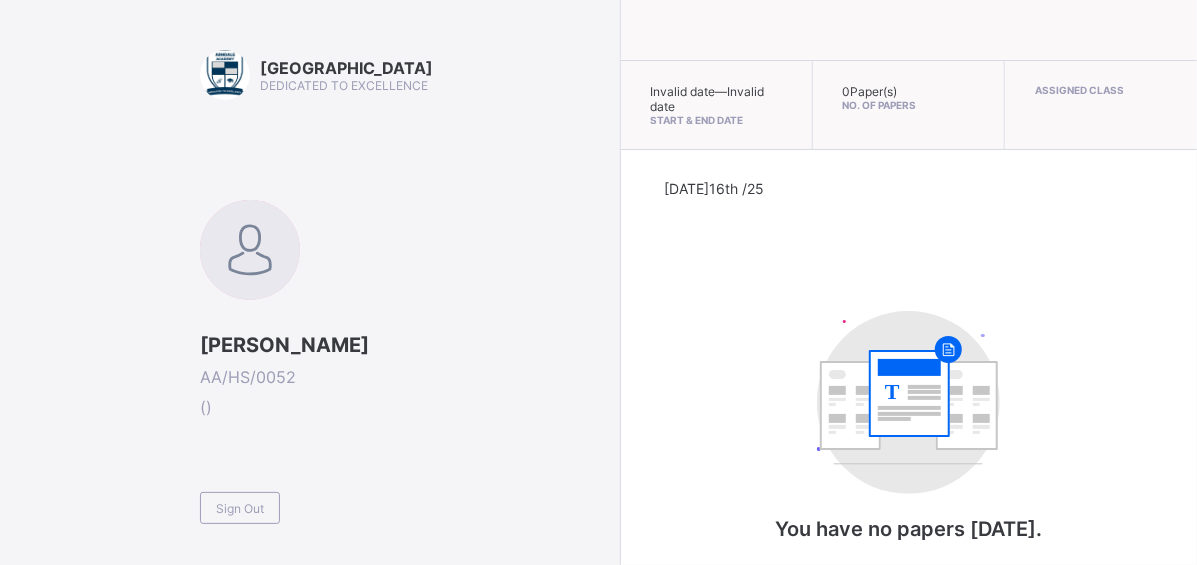 click on "Sign Out" at bounding box center [405, 499] 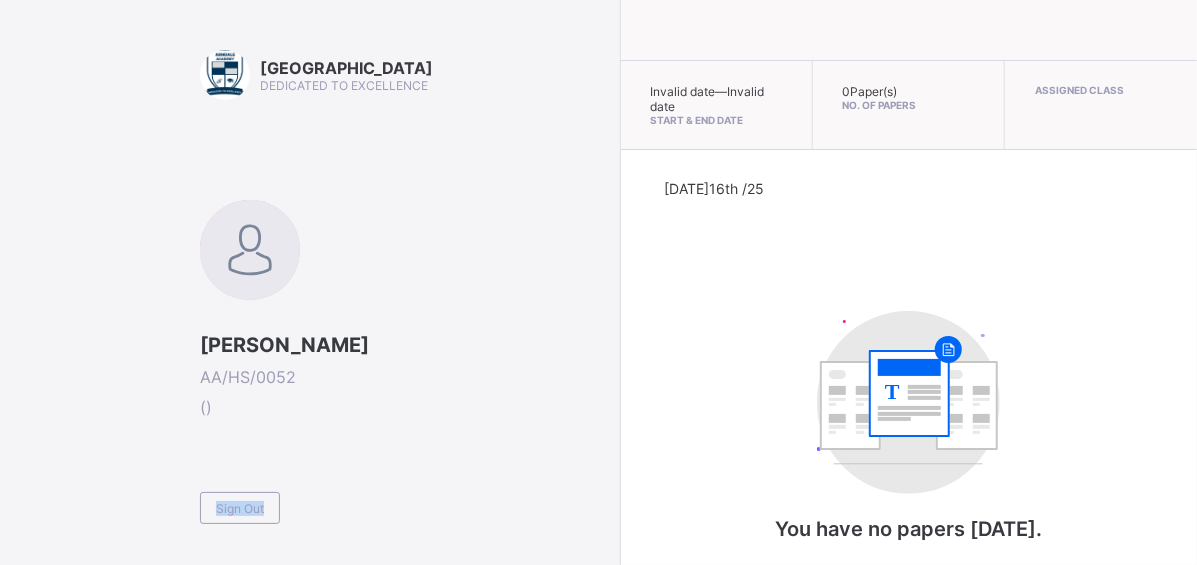 click on "Arndale Academy   DEDICATED TO EXCELLENCE [PERSON_NAME] MBAEGBU AA/HS/0052  ( )  Sign Out  Invalid date  —  Invalid date Start & End Date   0  Paper(s)  No. of Papers     Assigned Class [DATE]  16th /25 T You have no papers [DATE]. New Update Available Hello there, You can install SAFSIMS on your device for easier access. Dismiss Update app" at bounding box center (598, 312) 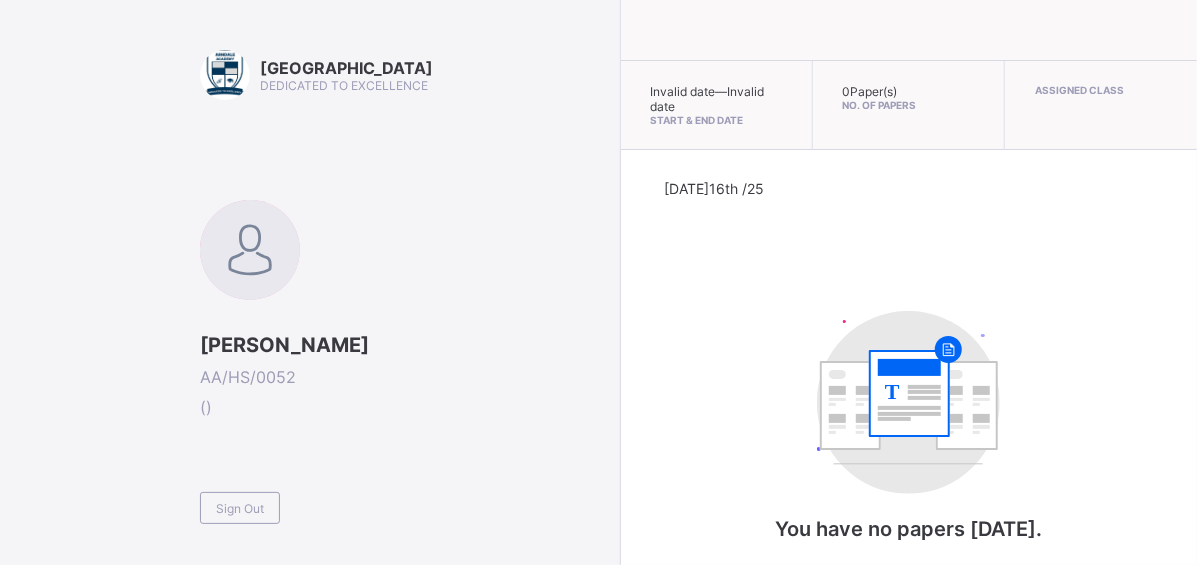 click on "[PERSON_NAME]" at bounding box center (405, 345) 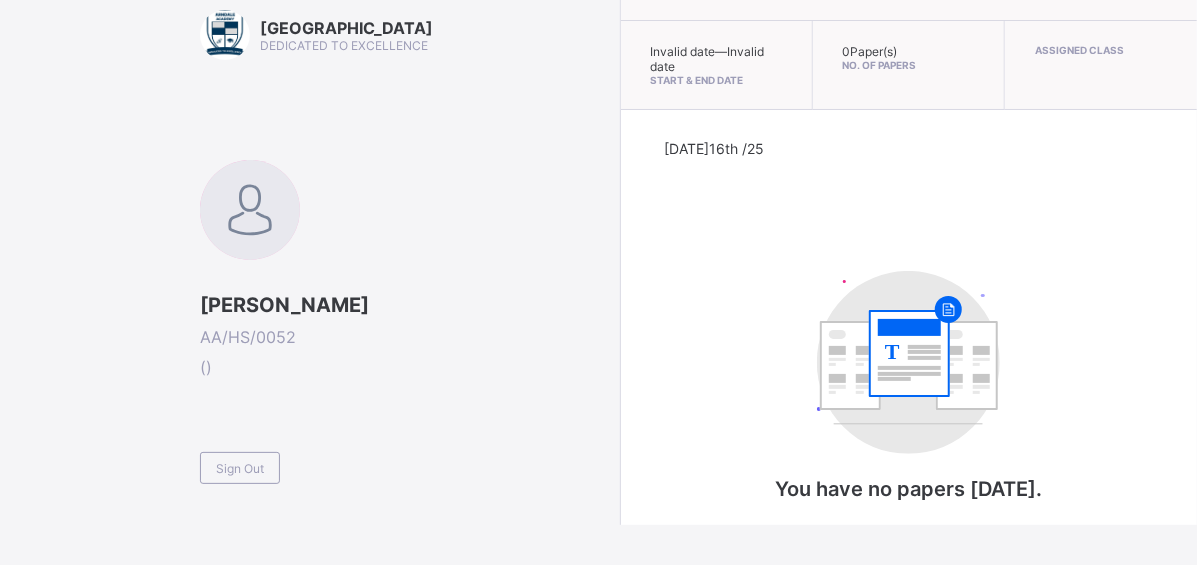 scroll, scrollTop: 57, scrollLeft: 0, axis: vertical 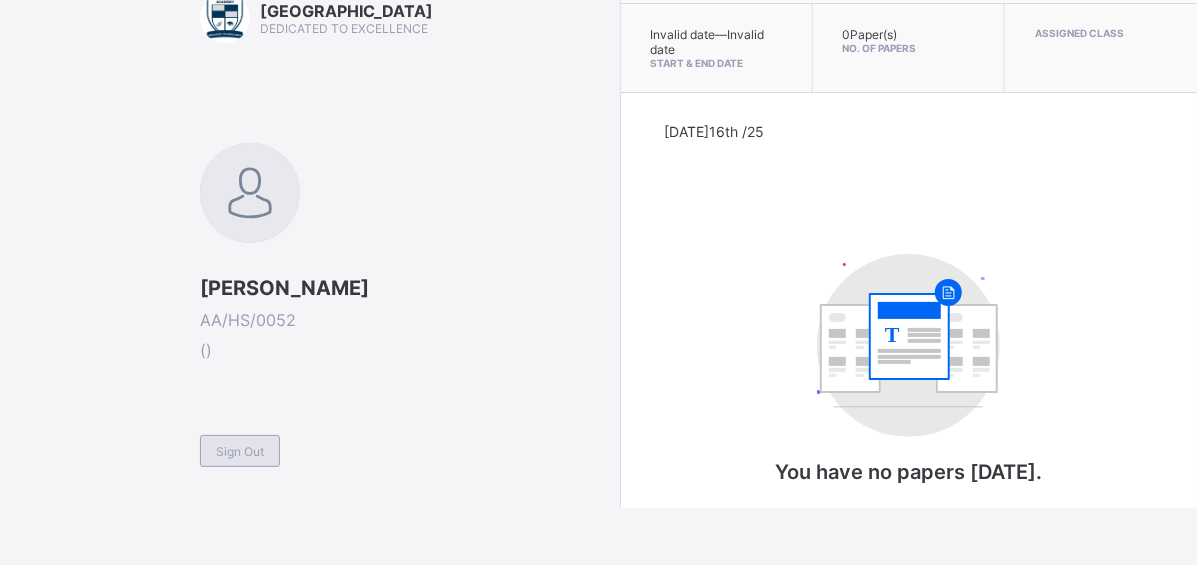 click on "Sign Out" at bounding box center (240, 451) 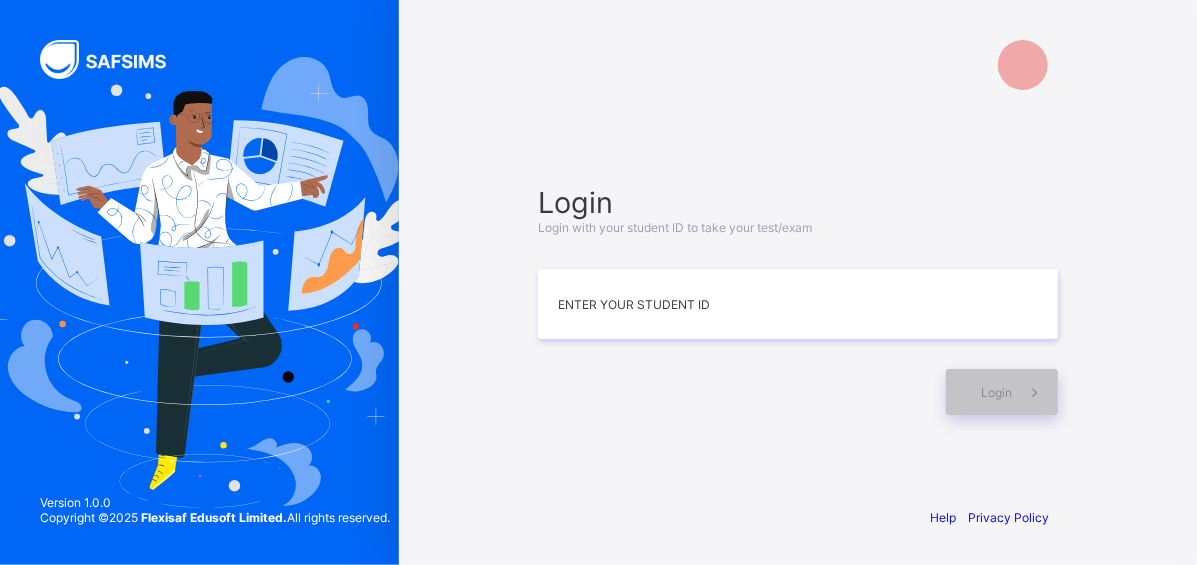 scroll, scrollTop: 0, scrollLeft: 0, axis: both 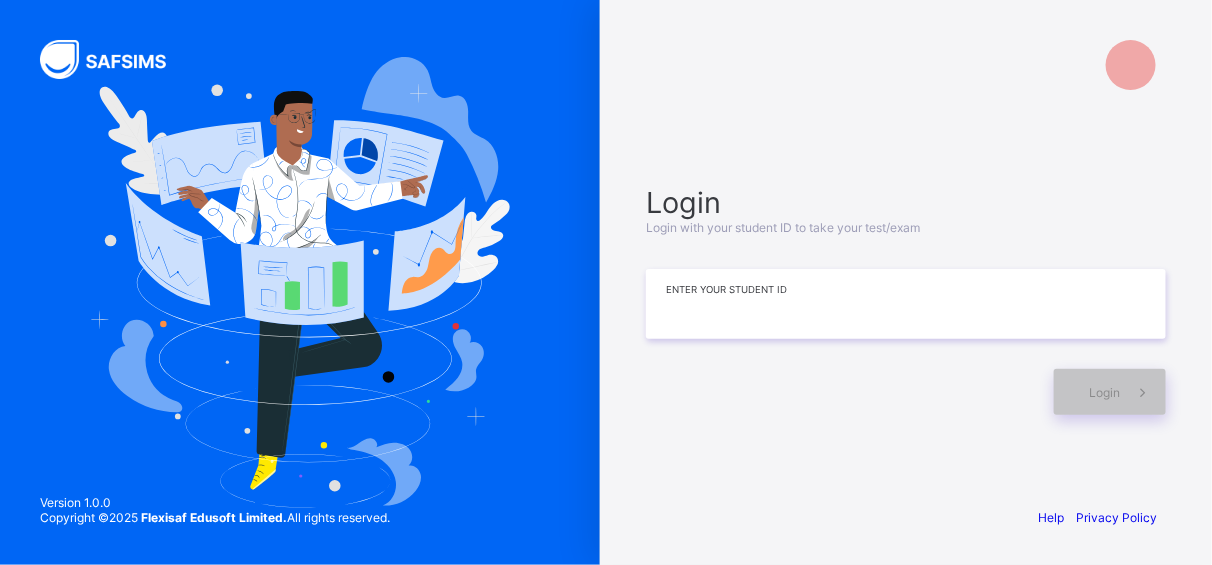 click at bounding box center (906, 304) 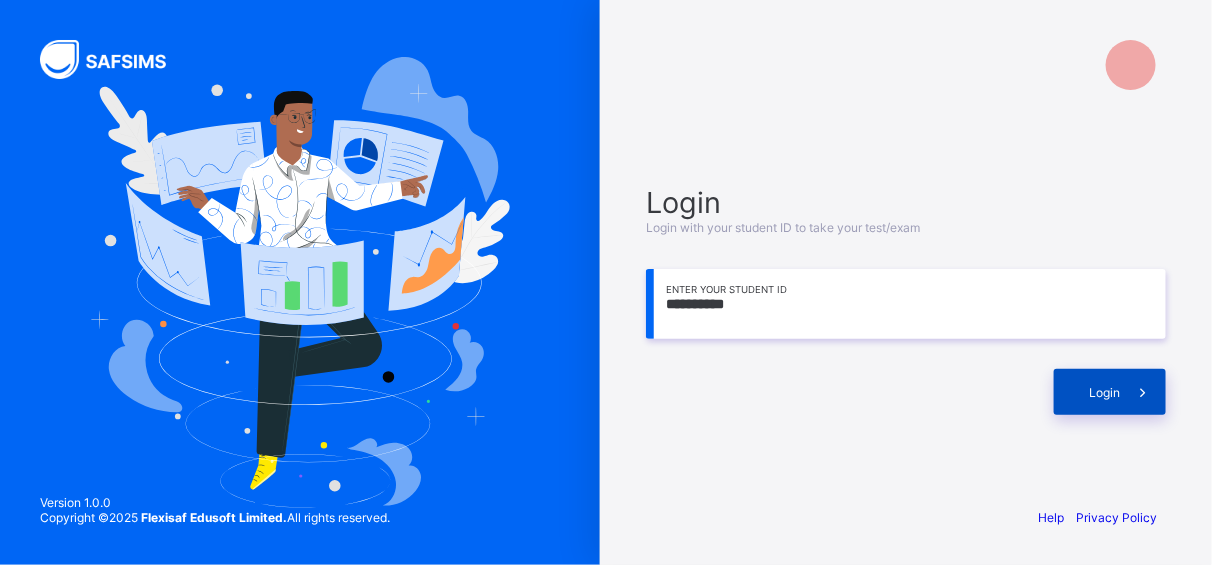 type on "**********" 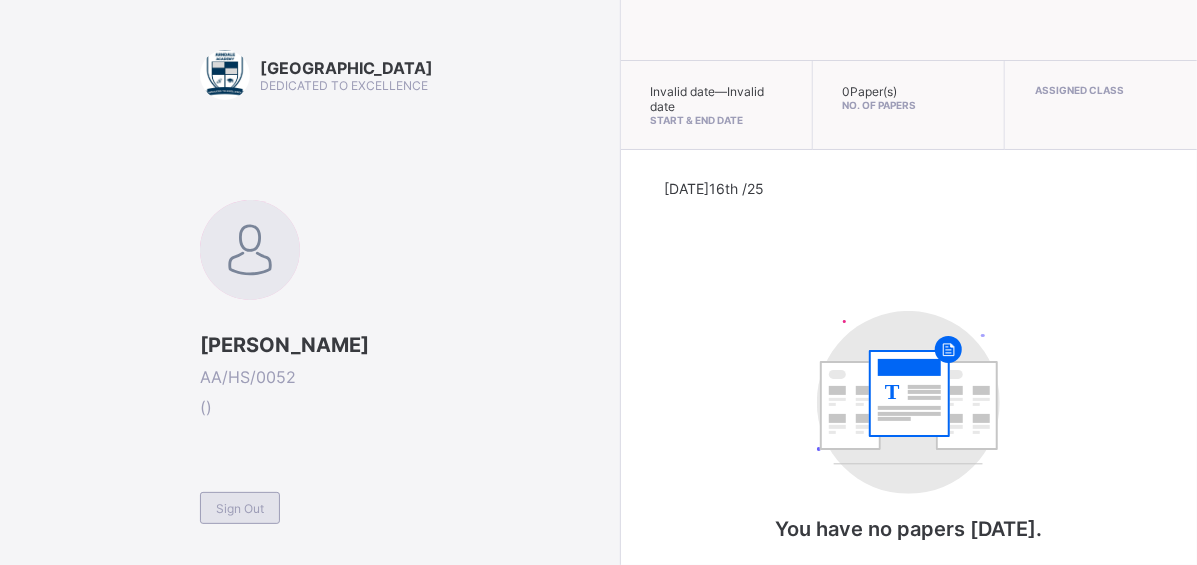 click on "Sign Out" at bounding box center [240, 508] 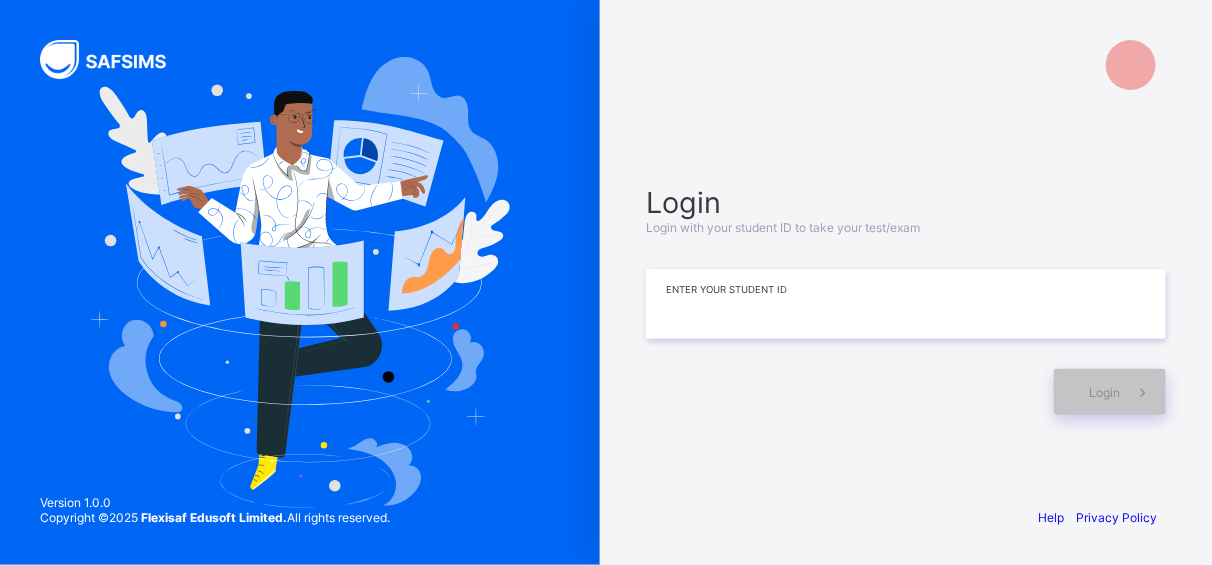 click at bounding box center (906, 304) 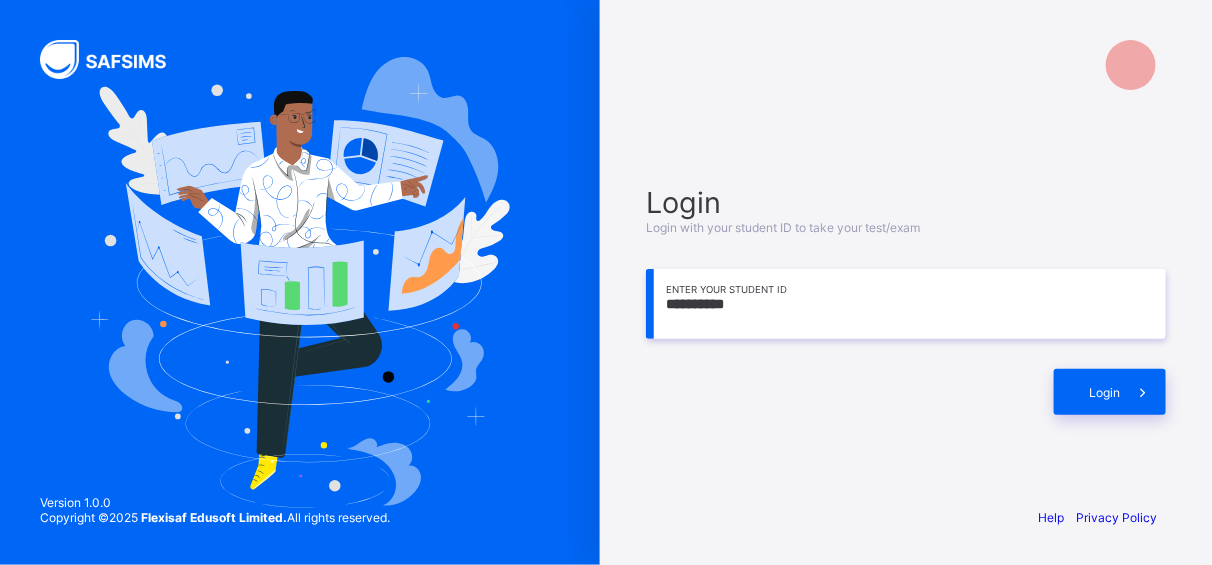 type on "**********" 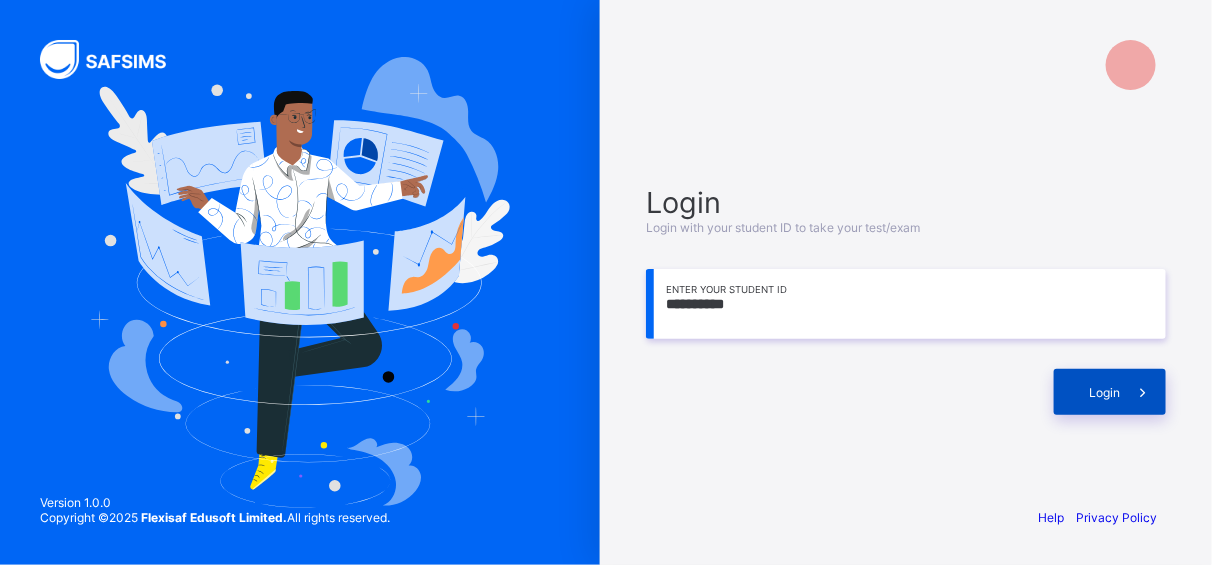 click at bounding box center (1143, 392) 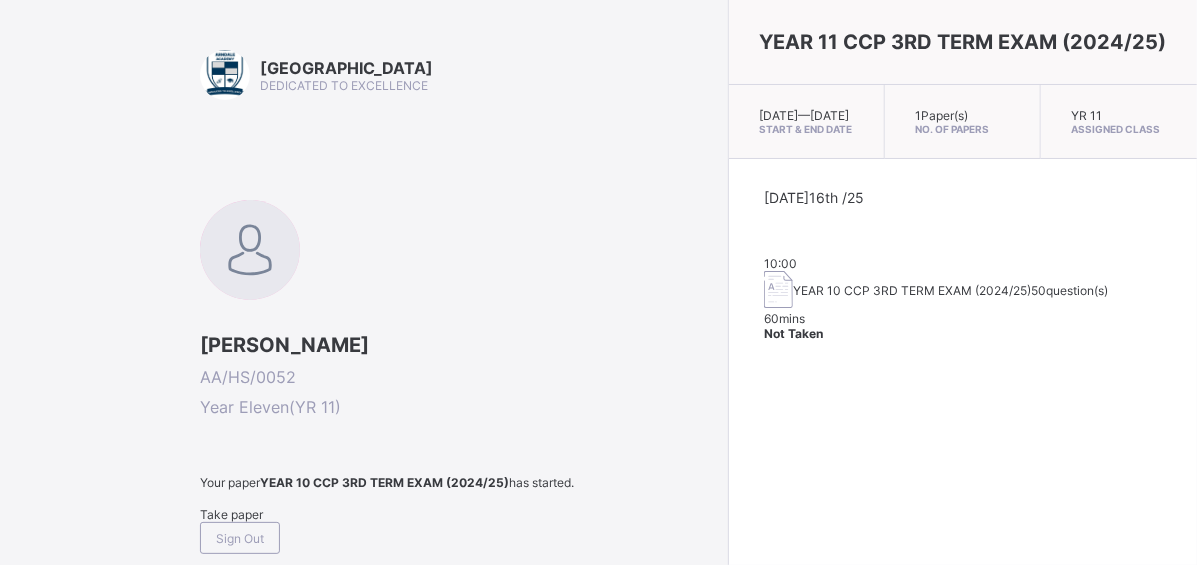 click on "Take paper" at bounding box center (231, 514) 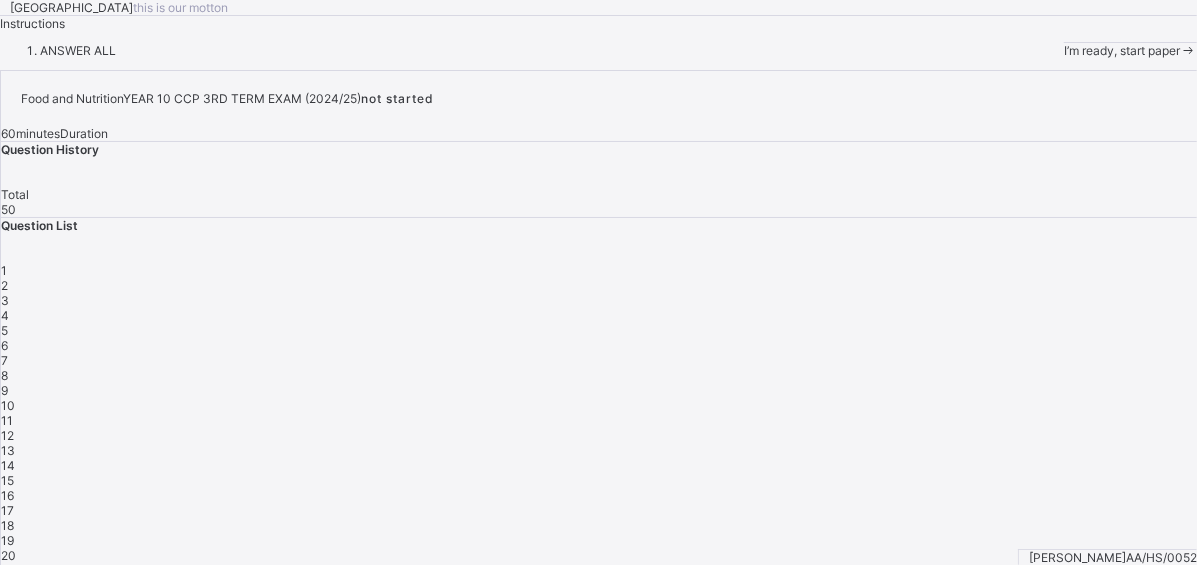 click on "I’m ready, start paper" at bounding box center (1130, 50) 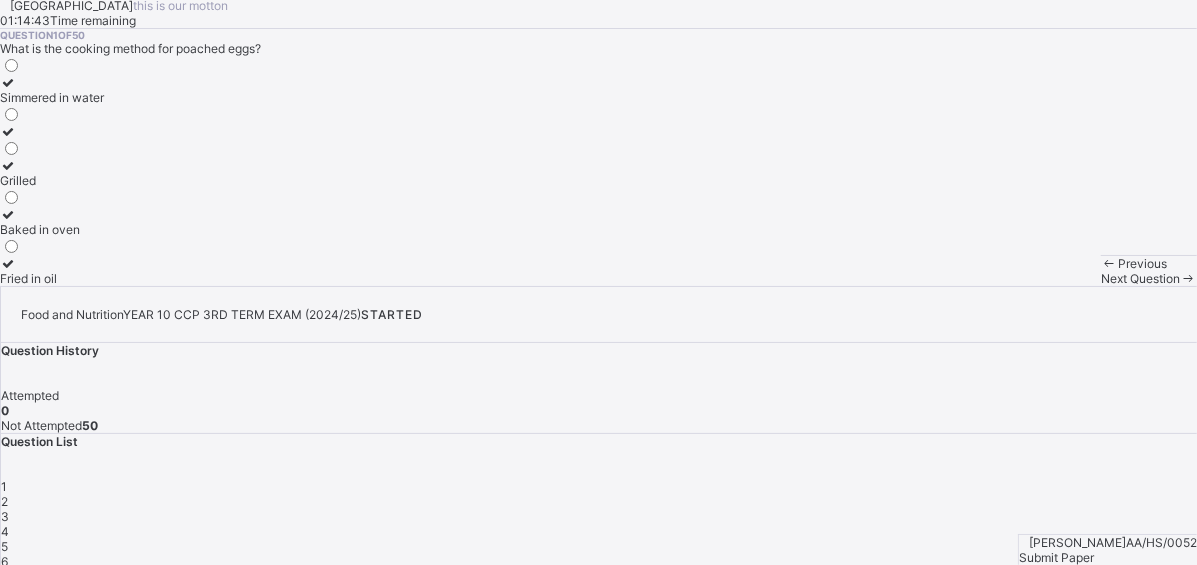 scroll, scrollTop: 0, scrollLeft: 0, axis: both 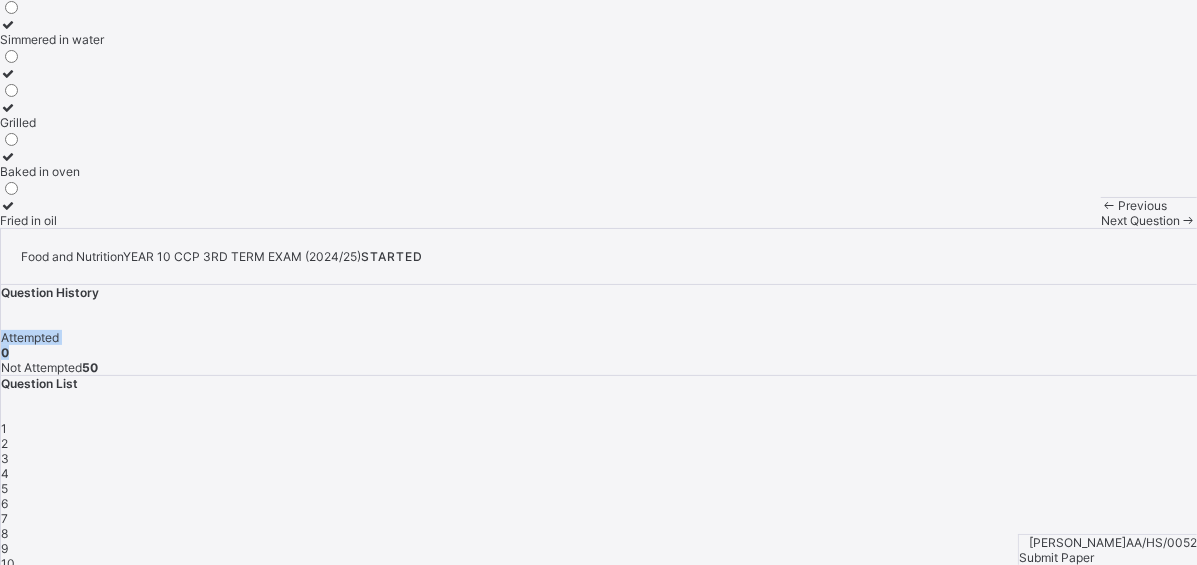 drag, startPoint x: 1195, startPoint y: 134, endPoint x: 1211, endPoint y: 78, distance: 58.24088 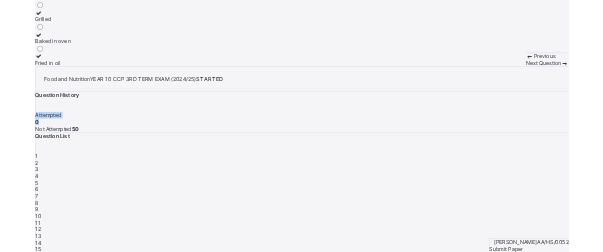 scroll, scrollTop: 154, scrollLeft: 0, axis: vertical 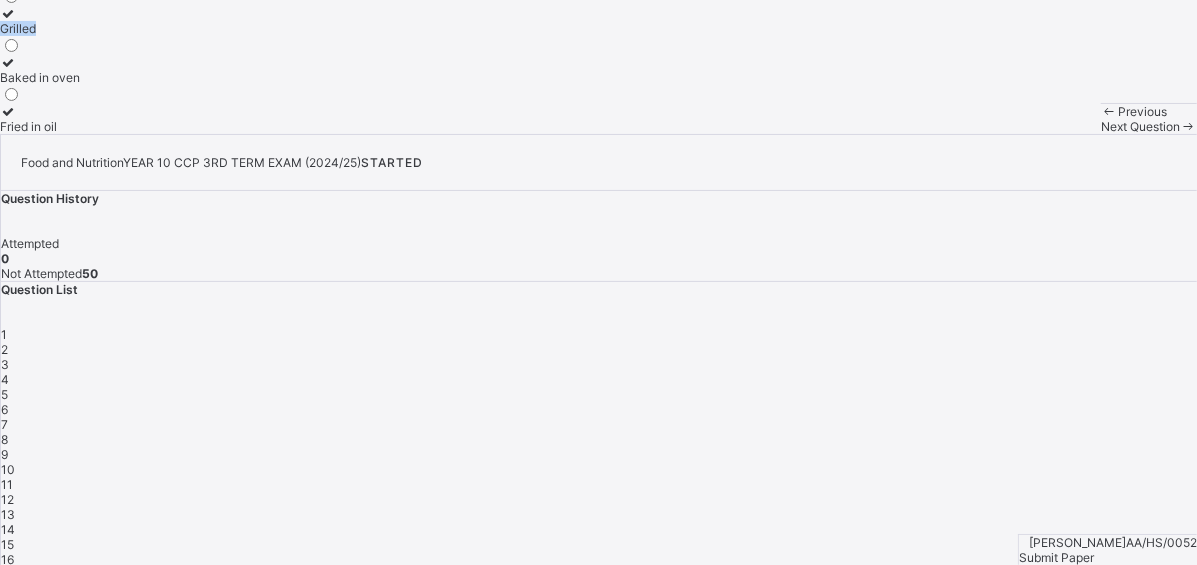 drag, startPoint x: 667, startPoint y: 201, endPoint x: 671, endPoint y: 261, distance: 60.133186 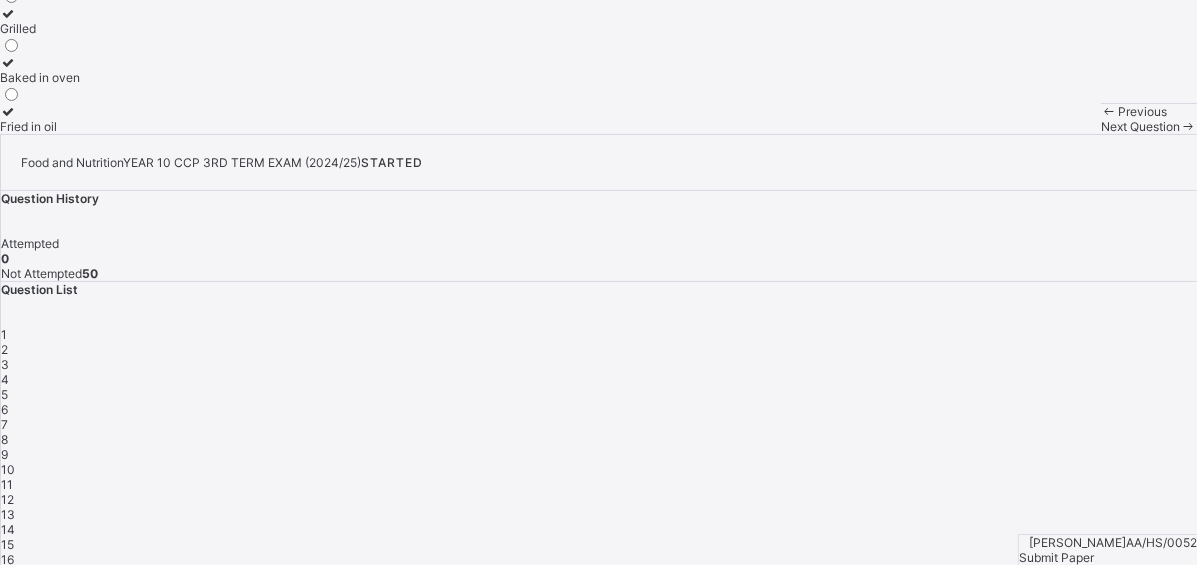 click on "Question  1  of  50 What is the cooking method for poached eggs? Simmered in water Grilled Baked in oven Fried in oil" at bounding box center [598, 5] 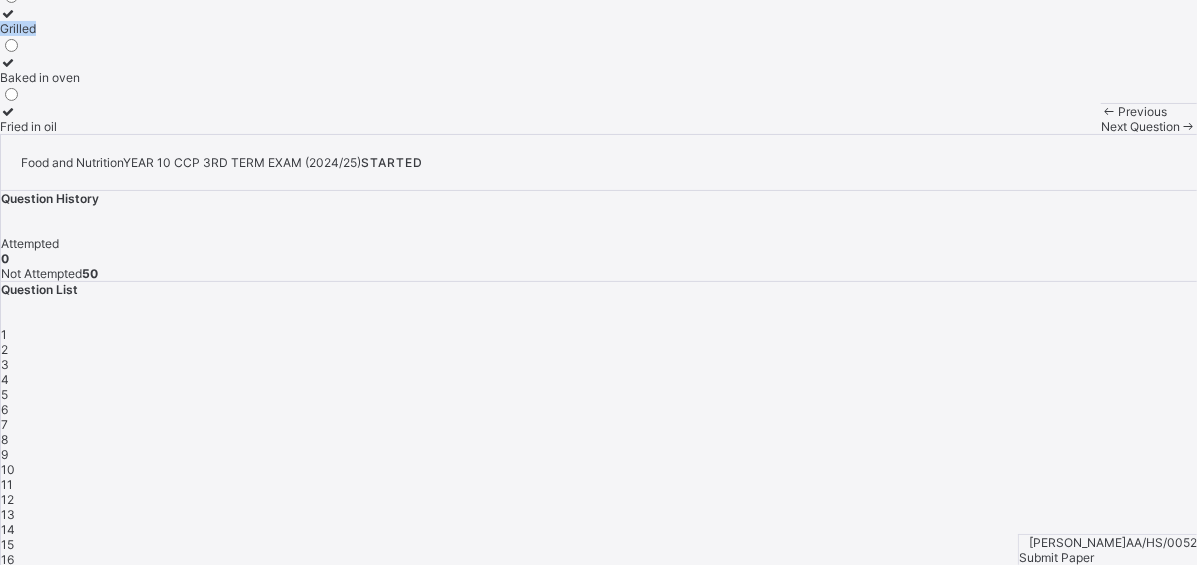 drag, startPoint x: 0, startPoint y: 80, endPoint x: 33, endPoint y: 298, distance: 220.48357 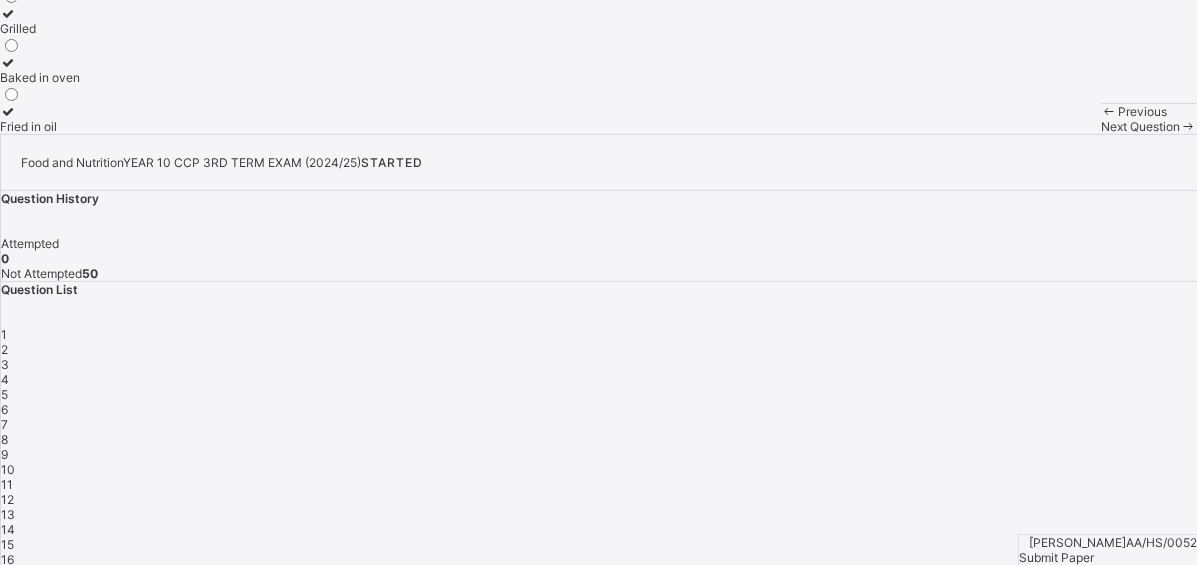 drag, startPoint x: 743, startPoint y: 331, endPoint x: 739, endPoint y: 320, distance: 11.7046995 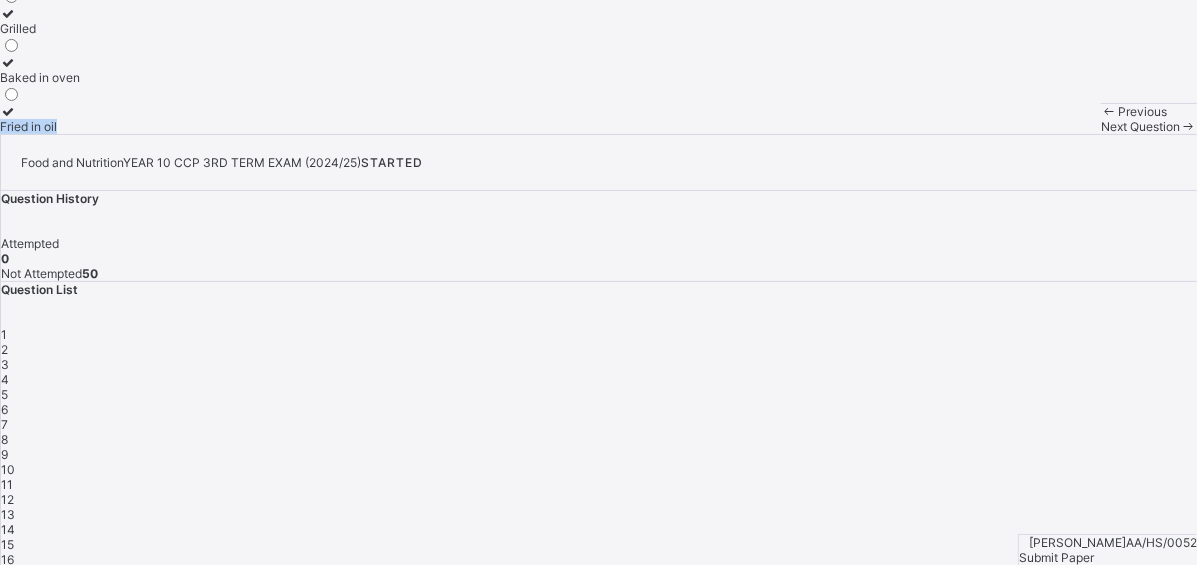 drag, startPoint x: 318, startPoint y: 557, endPoint x: 324, endPoint y: 499, distance: 58.30952 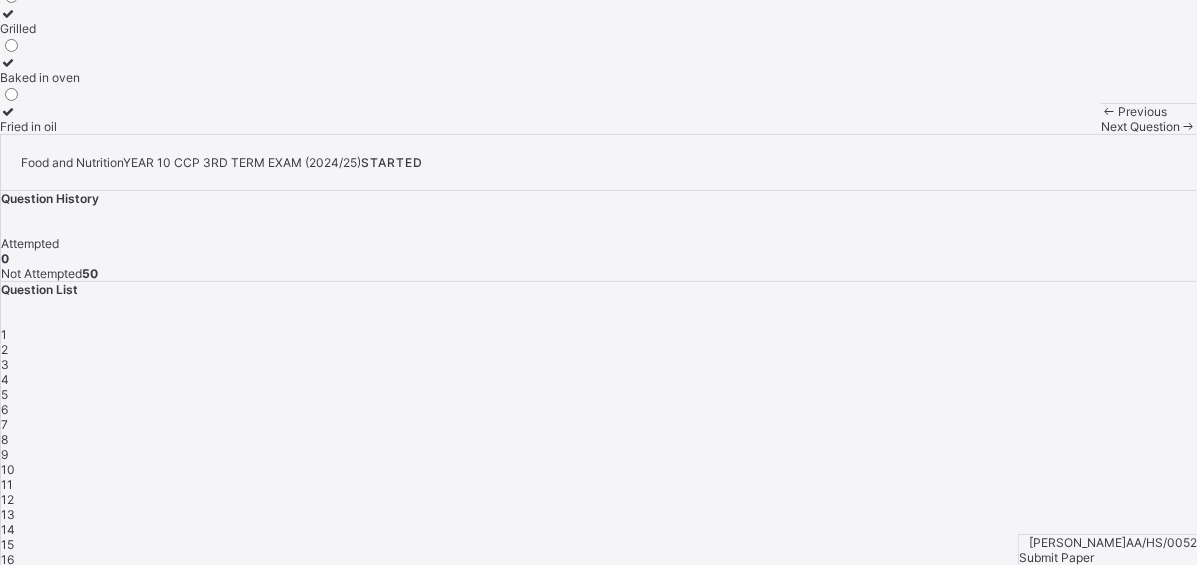 click on "Question  1  of  50 What is the cooking method for poached eggs? Simmered in water Grilled Baked in oven Fried in oil" at bounding box center (598, 5) 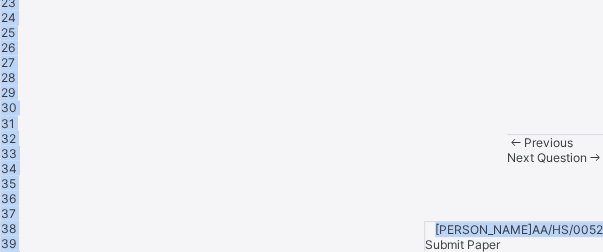 scroll, scrollTop: 1250, scrollLeft: 0, axis: vertical 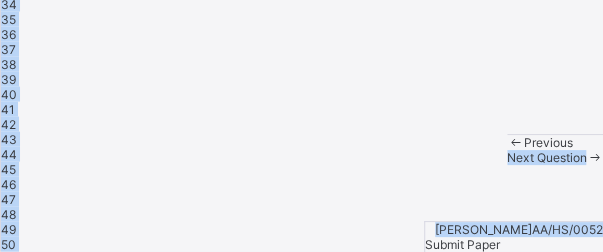 drag, startPoint x: 387, startPoint y: 240, endPoint x: 360, endPoint y: 119, distance: 123.97581 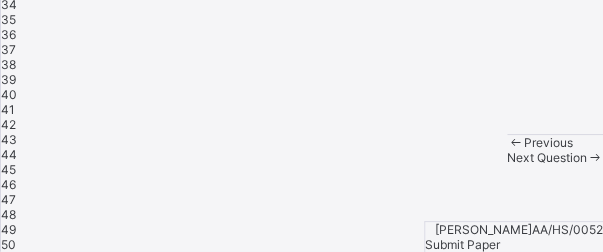 click on "Next Question" at bounding box center (555, 157) 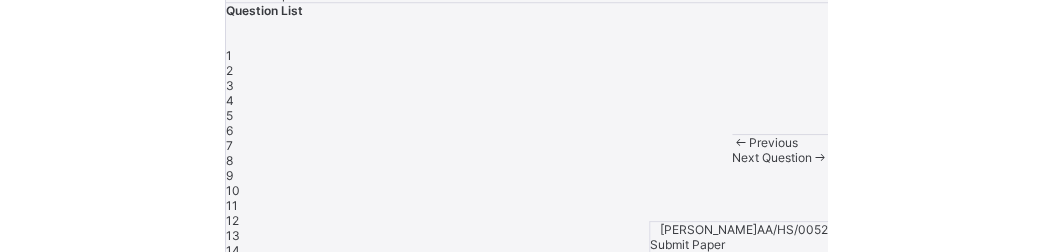 scroll, scrollTop: 400, scrollLeft: 0, axis: vertical 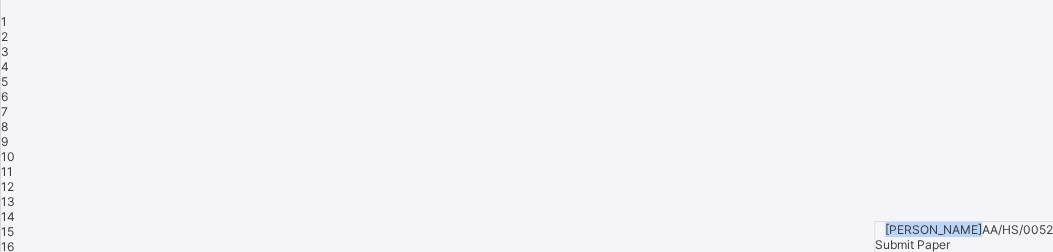 drag, startPoint x: 695, startPoint y: 243, endPoint x: 661, endPoint y: 230, distance: 36.40055 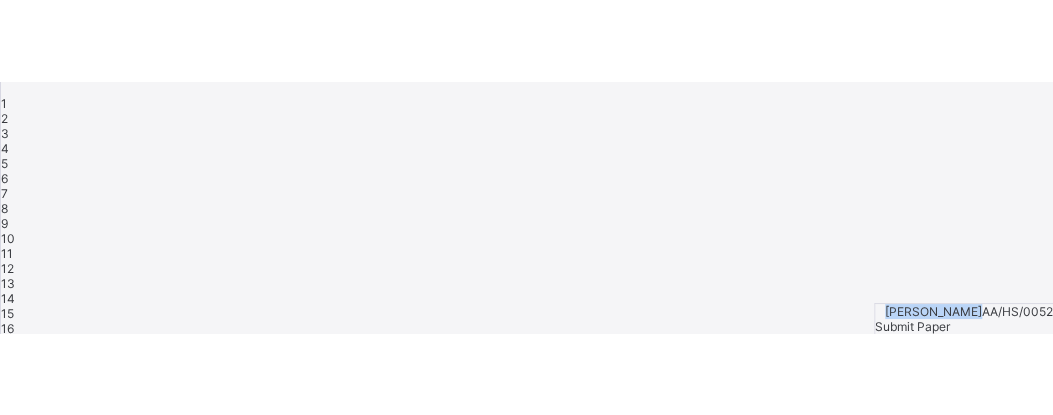 scroll, scrollTop: 304, scrollLeft: 0, axis: vertical 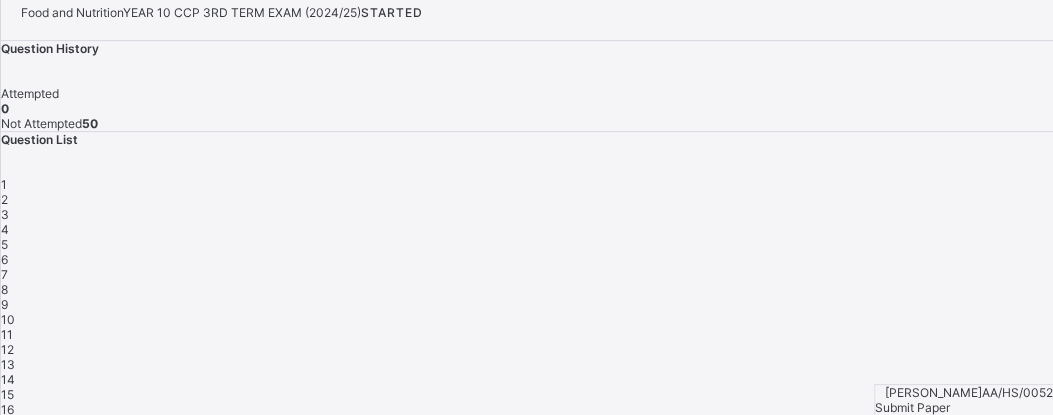 drag, startPoint x: 471, startPoint y: 323, endPoint x: 273, endPoint y: 199, distance: 233.62363 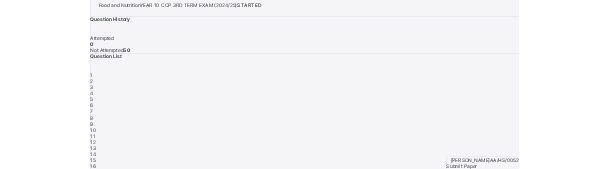 scroll, scrollTop: 154, scrollLeft: 0, axis: vertical 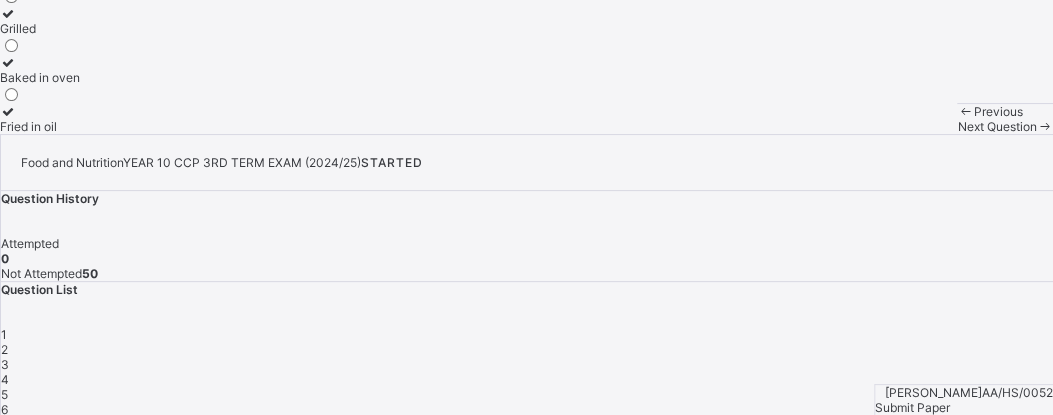 click on "2" at bounding box center (527, 349) 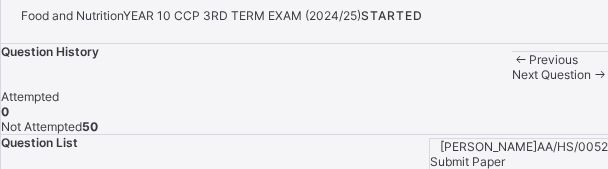 scroll, scrollTop: 644, scrollLeft: 0, axis: vertical 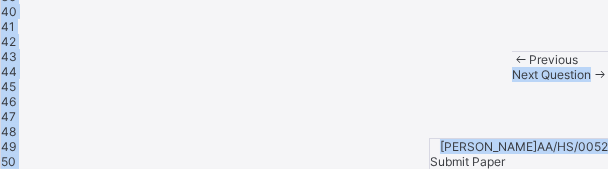 drag, startPoint x: 365, startPoint y: 152, endPoint x: 310, endPoint y: 65, distance: 102.92716 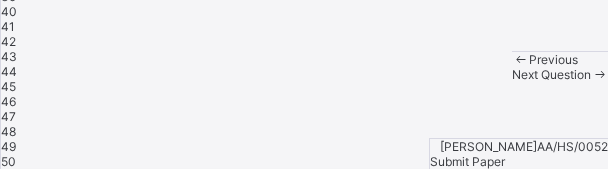 drag, startPoint x: 310, startPoint y: 65, endPoint x: 269, endPoint y: 41, distance: 47.507893 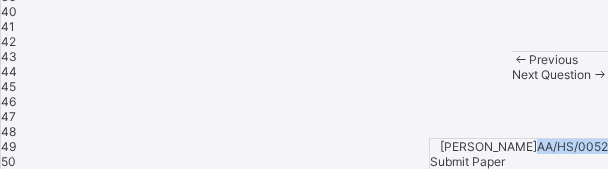 drag, startPoint x: 61, startPoint y: 157, endPoint x: 214, endPoint y: 151, distance: 153.1176 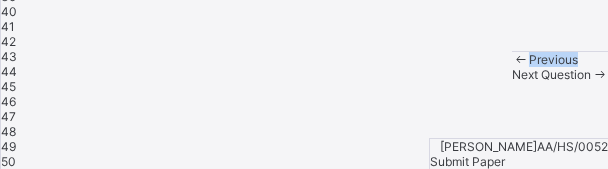 drag, startPoint x: 11, startPoint y: 65, endPoint x: 230, endPoint y: 60, distance: 219.05707 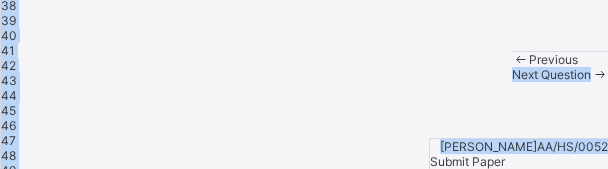 drag, startPoint x: 456, startPoint y: 119, endPoint x: 389, endPoint y: 20, distance: 119.54079 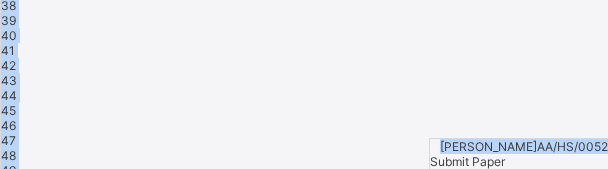 scroll, scrollTop: 154, scrollLeft: 0, axis: vertical 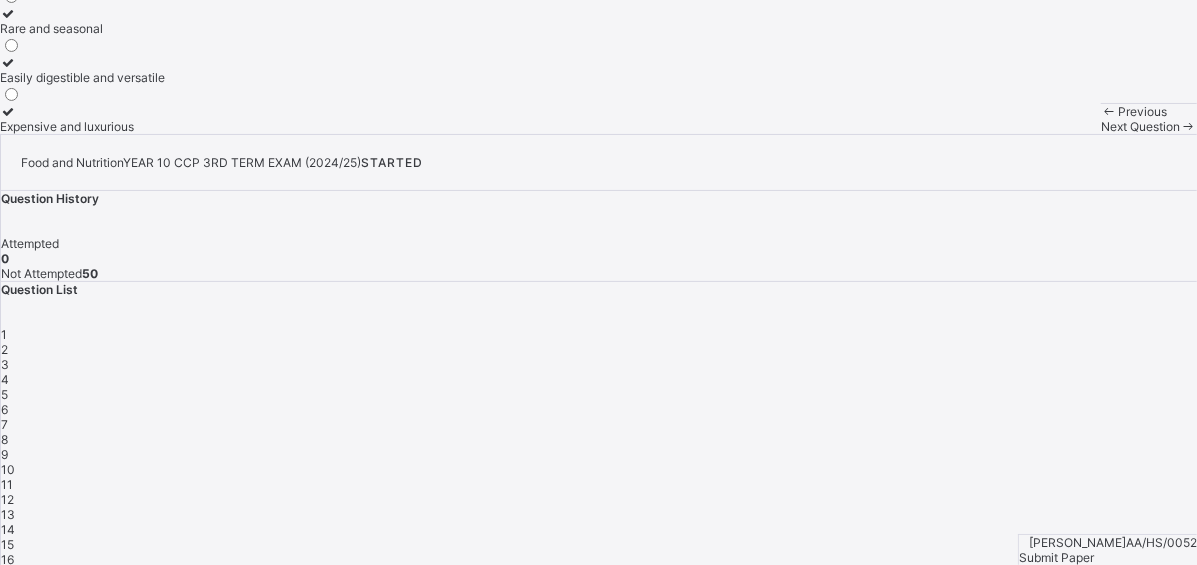 click on "Question  2  of  50 What is the main advantage of eggs in cookery? Difficult to digest Rare and seasonal Easily digestible and versatile Expensive and luxurious" at bounding box center (598, 5) 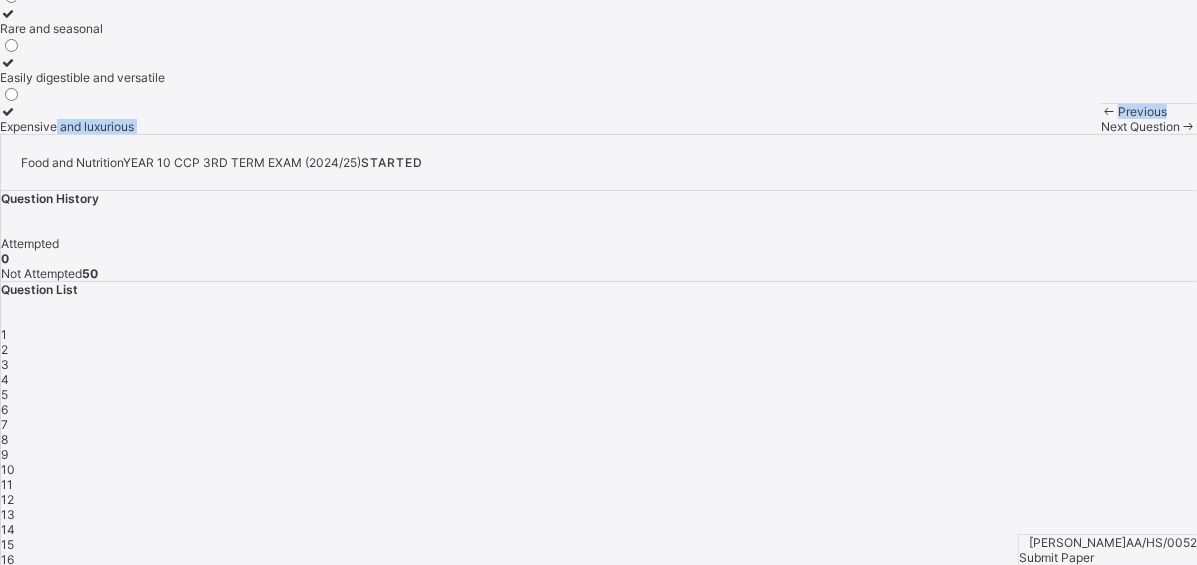 drag, startPoint x: 373, startPoint y: 429, endPoint x: 380, endPoint y: 409, distance: 21.189621 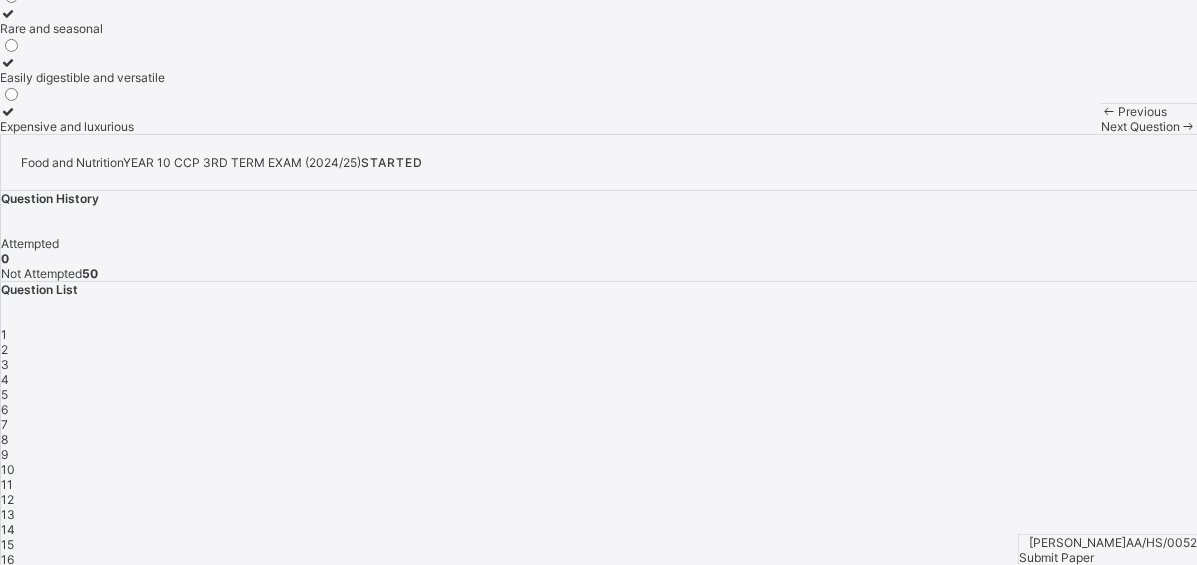 click on "Next Question" at bounding box center (1149, 126) 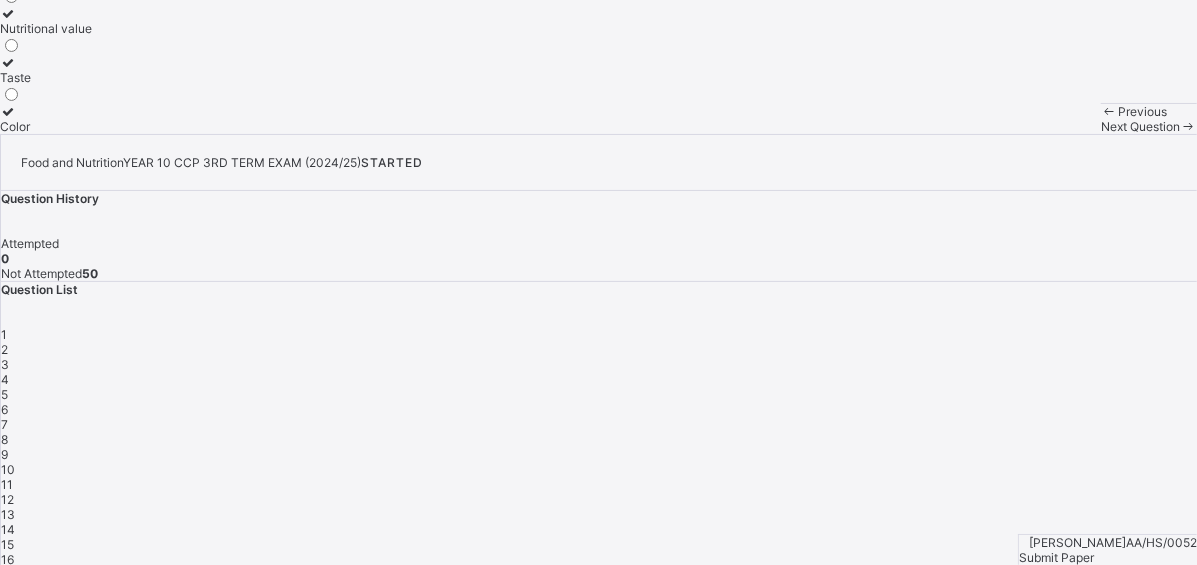 click on "Fertile eggs can develop into chicks" at bounding box center (100, -55) 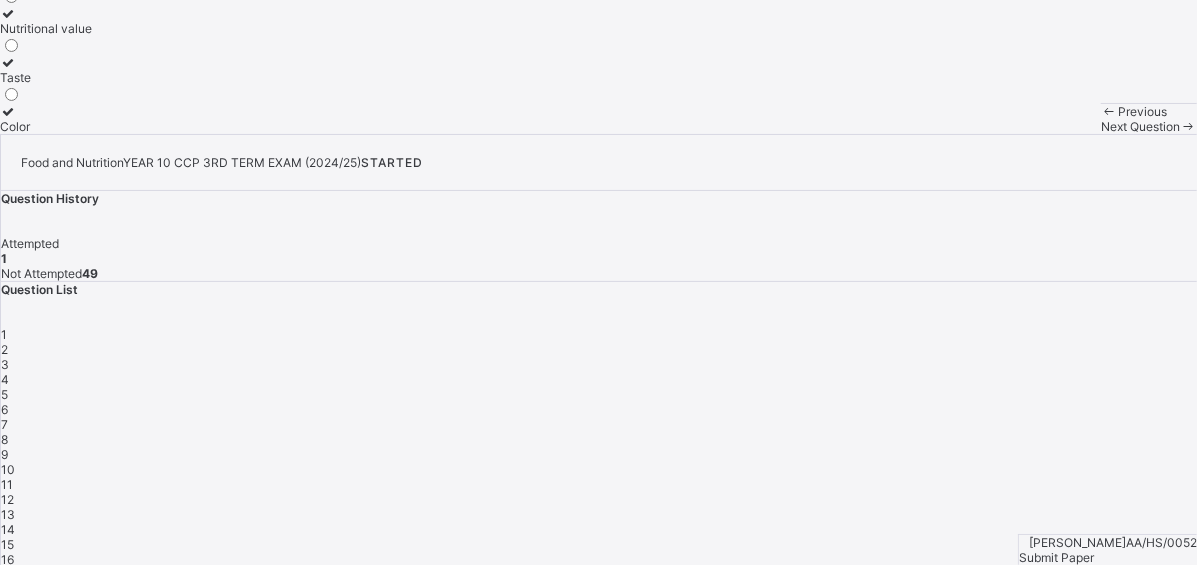 click on "4" at bounding box center (5, 379) 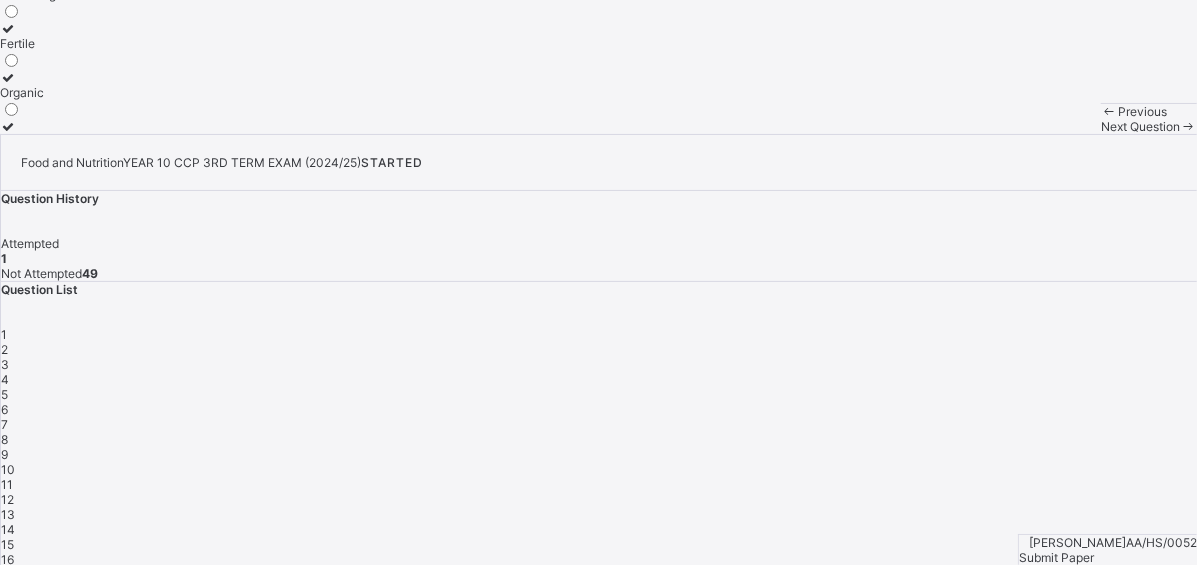 click on "Free-range" at bounding box center (31, -6) 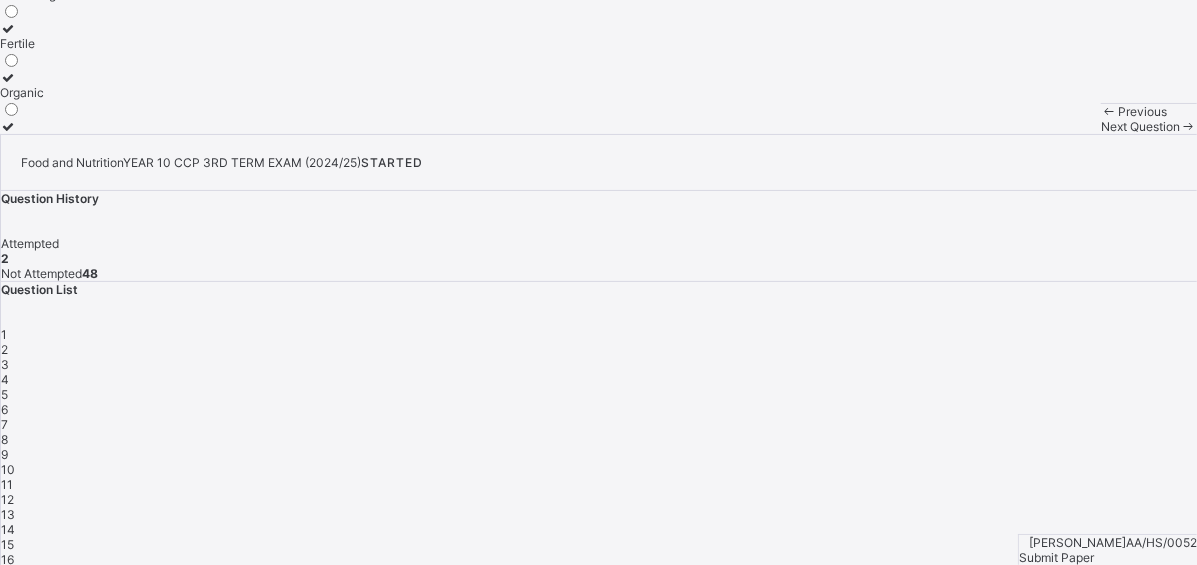 click on "Next Question" at bounding box center (1140, 126) 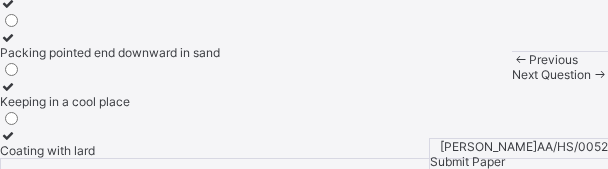 scroll, scrollTop: 114, scrollLeft: 0, axis: vertical 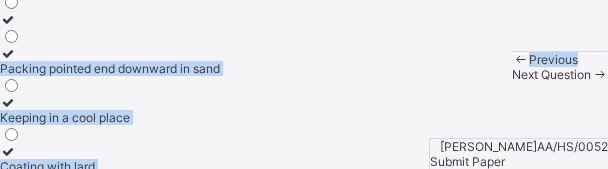 drag, startPoint x: 217, startPoint y: 68, endPoint x: 611, endPoint y: 25, distance: 396.3395 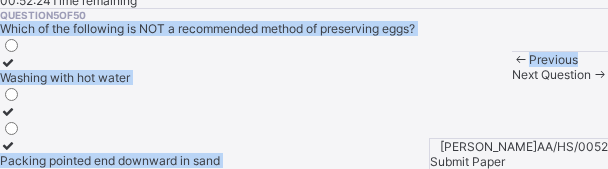 scroll, scrollTop: 0, scrollLeft: 0, axis: both 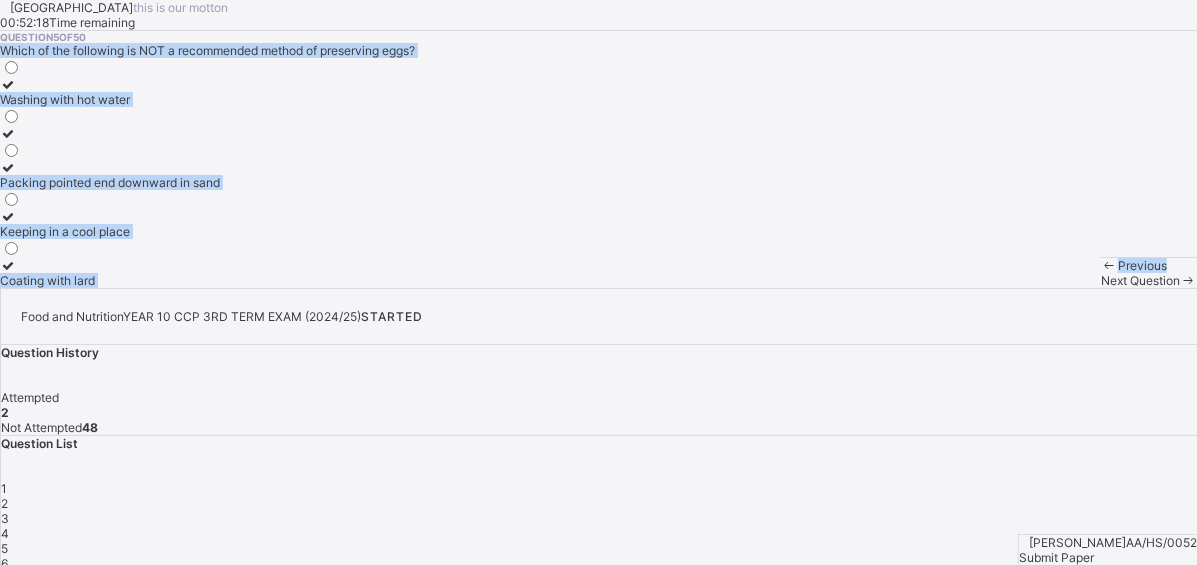 click on "Arndale Academy this is our [PERSON_NAME] 00:52:18 Time remaining Question  5  of  50 Which of the following is NOT a recommended method of preserving eggs? Washing with hot water Packing pointed end downward in sand Keeping in a cool place Coating with lard Previous Next Question" at bounding box center (598, 144) 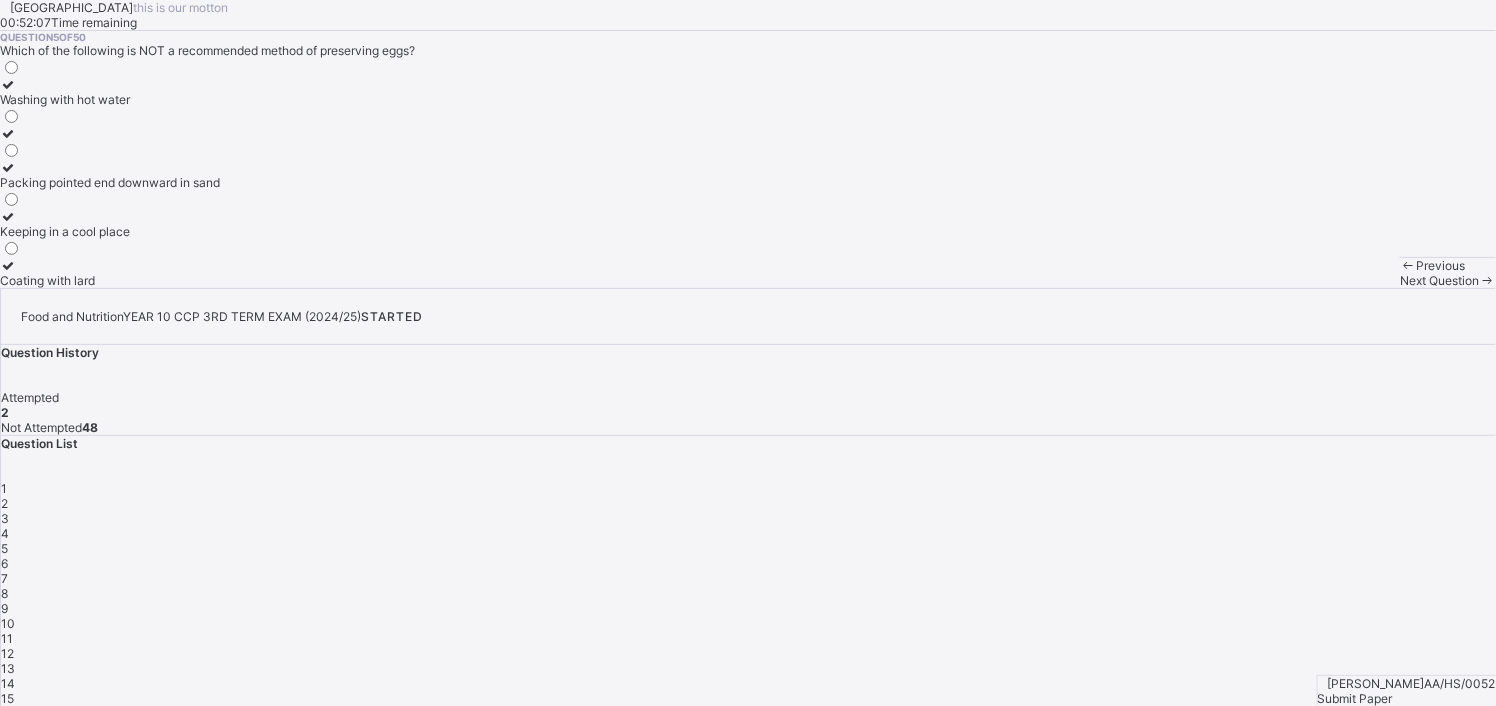 drag, startPoint x: 901, startPoint y: 17, endPoint x: 861, endPoint y: 172, distance: 160.07811 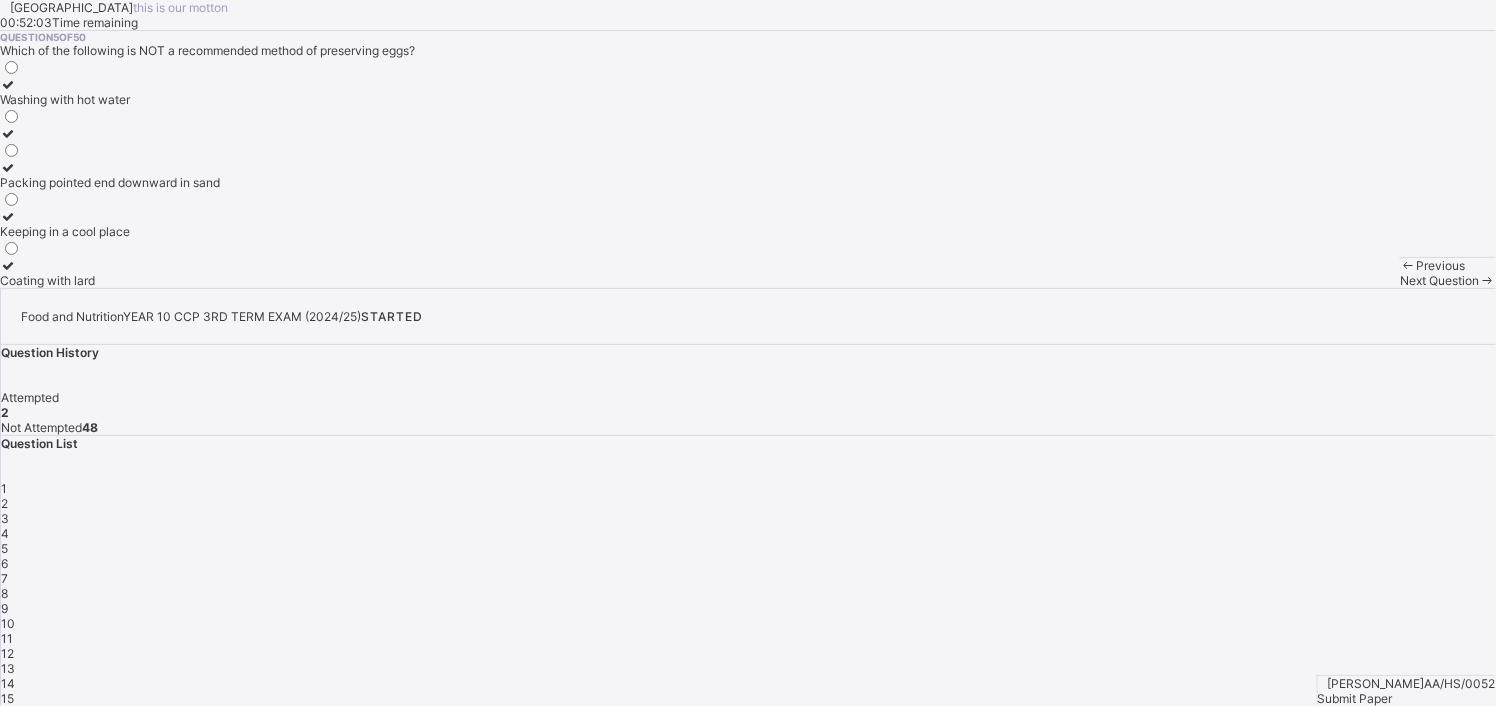 click on "1" at bounding box center (748, 488) 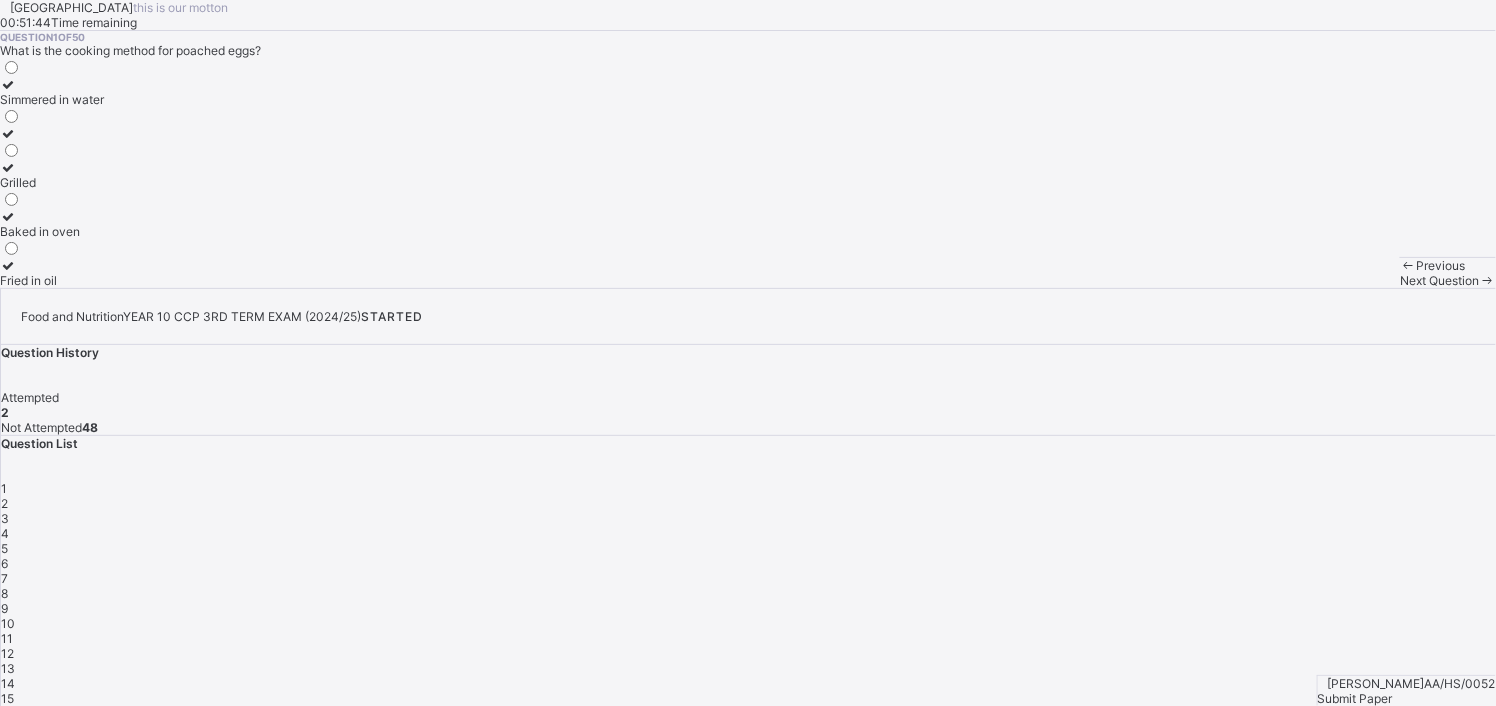 click on "Fried in oil" at bounding box center [52, 280] 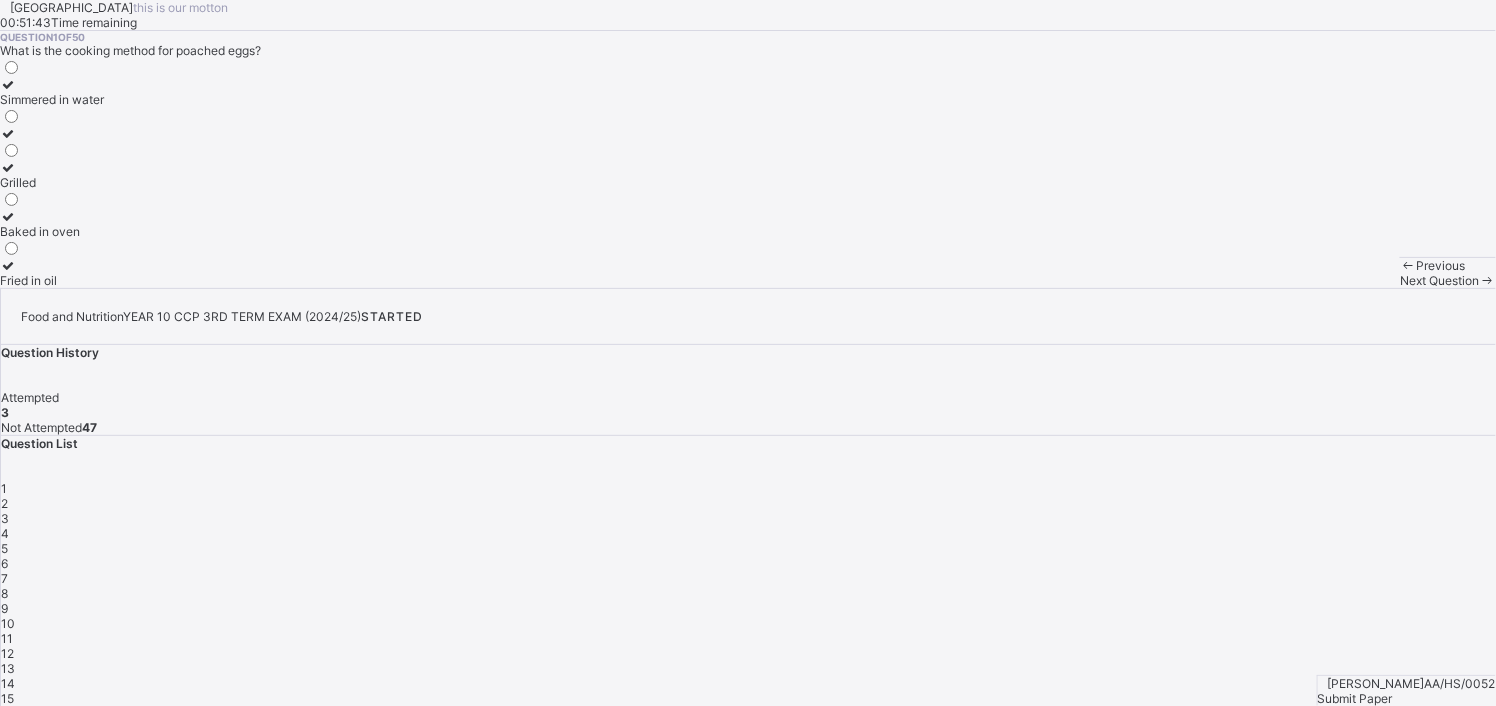 click on "Next Question" at bounding box center [1448, 280] 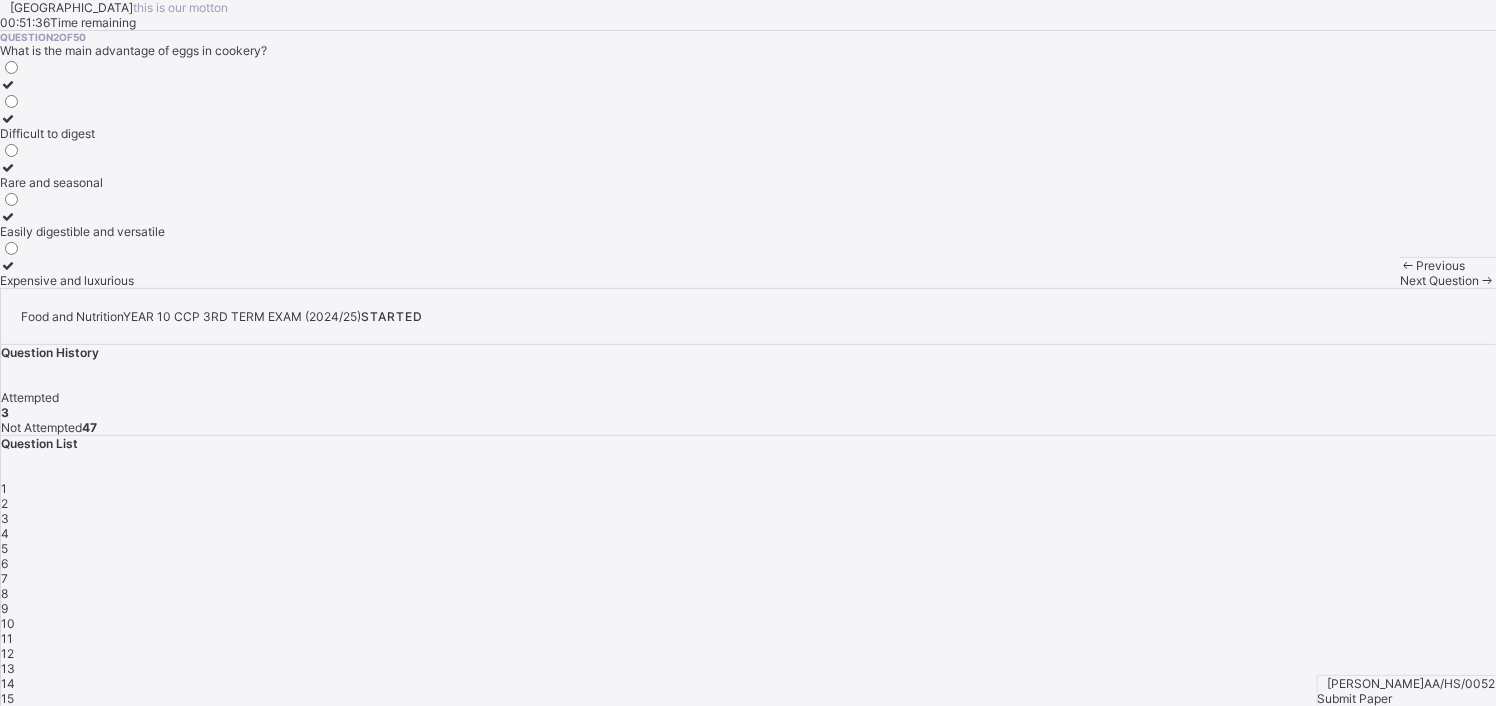 click on "Easily digestible and versatile" at bounding box center (82, 224) 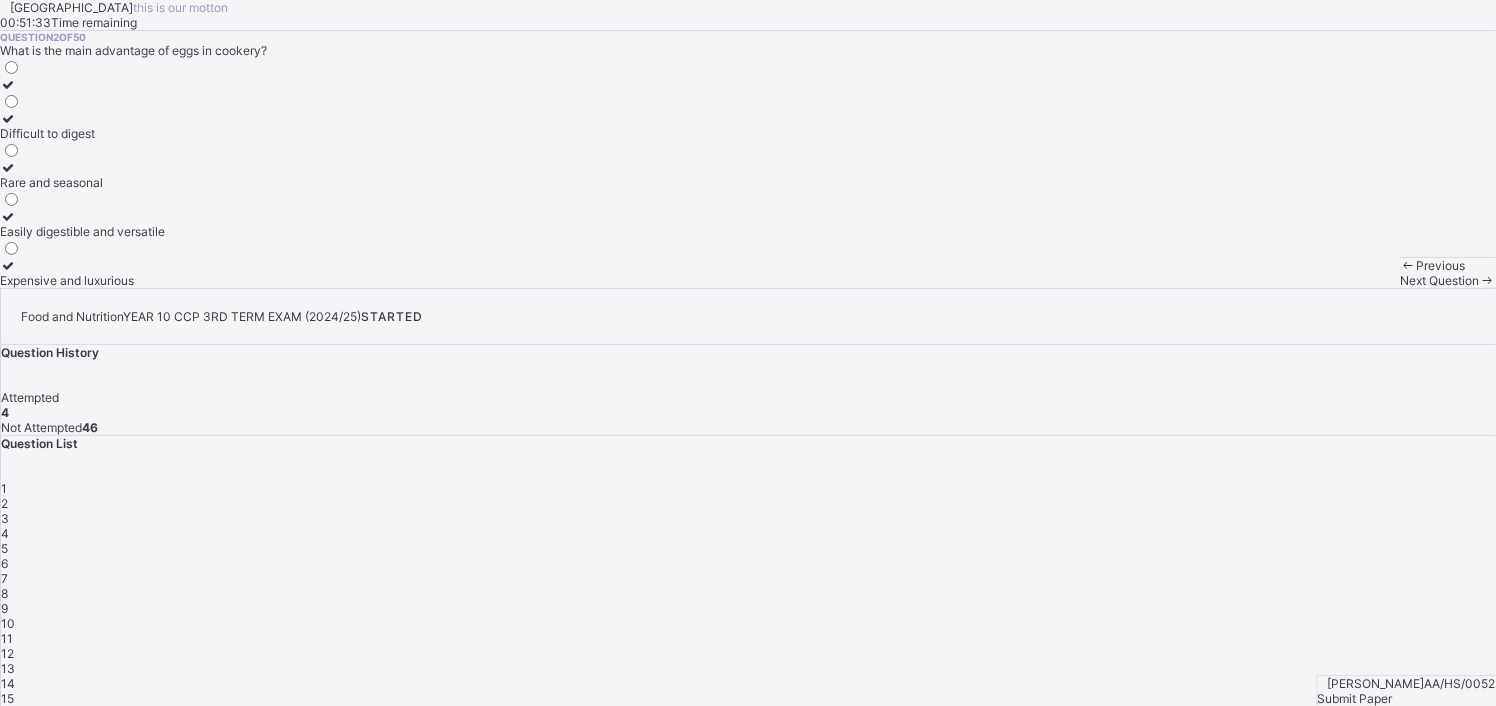 click on "Question List 1 2 3 4 5 6 7 8 9 10 11 12 13 14 15 16 17 18 19 20 21 22 23 24 25 26 27 28 29 30 31 32 33 34 35 36 37 38 39 40 41 42 43 44 45 46 47 48 49 50" at bounding box center (748, 833) 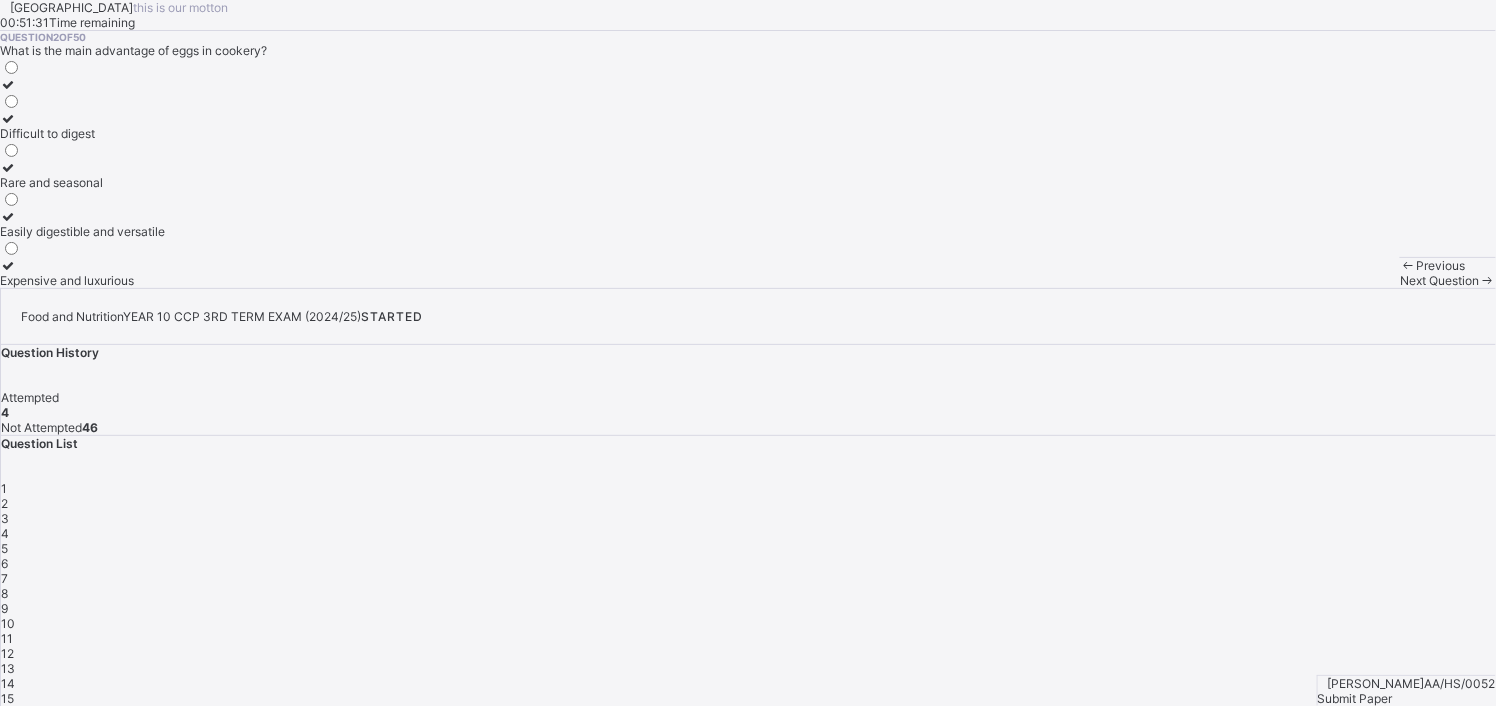 click on "5" at bounding box center (4, 548) 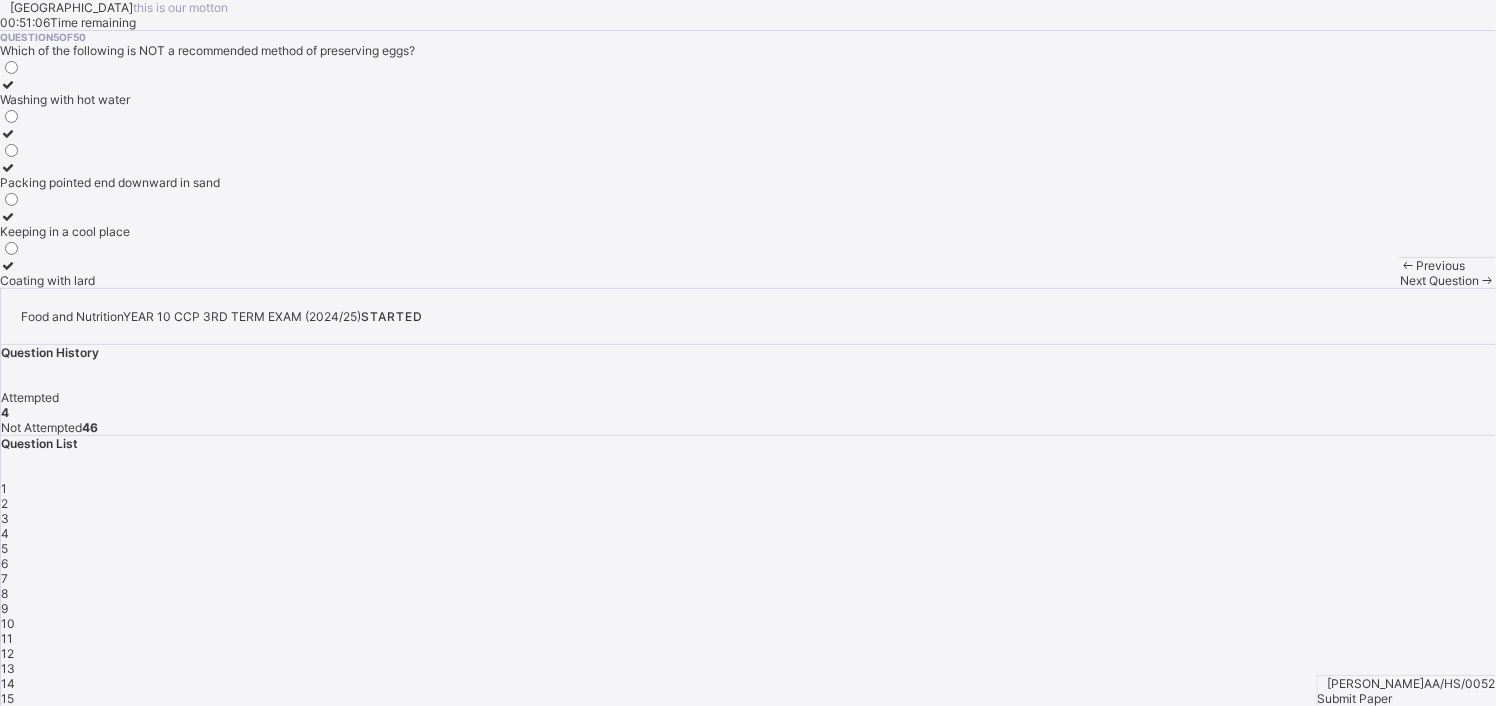 click on "Washing with hot water Packing pointed end downward in sand Keeping in a cool place Coating with lard" at bounding box center (110, 173) 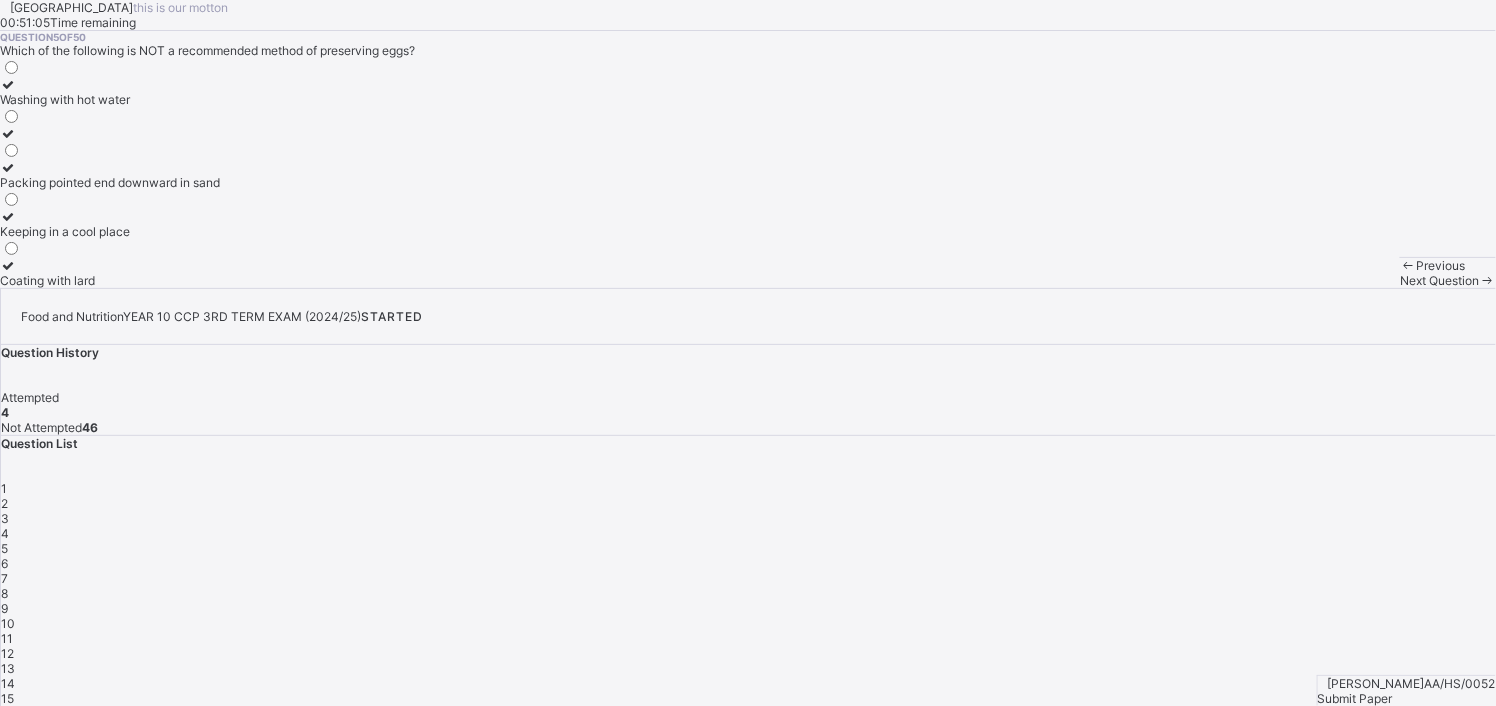 click on "Washing with hot water" at bounding box center (110, 92) 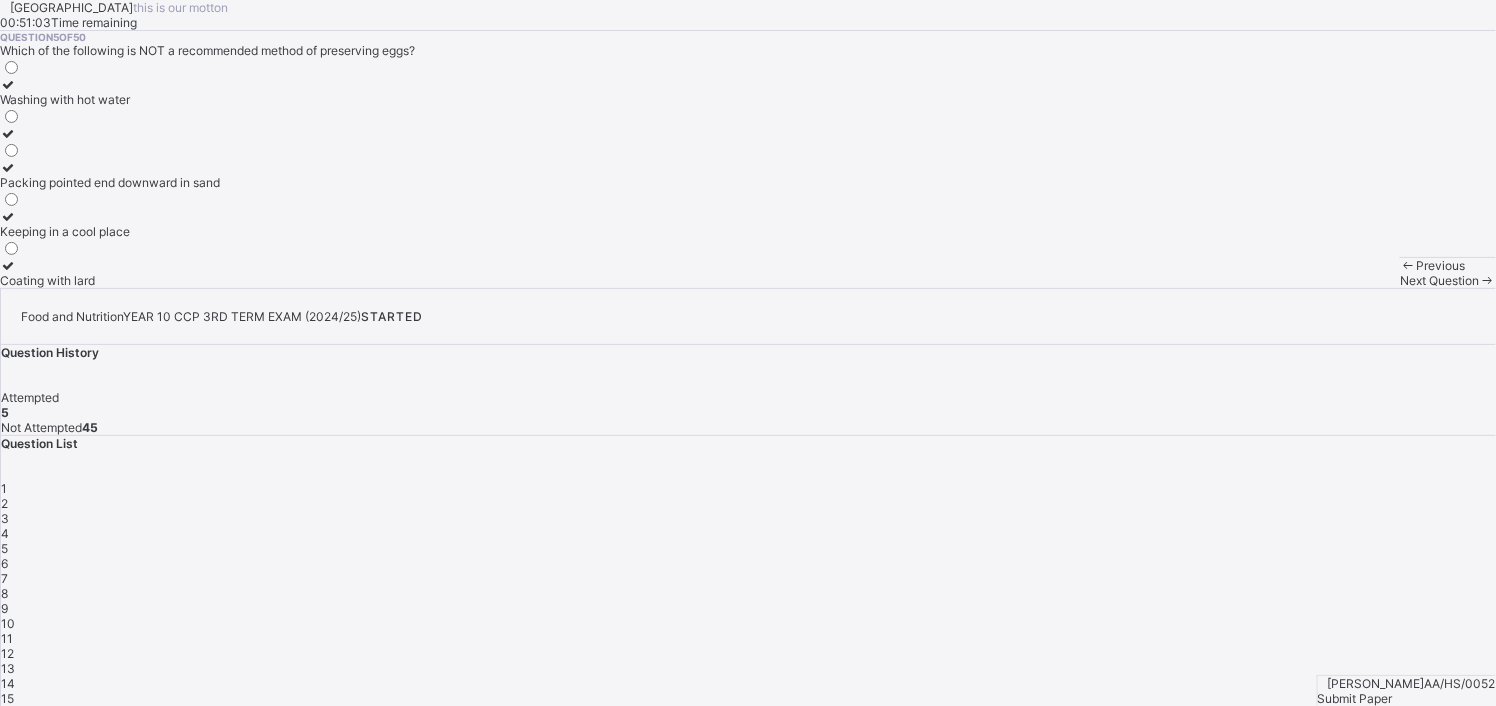 click on "Next Question" at bounding box center [1448, 280] 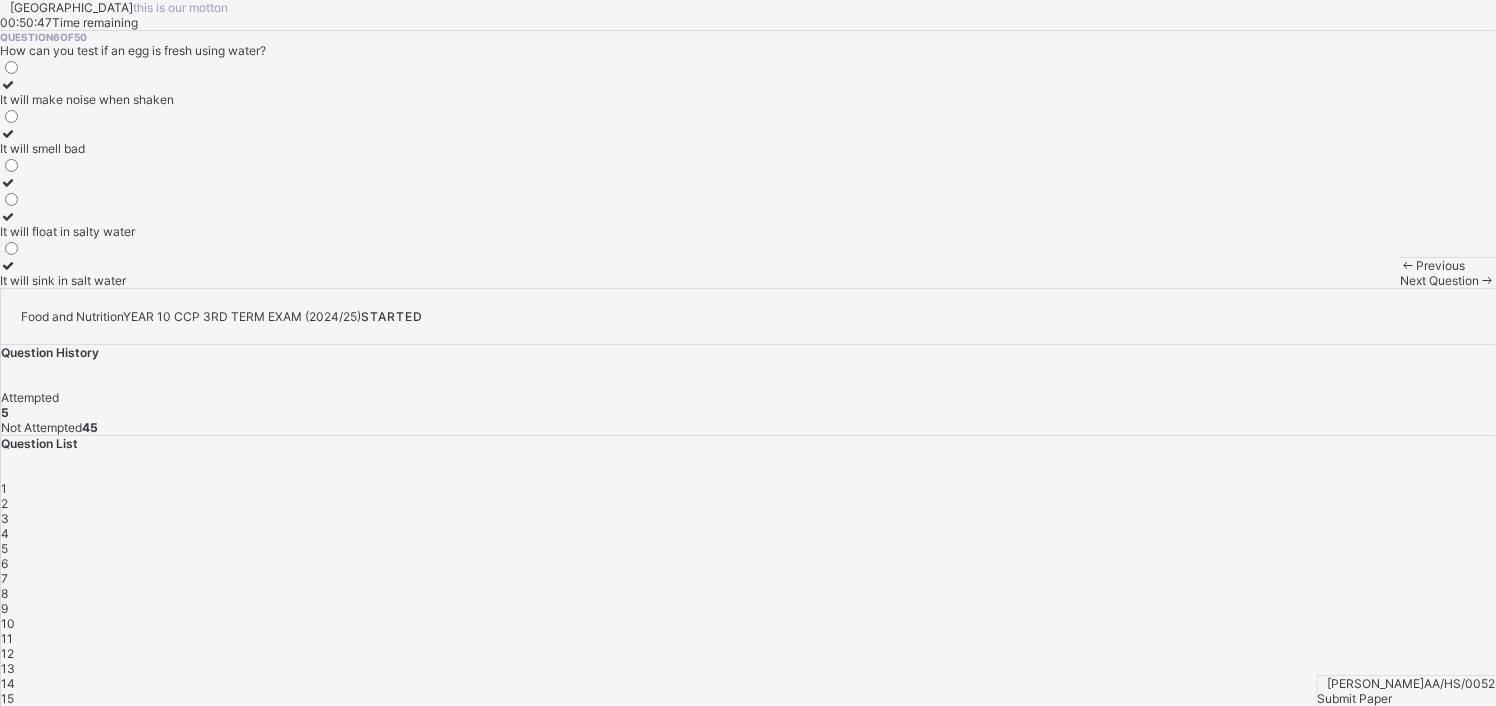 click on "It will float in salty water" at bounding box center (87, 224) 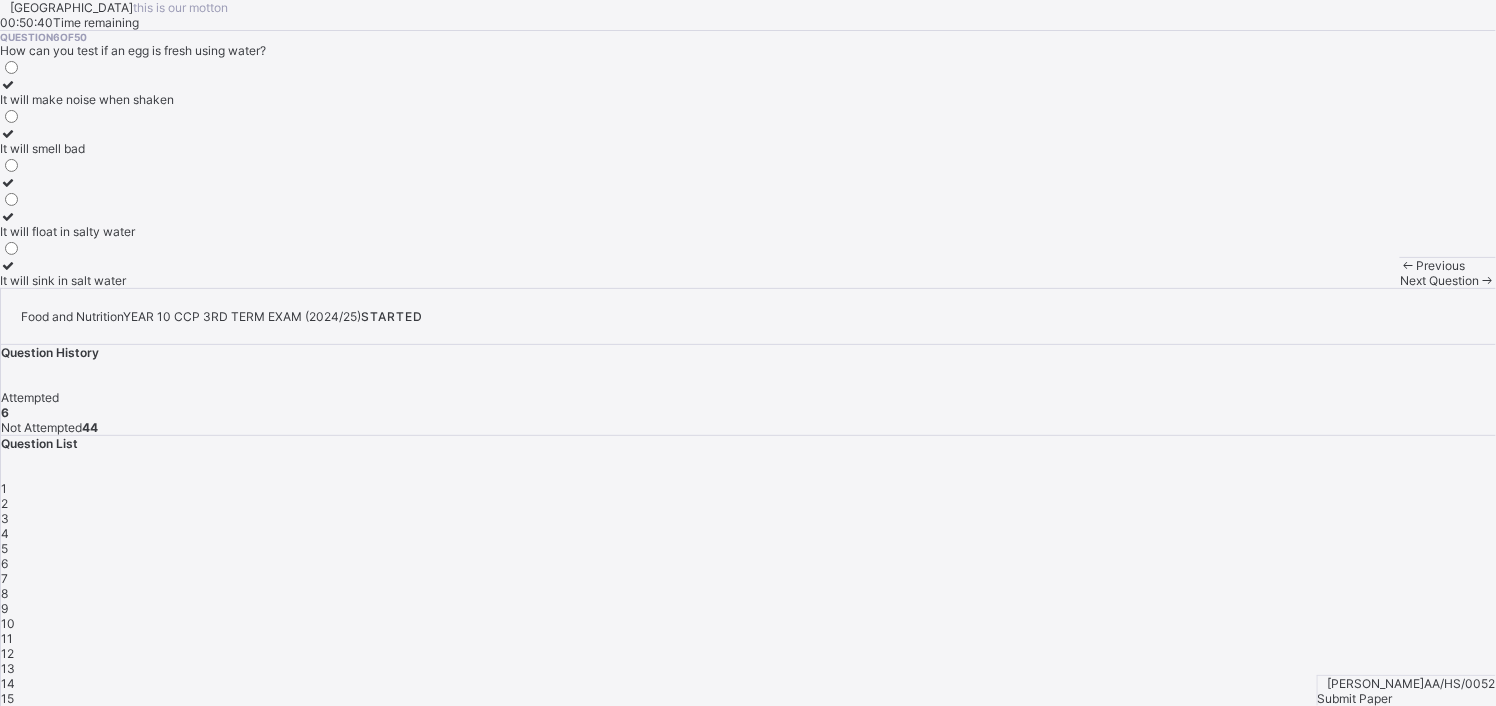 click on "It will sink in salt water" at bounding box center [87, 280] 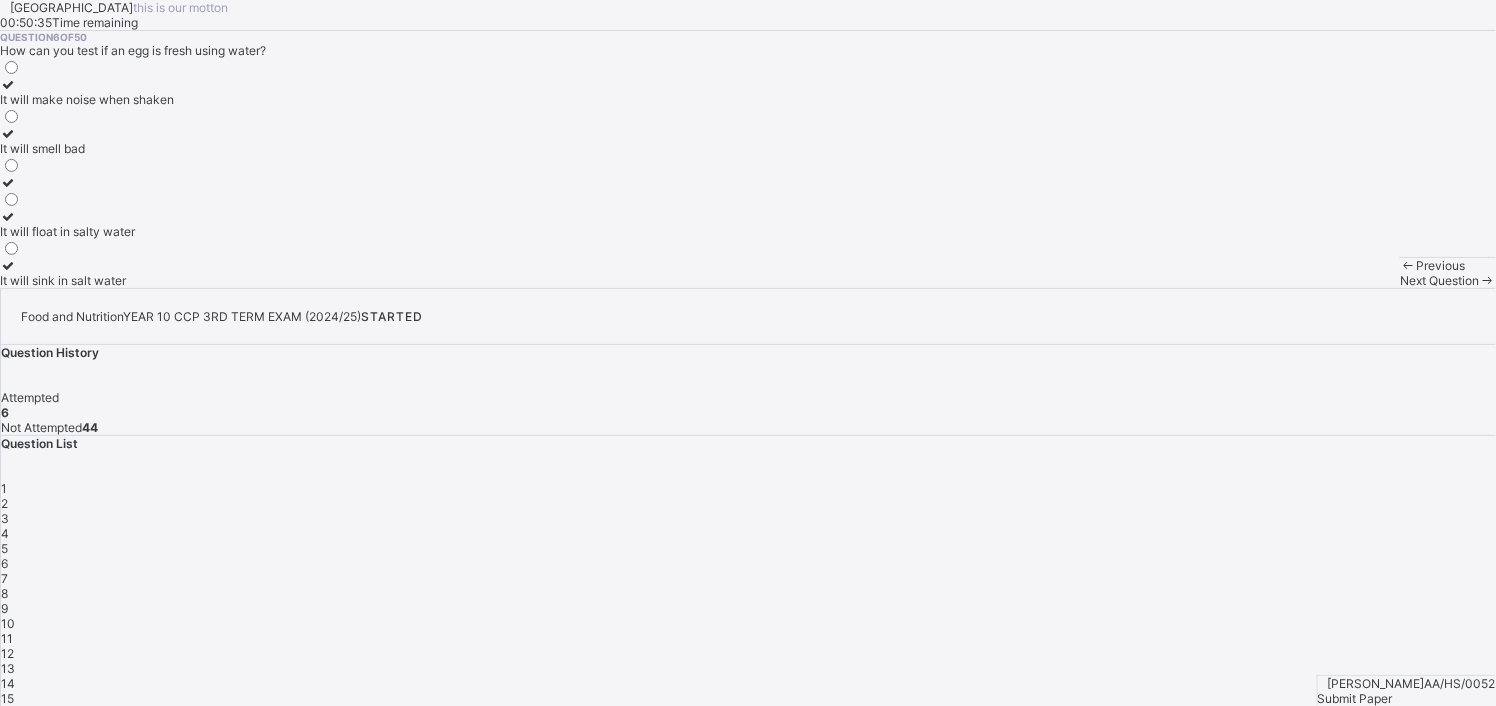 click on "Next Question" at bounding box center (1448, 280) 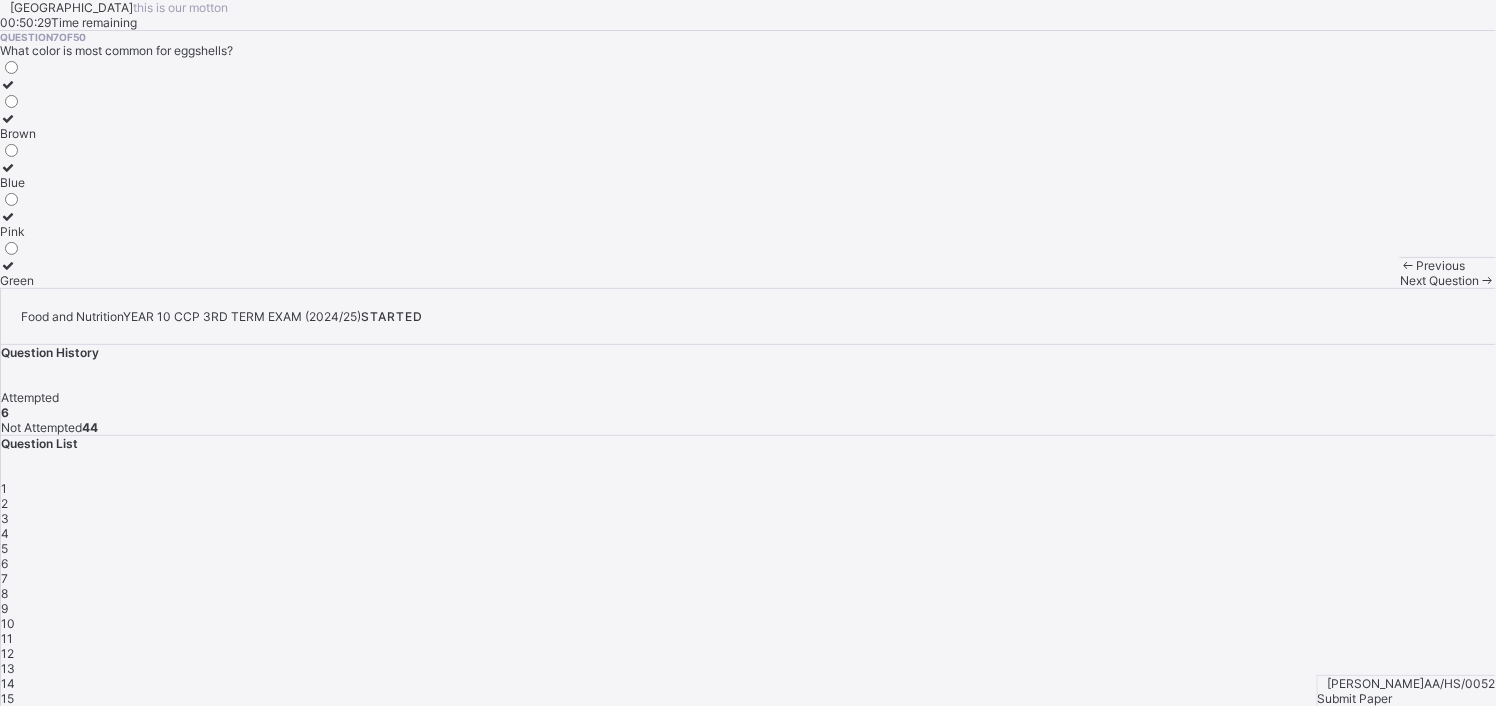 click on "Brown" at bounding box center [18, 133] 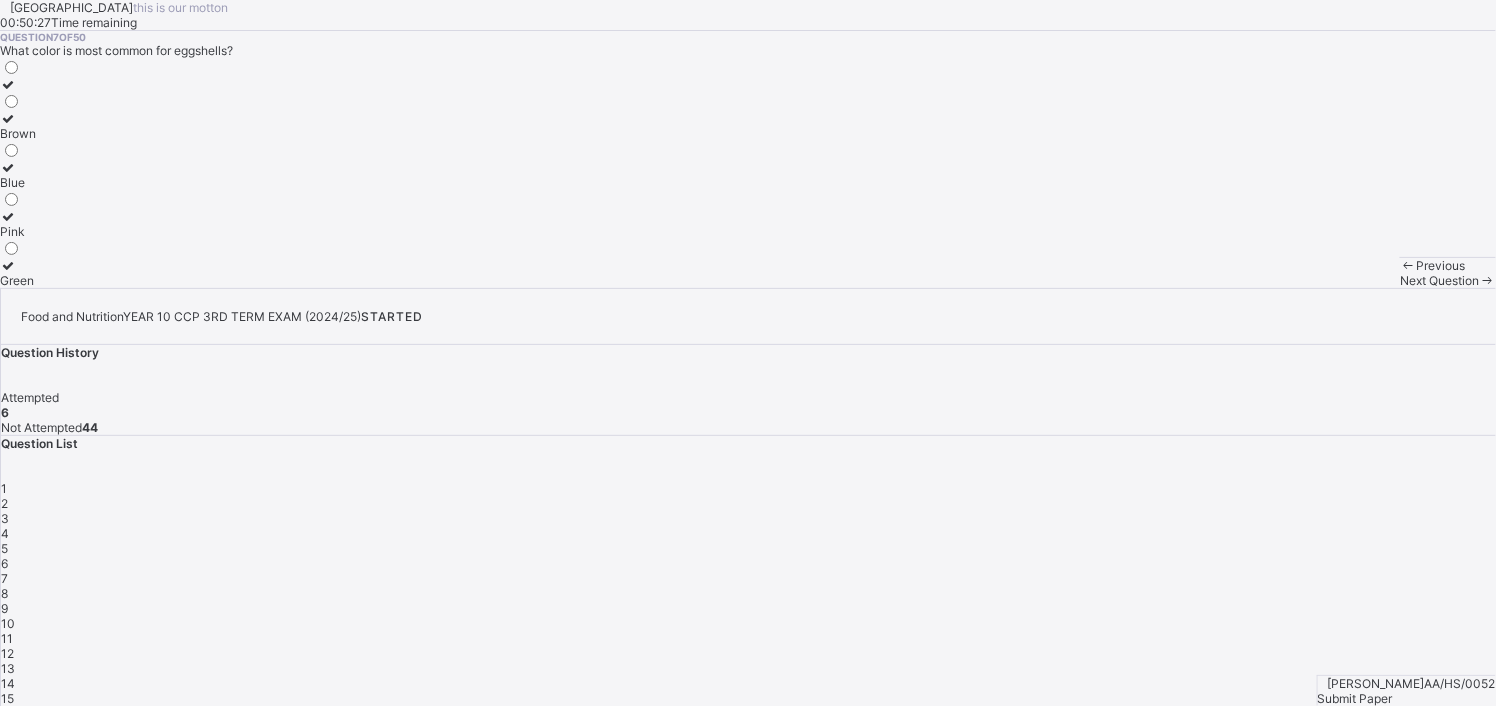 click on "Previous Next Question" at bounding box center [1448, 272] 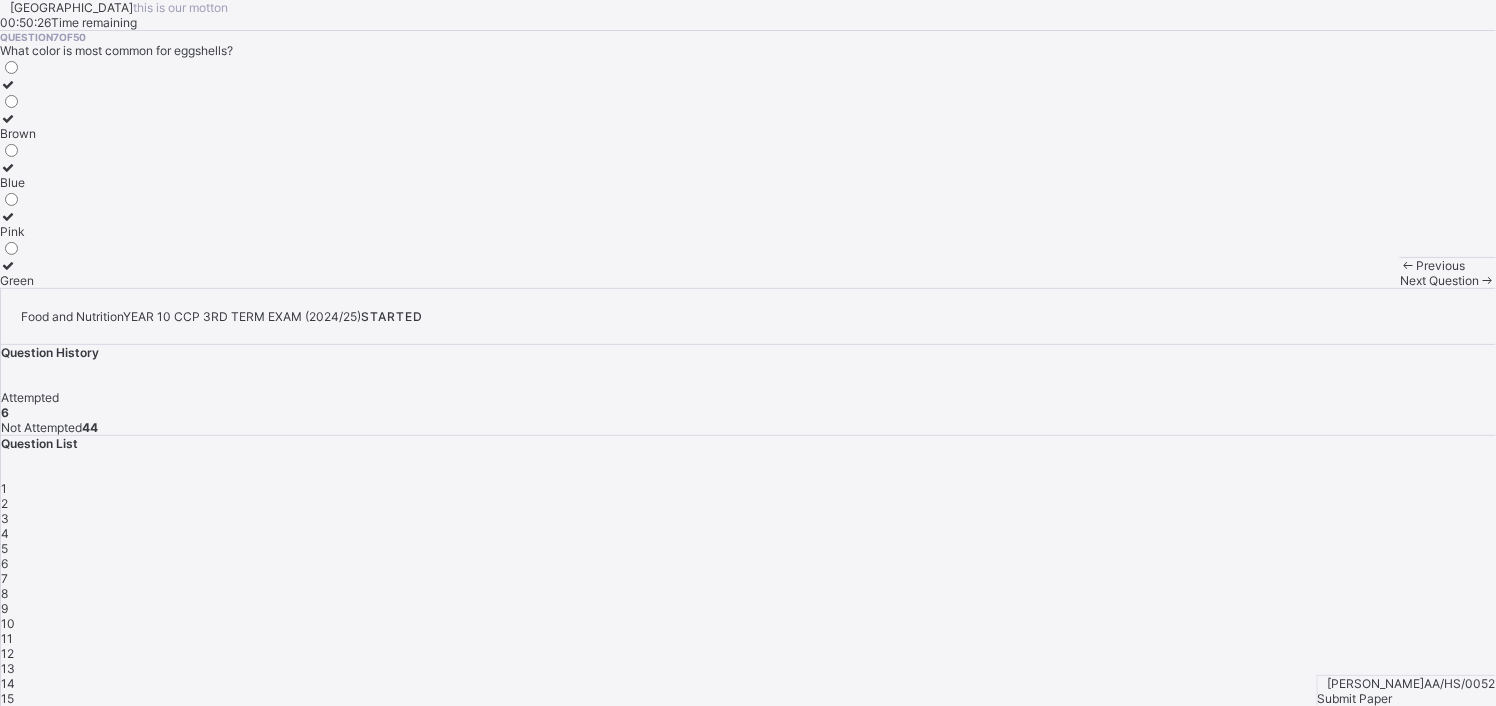 click on "Previous Next Question" at bounding box center (1448, 272) 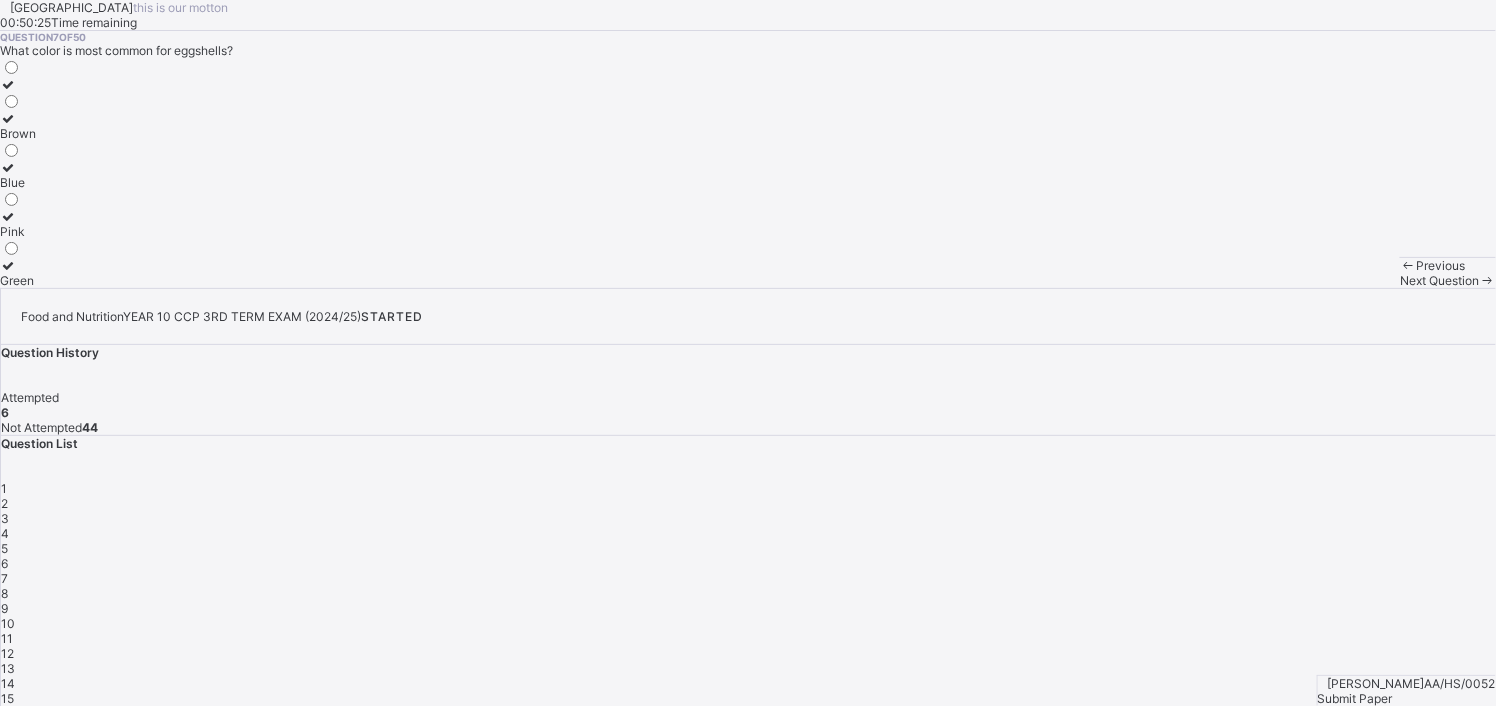 click on "Previous Next Question" at bounding box center [1448, 272] 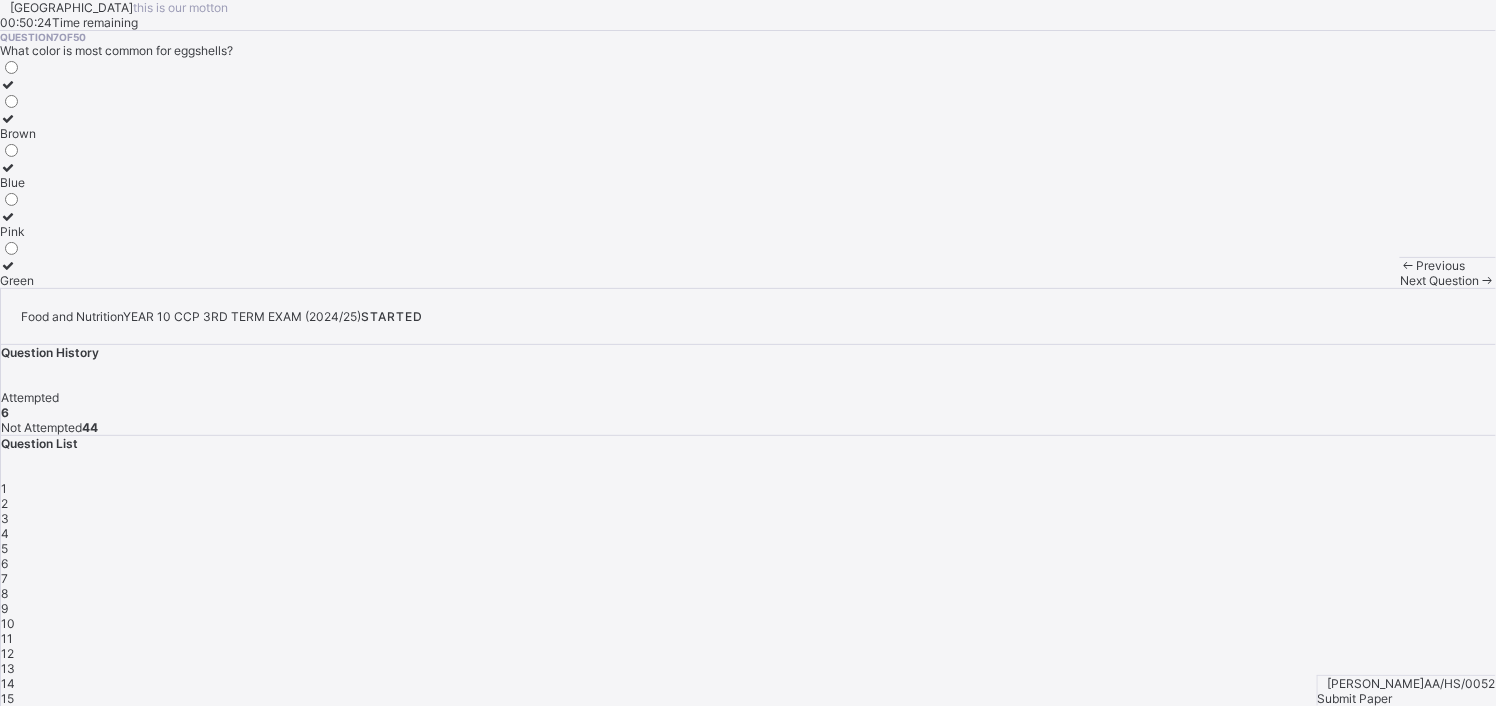 click on "Next Question" at bounding box center [1439, 280] 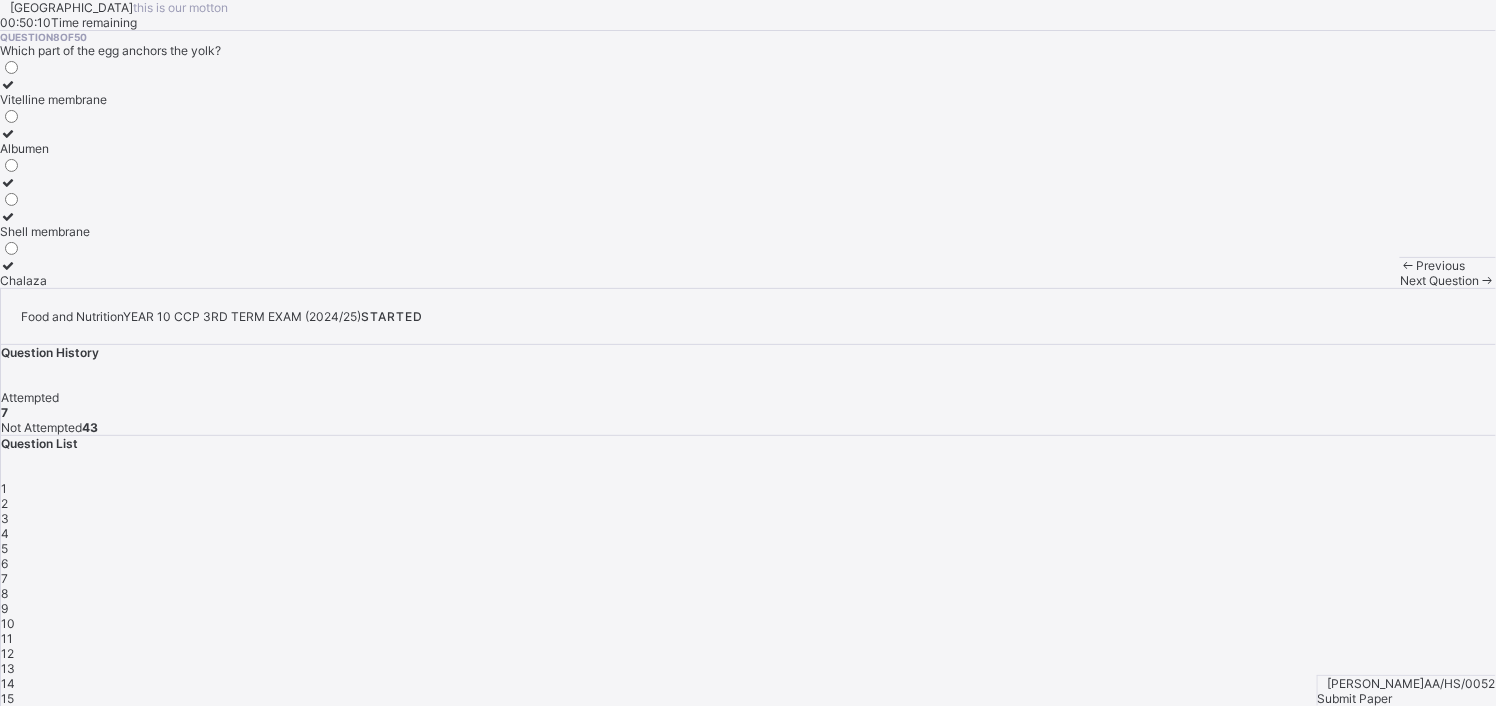 click on "Chalaza" at bounding box center (53, 280) 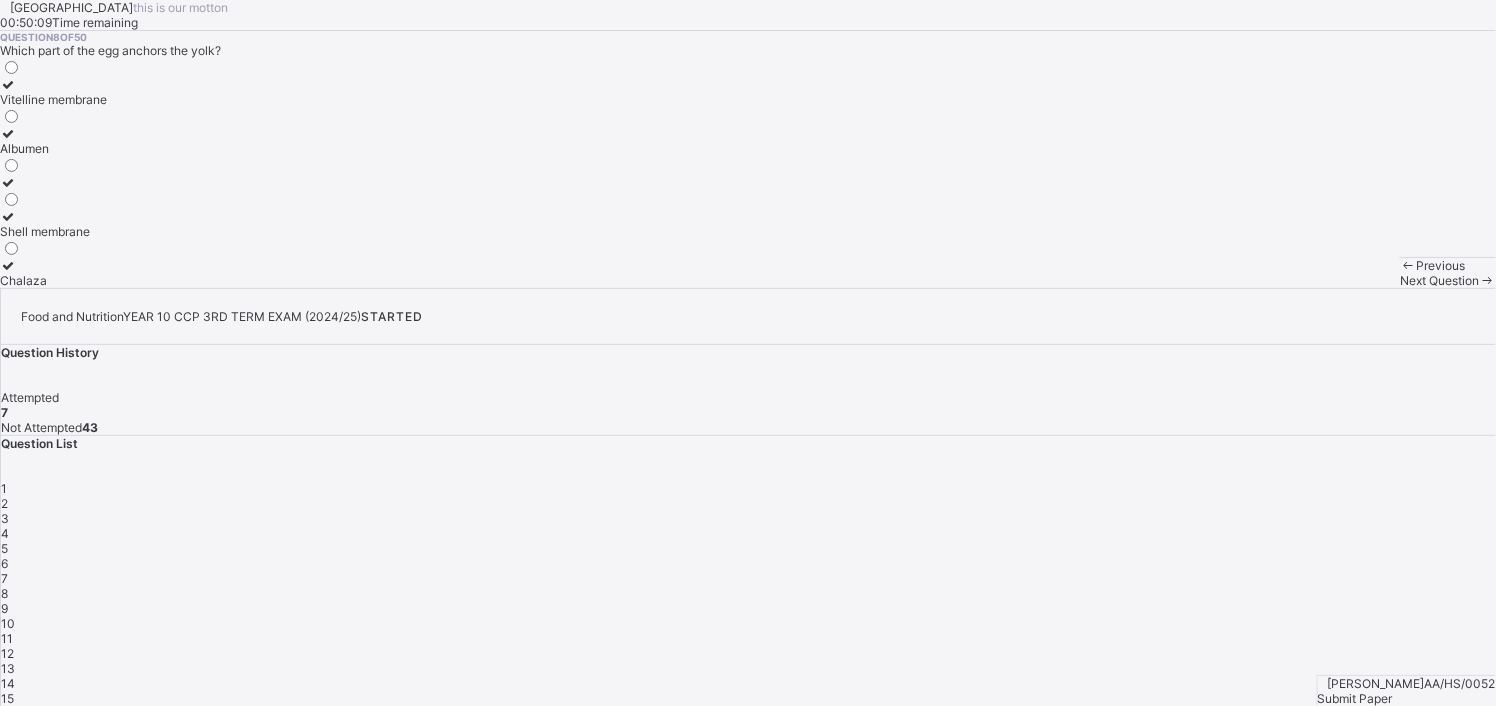click on "Next Question" at bounding box center [1448, 280] 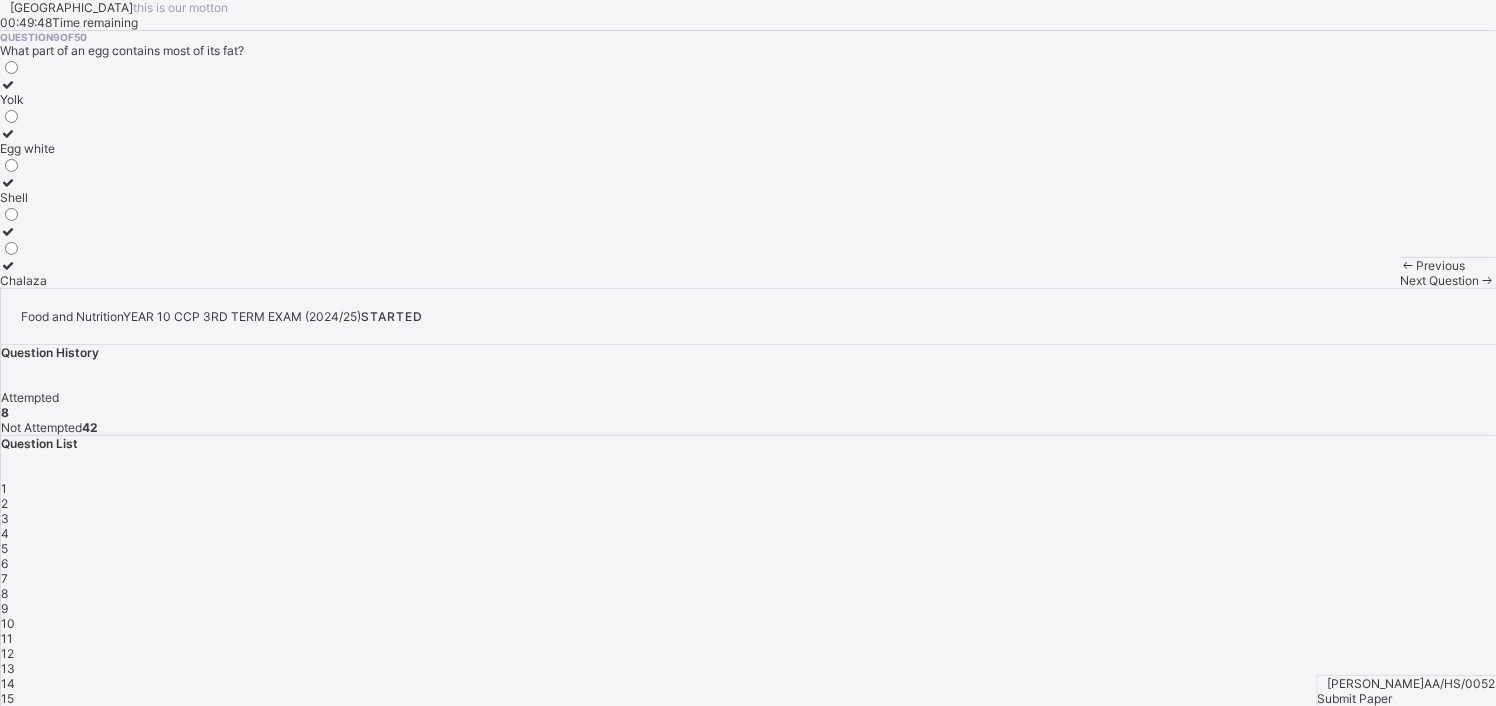 click on "Yolk" at bounding box center [27, 99] 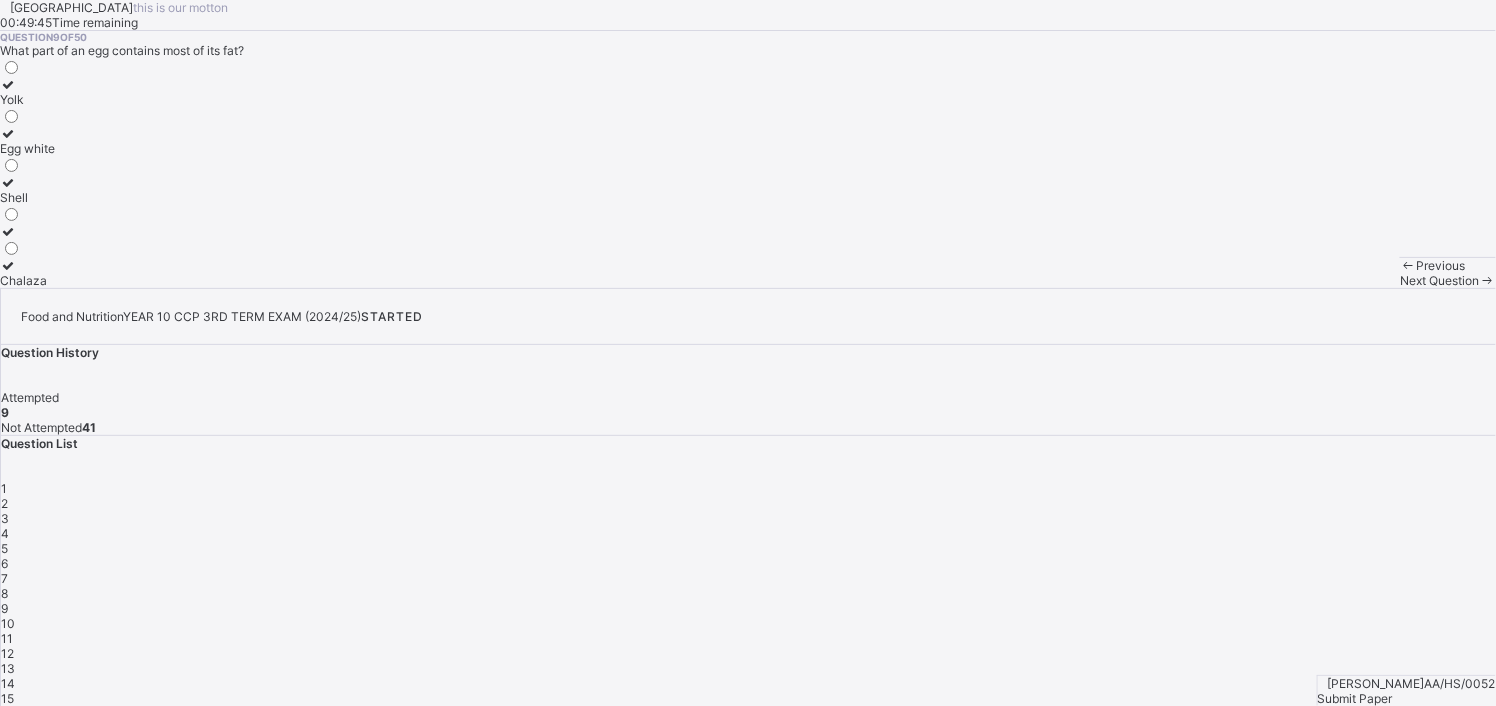 click on "Previous Next Question" at bounding box center [1448, 272] 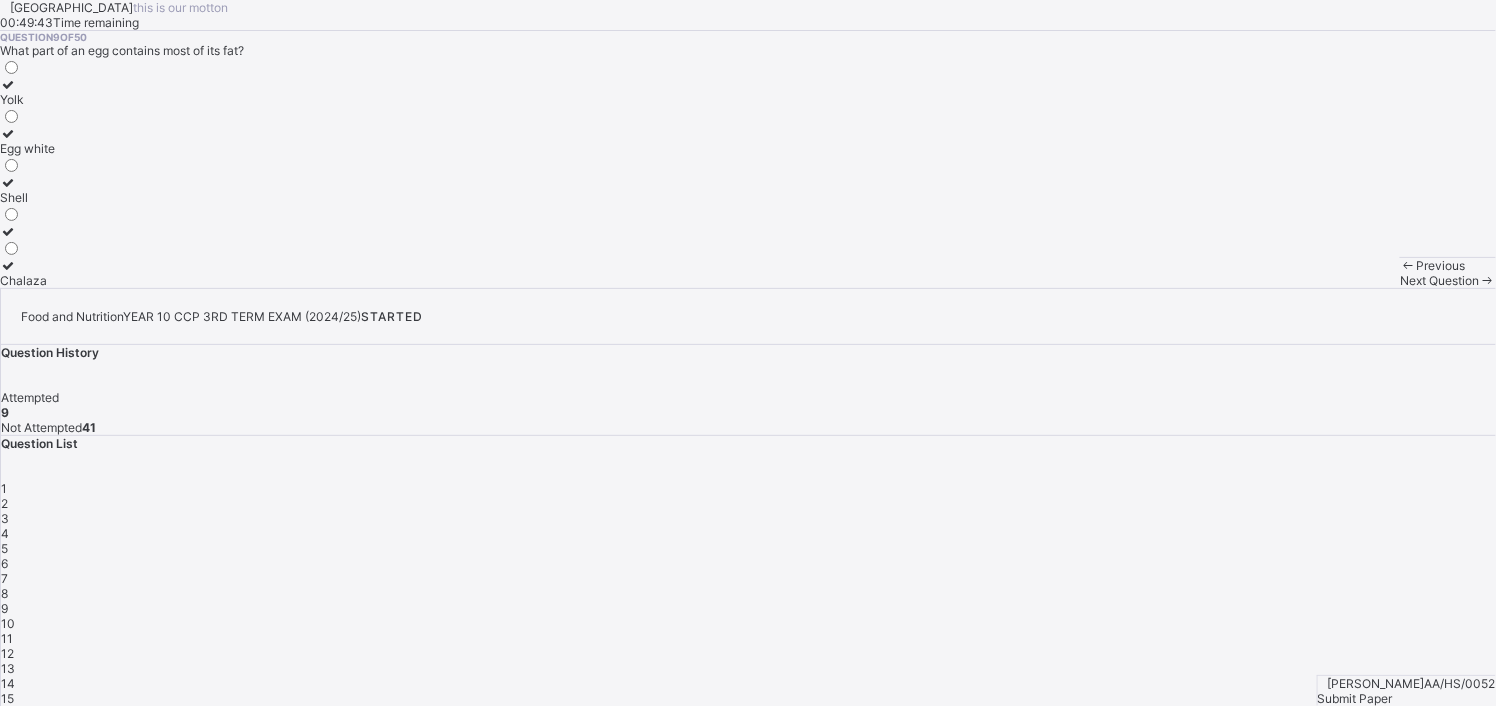 click on "Next Question" at bounding box center [1448, 280] 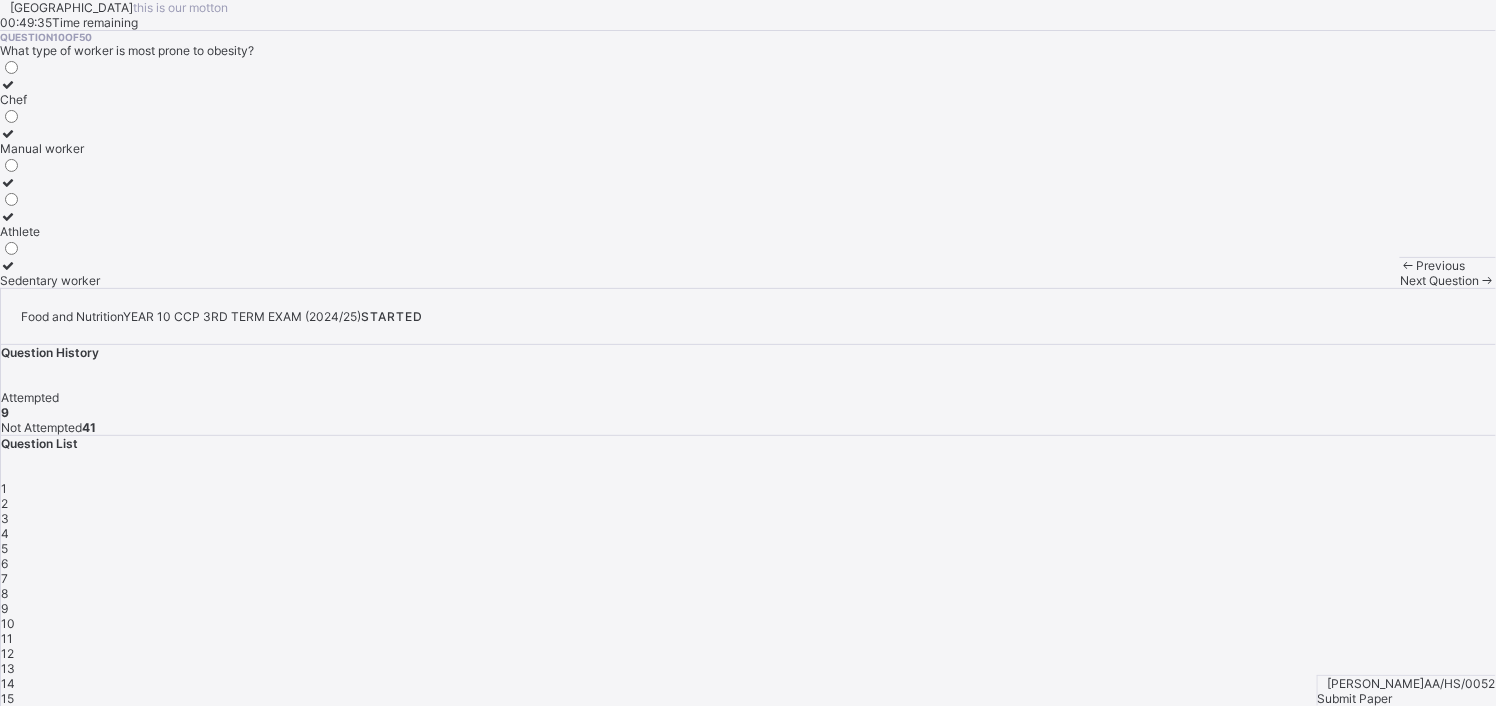 click on "Sedentary worker" at bounding box center (50, 273) 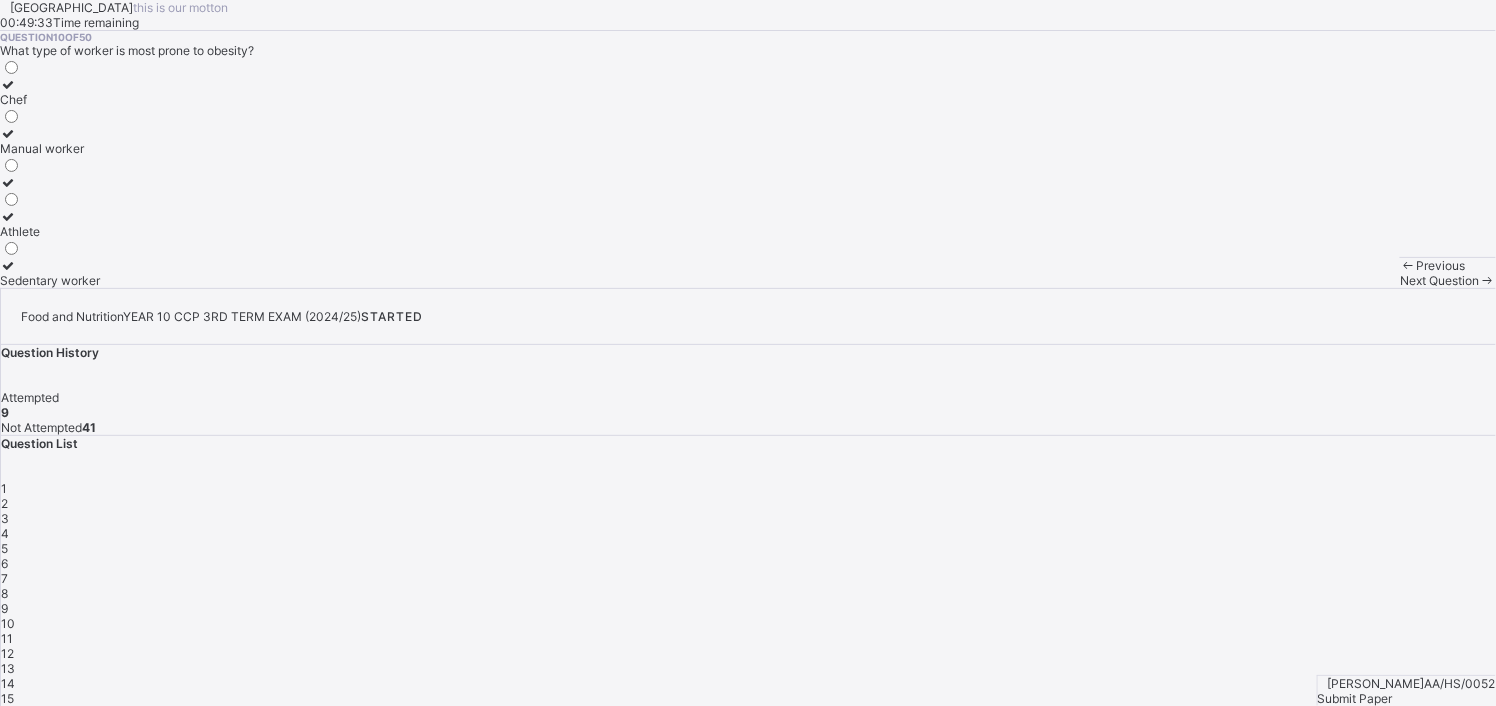 click on "Previous Next Question" at bounding box center (1448, 272) 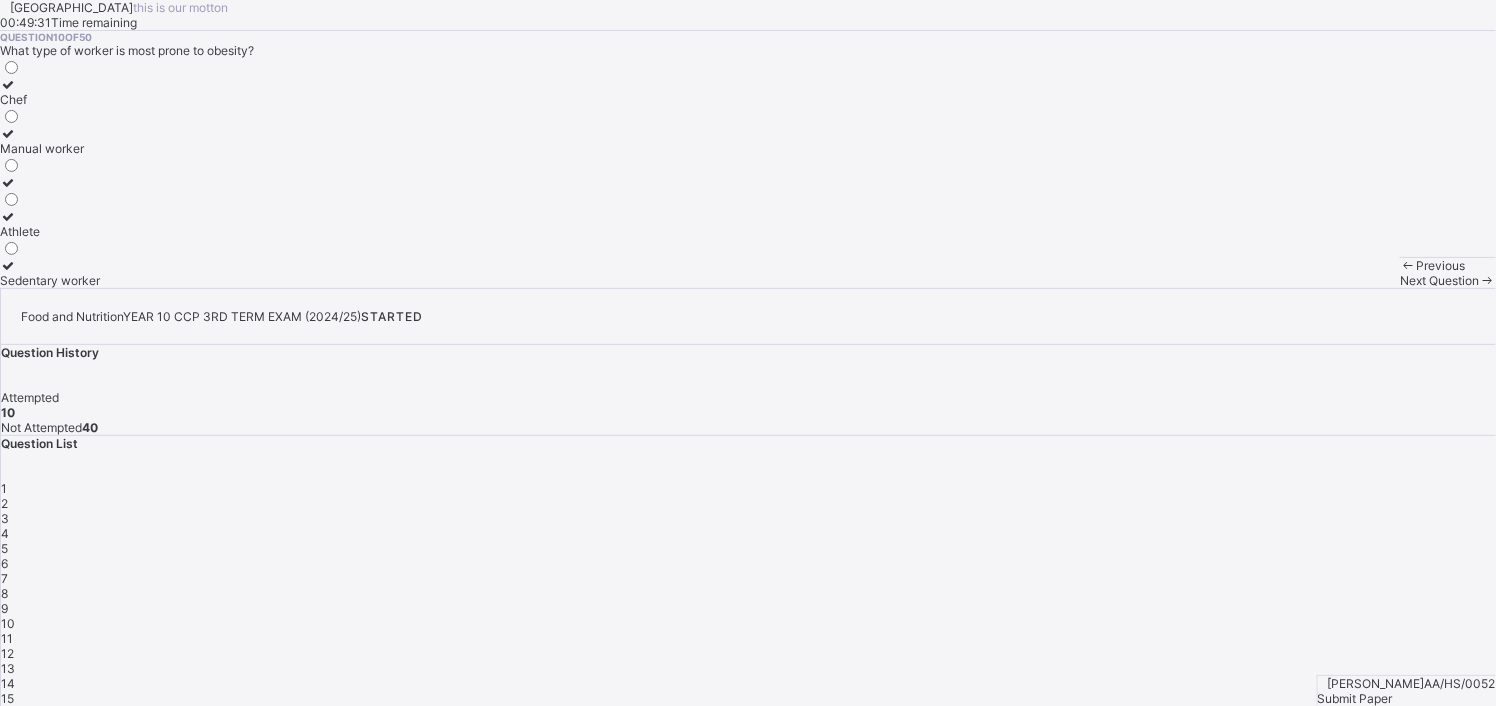 click on "Next Question" at bounding box center (1439, 280) 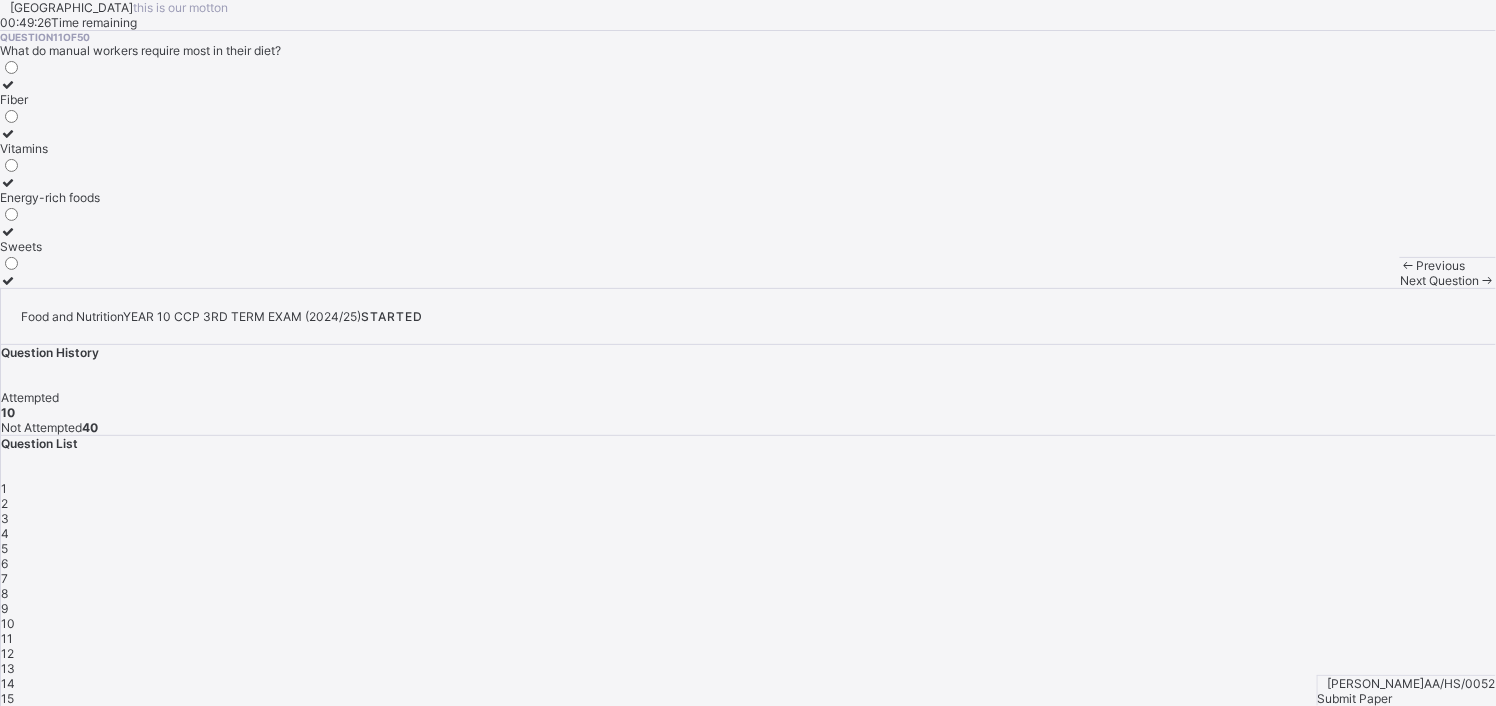 click on "Energy-rich foods" at bounding box center [50, 190] 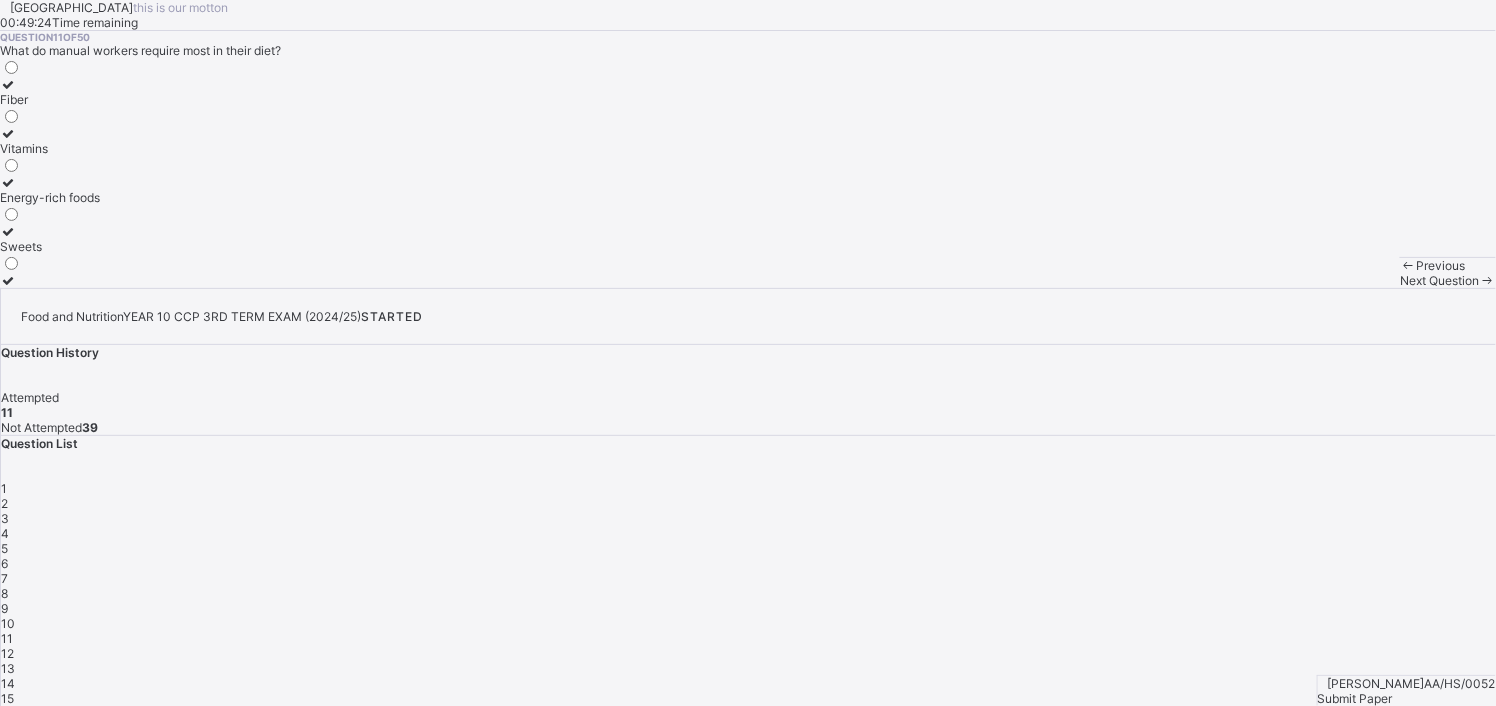 click on "Next Question" at bounding box center [1448, 280] 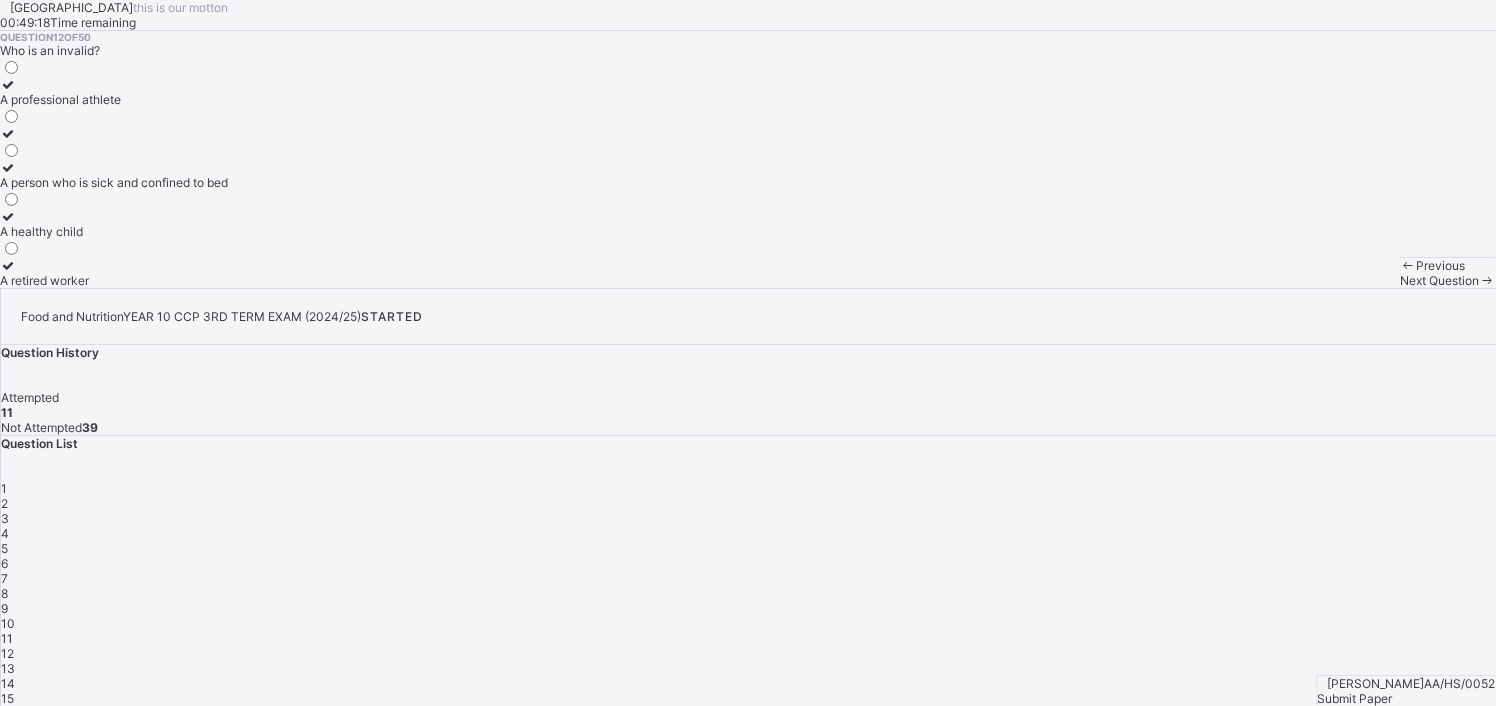 click on "A person who is sick and confined to bed" at bounding box center (114, 182) 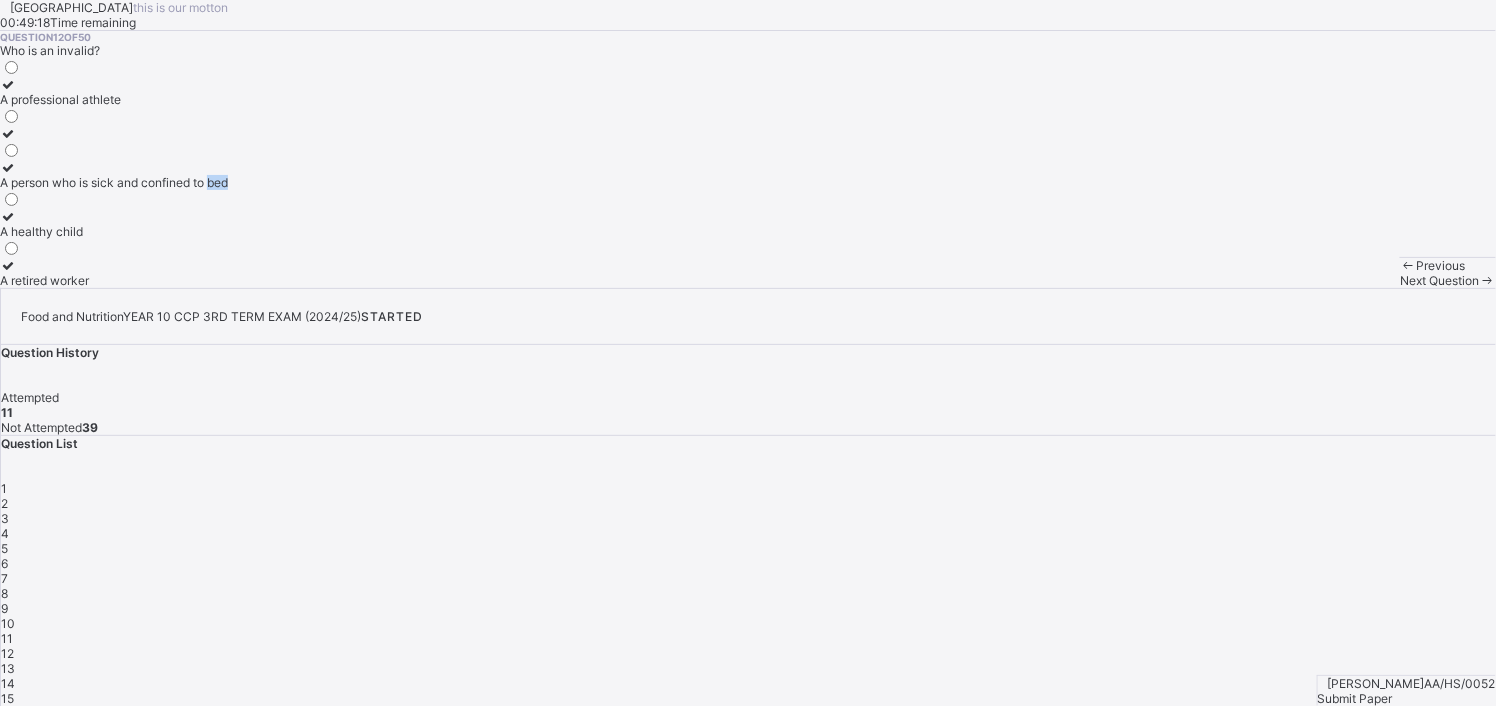 click on "A person who is sick and confined to bed" at bounding box center (114, 182) 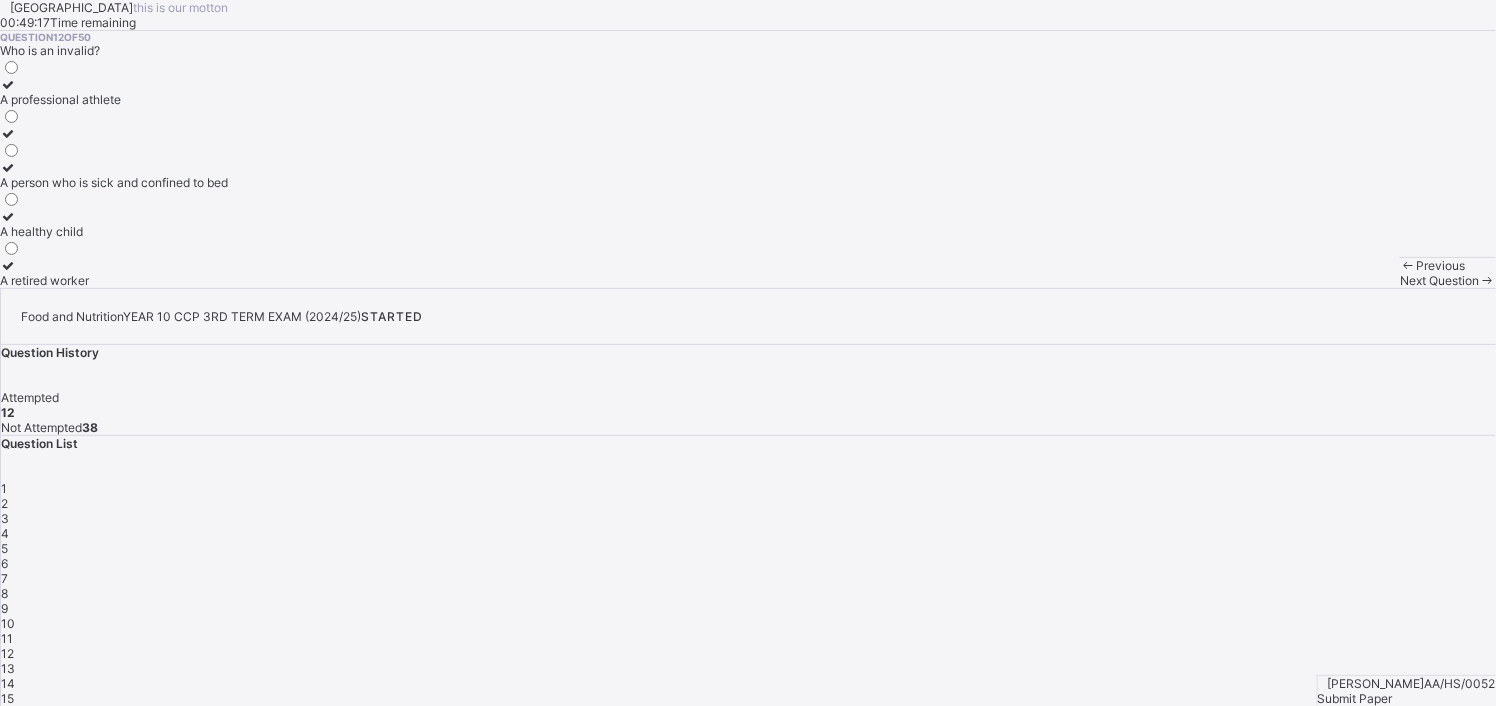 click on "Question  12  of  50 Who is an invalid? A professional athlete A person who is sick and confined to bed A healthy child A retired worker" at bounding box center [748, 159] 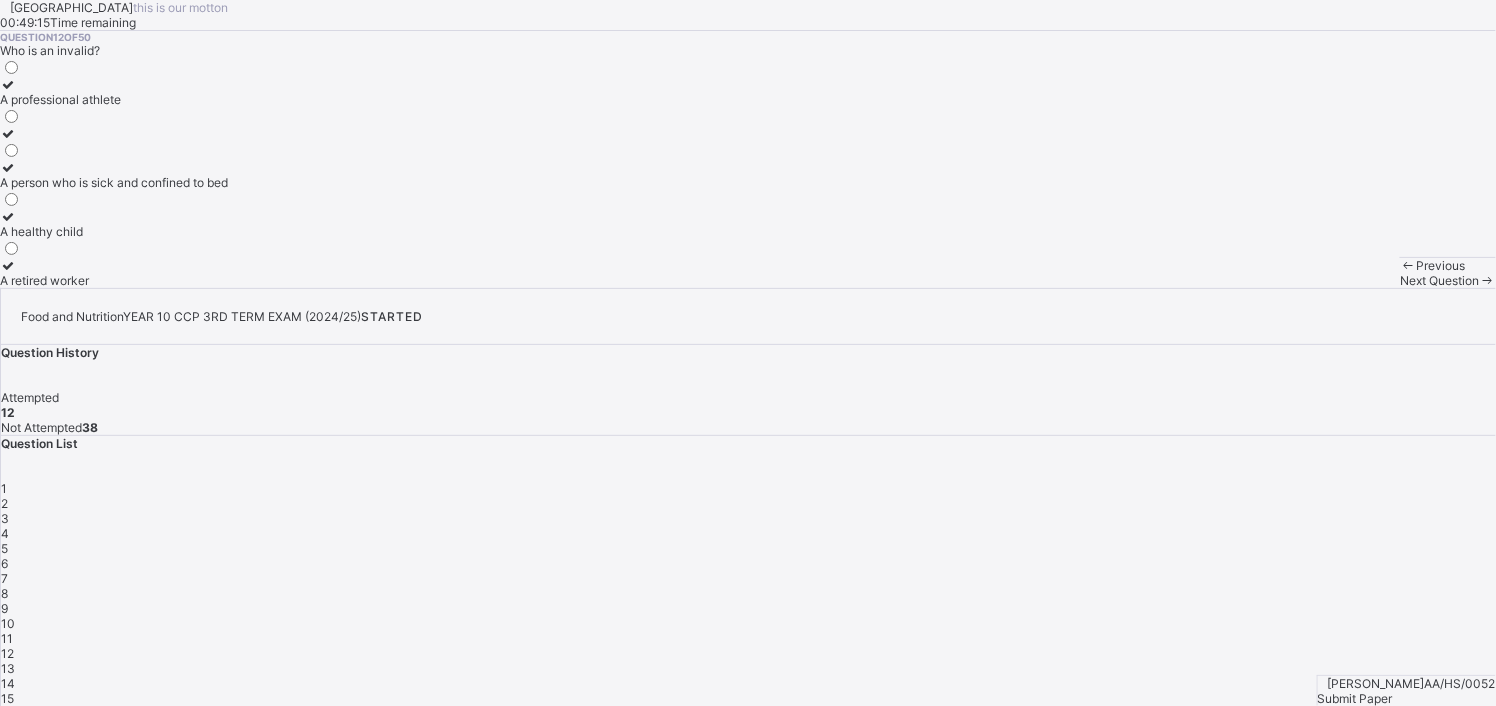 click on "Previous Next Question" at bounding box center (1448, 272) 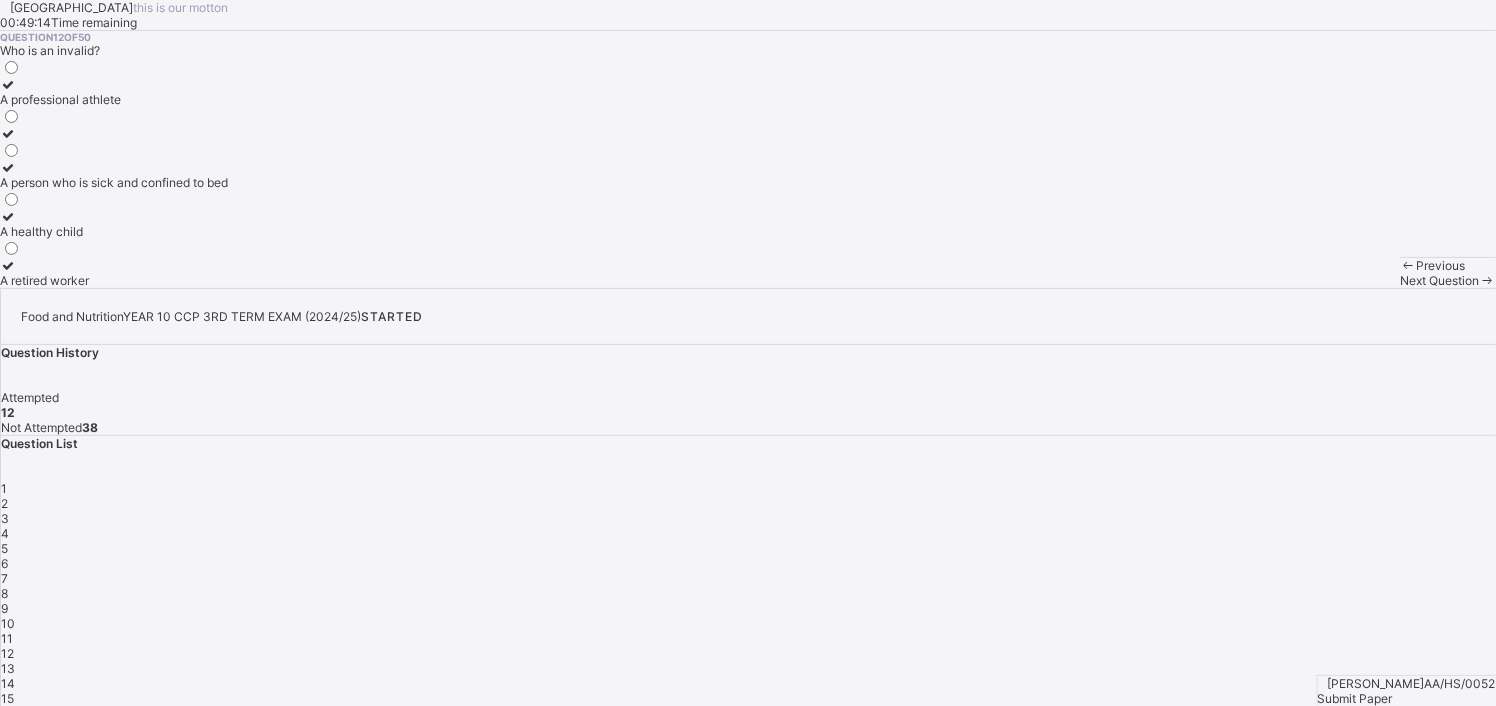 click on "Previous Next Question" at bounding box center (1448, 272) 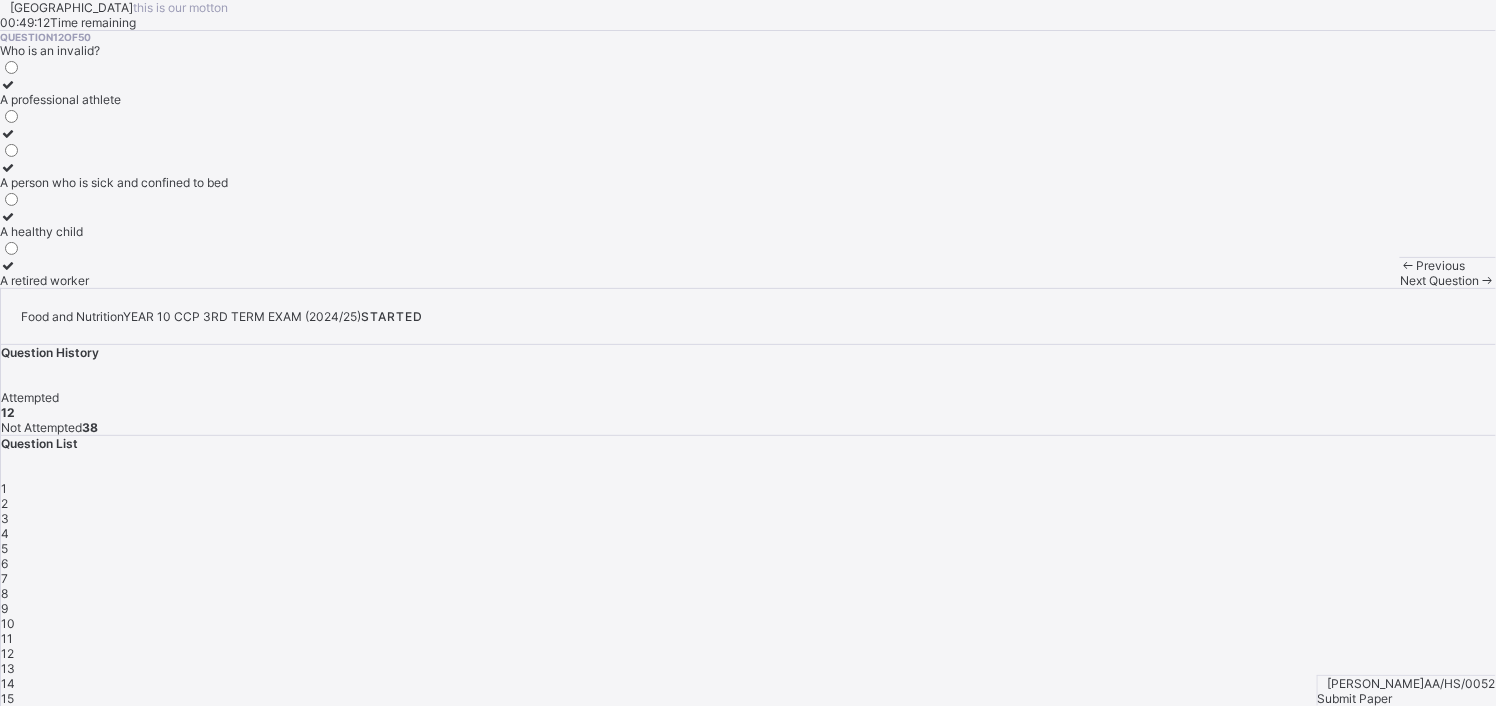 click on "Next Question" at bounding box center [1448, 280] 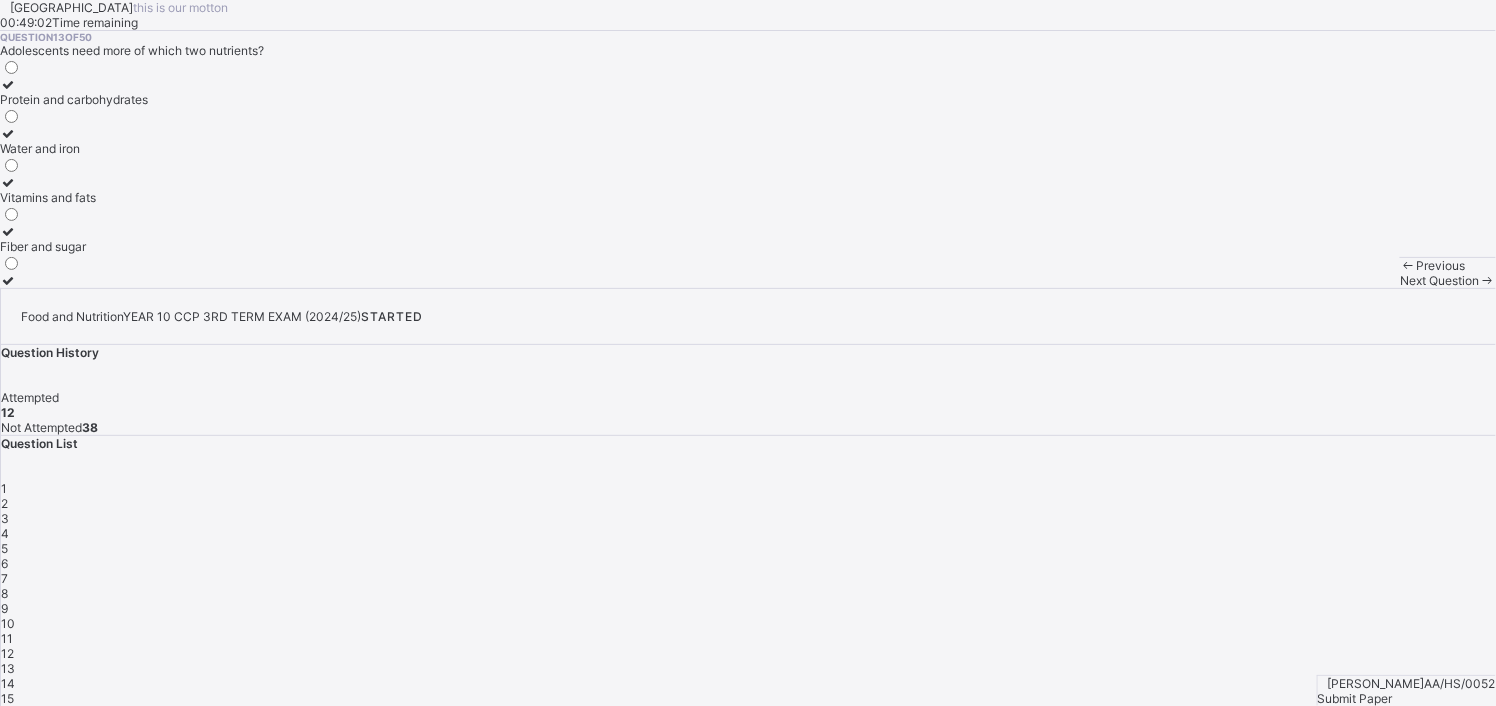 click on "Protein and carbohydrates" at bounding box center [74, 99] 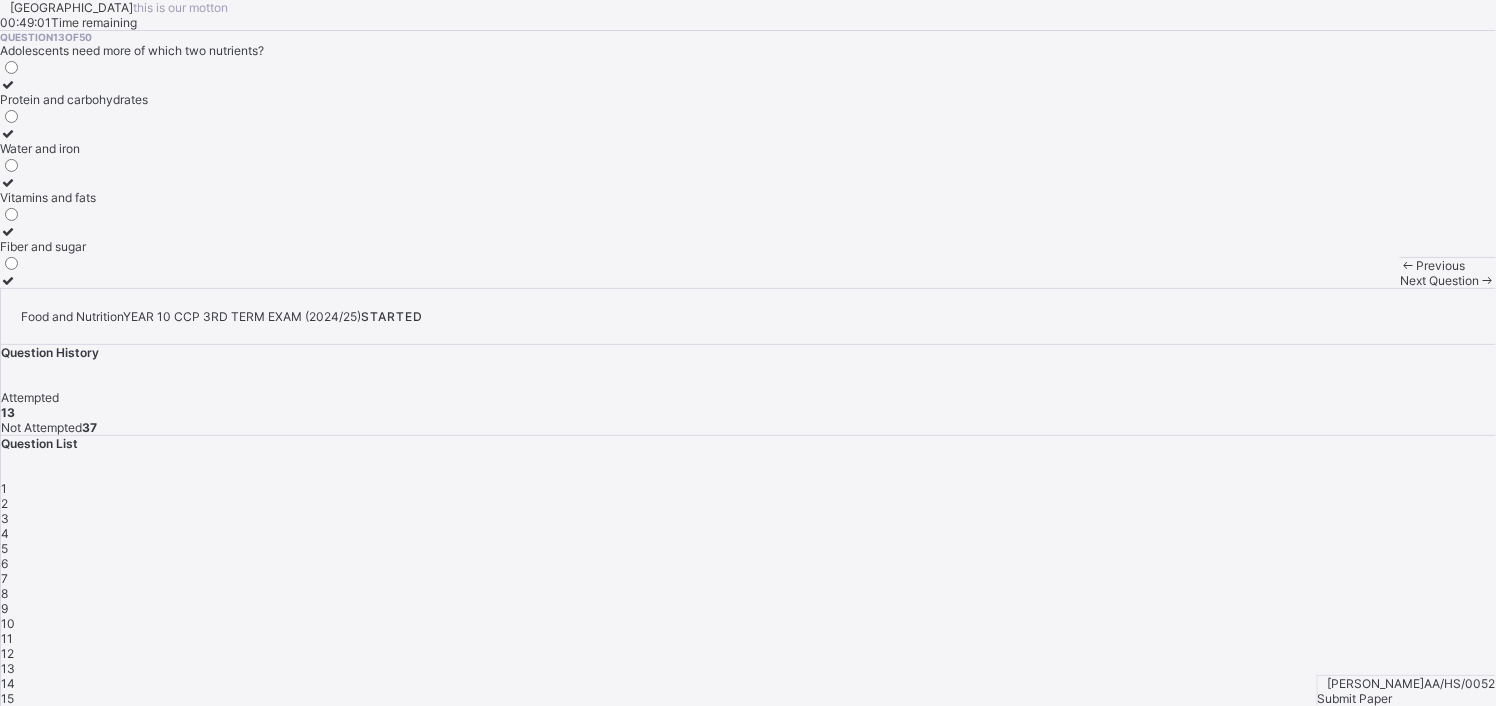 click on "Next Question" at bounding box center [1439, 280] 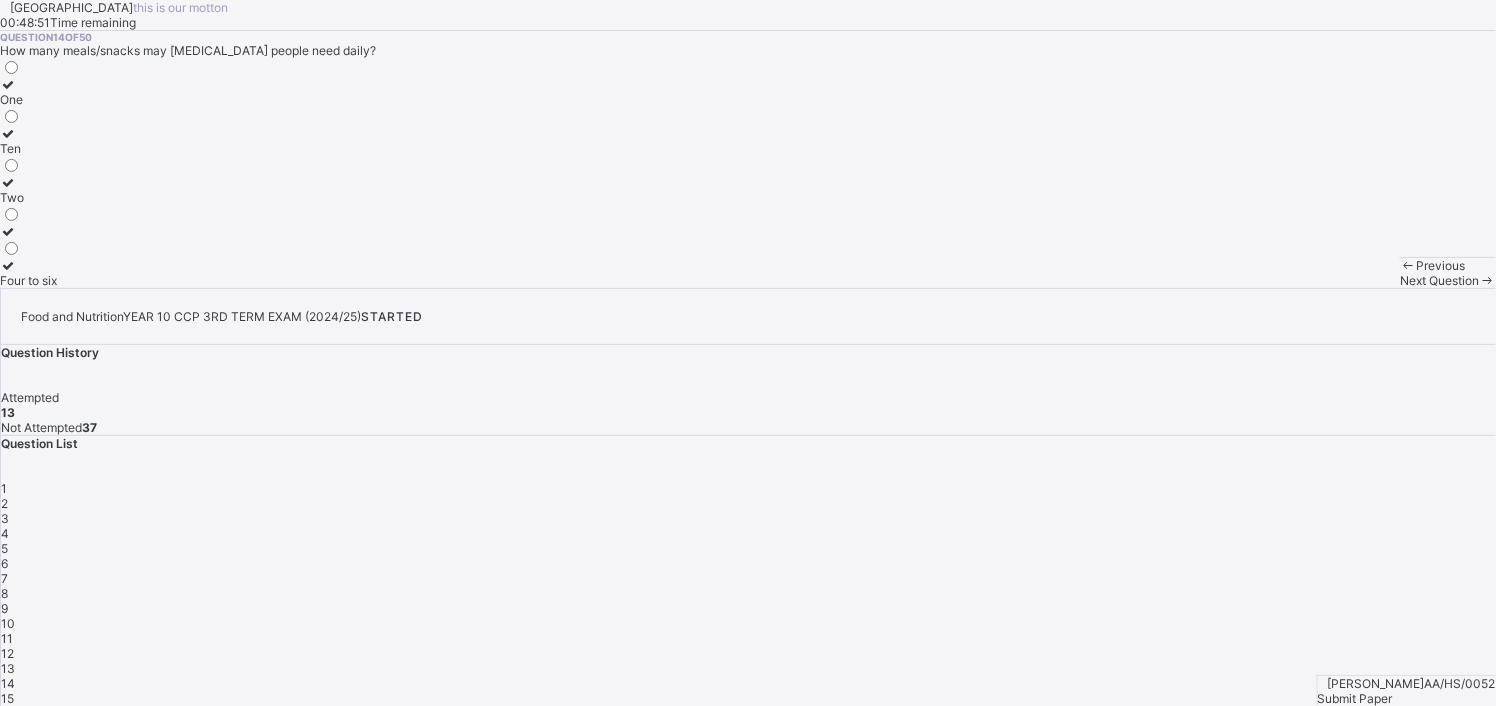 click on "Four to six" at bounding box center [28, 280] 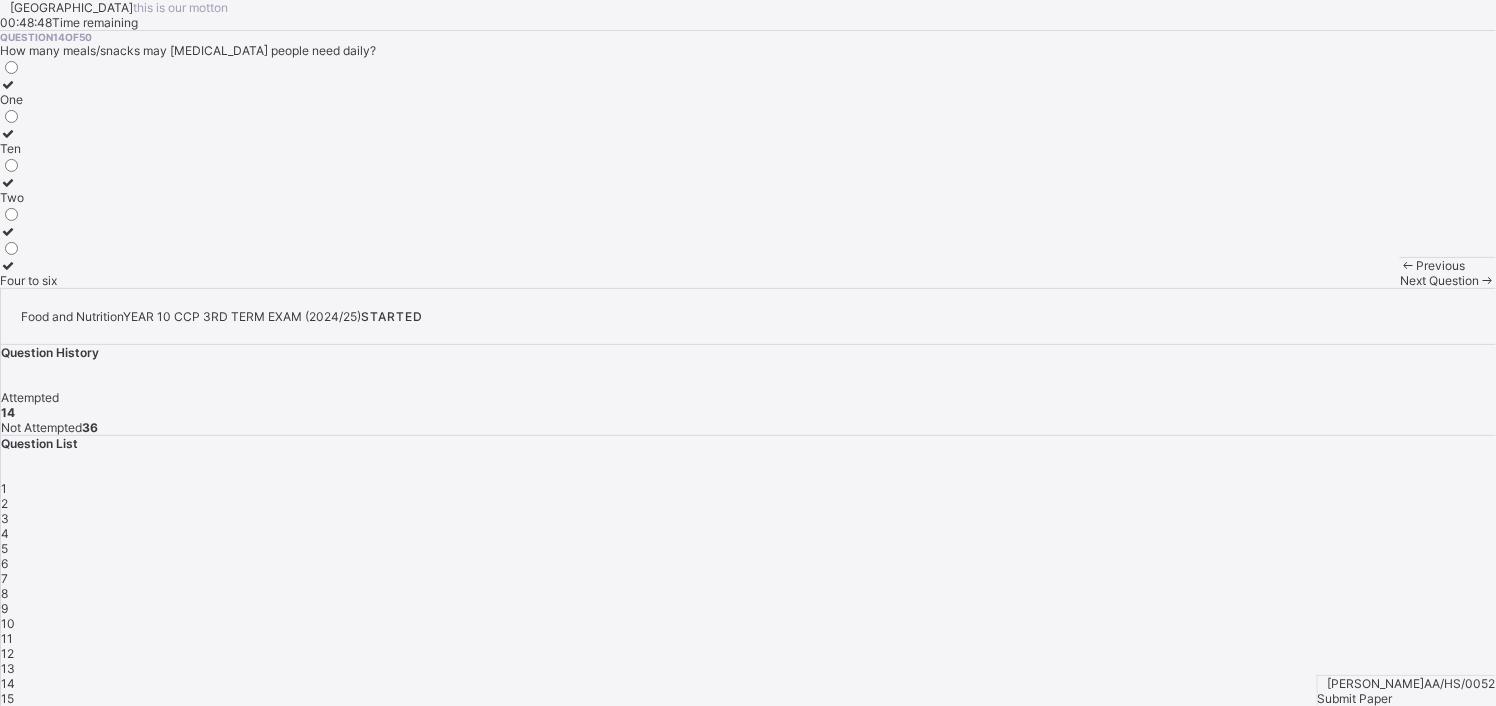 click on "Previous Next Question" at bounding box center [1448, 272] 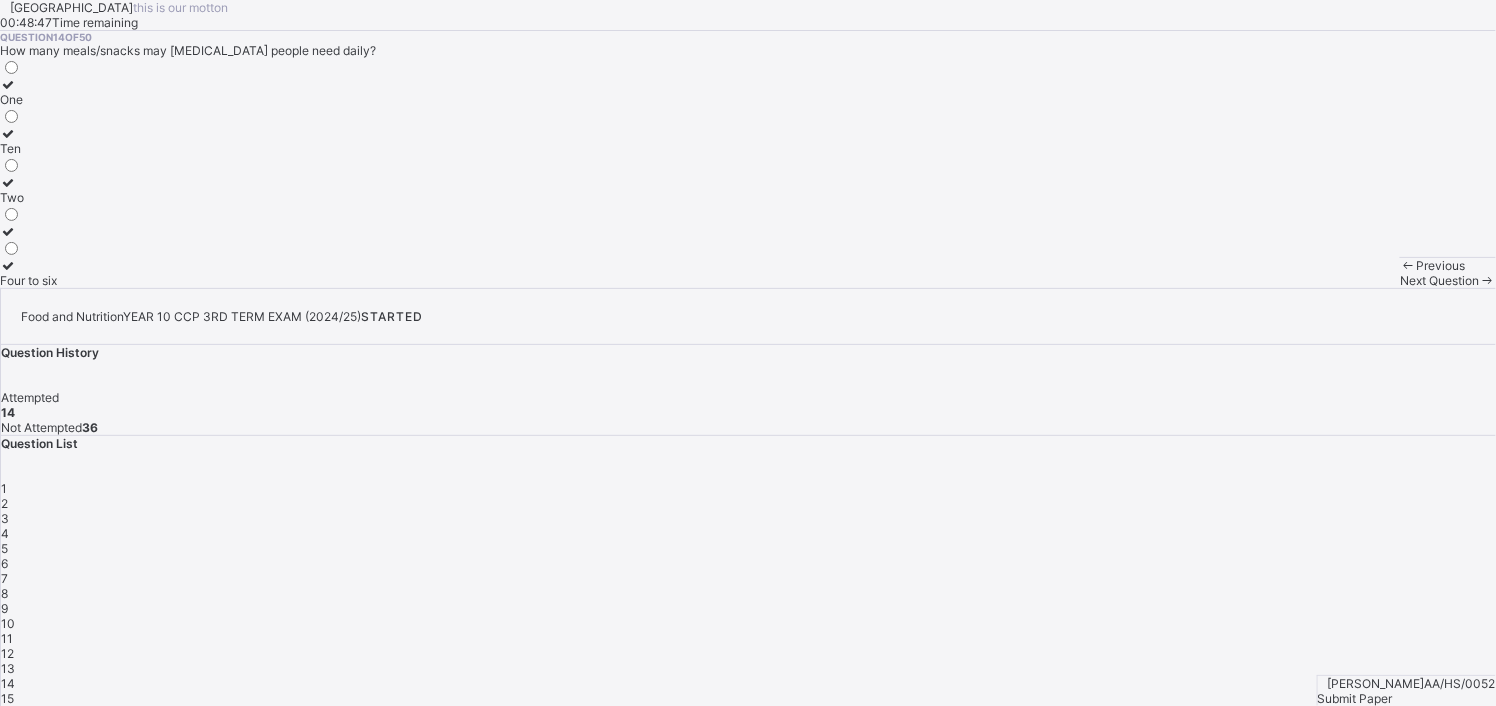 click on "Previous Next Question" at bounding box center (1448, 272) 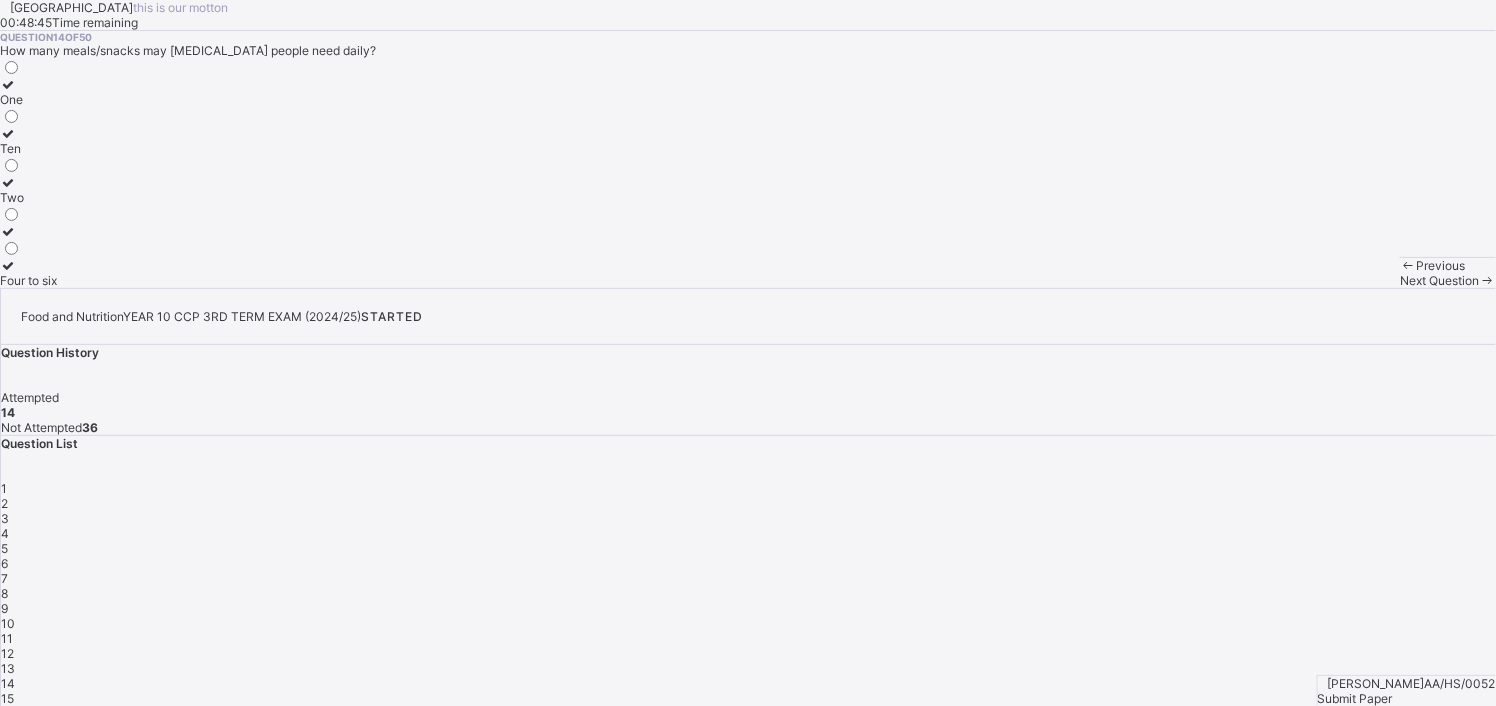 click on "Next Question" at bounding box center [1448, 280] 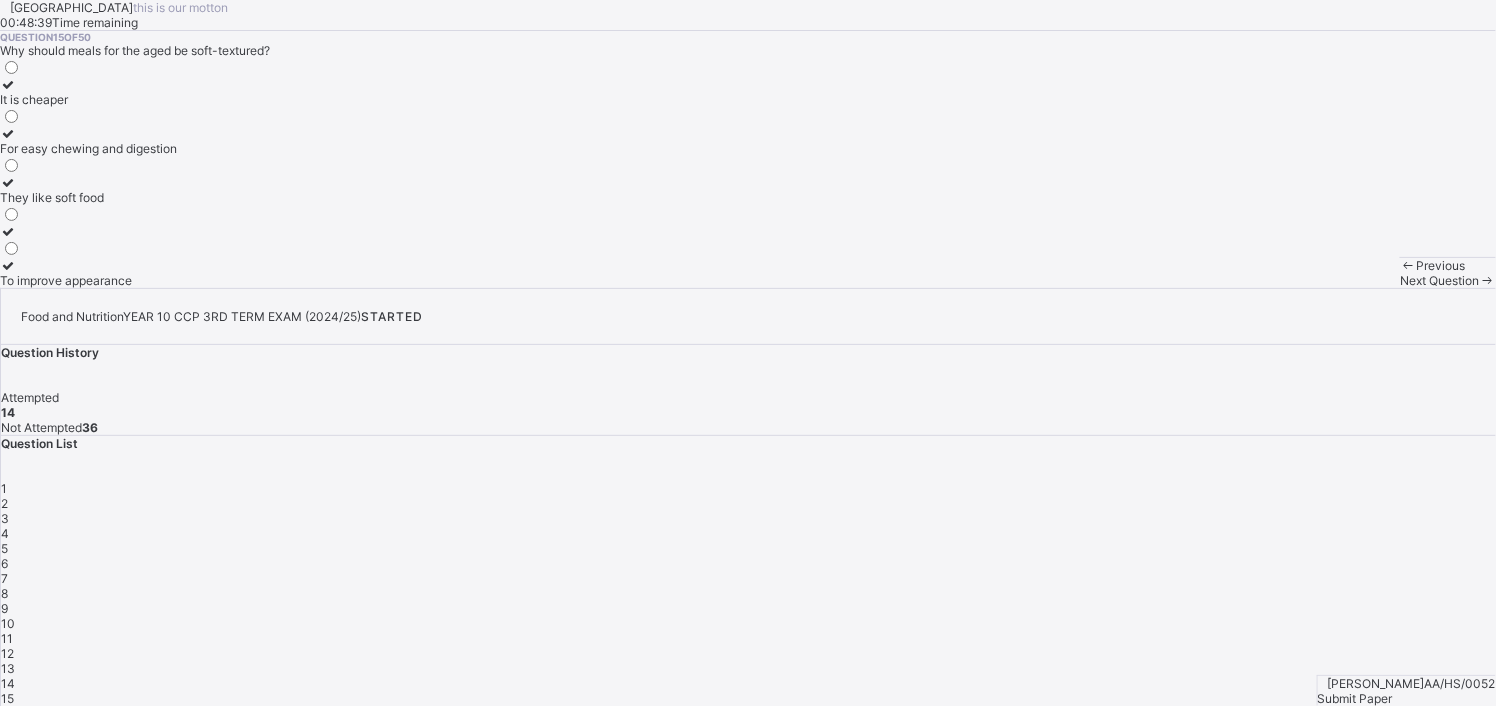 click on "For easy chewing and digestion" at bounding box center [88, 141] 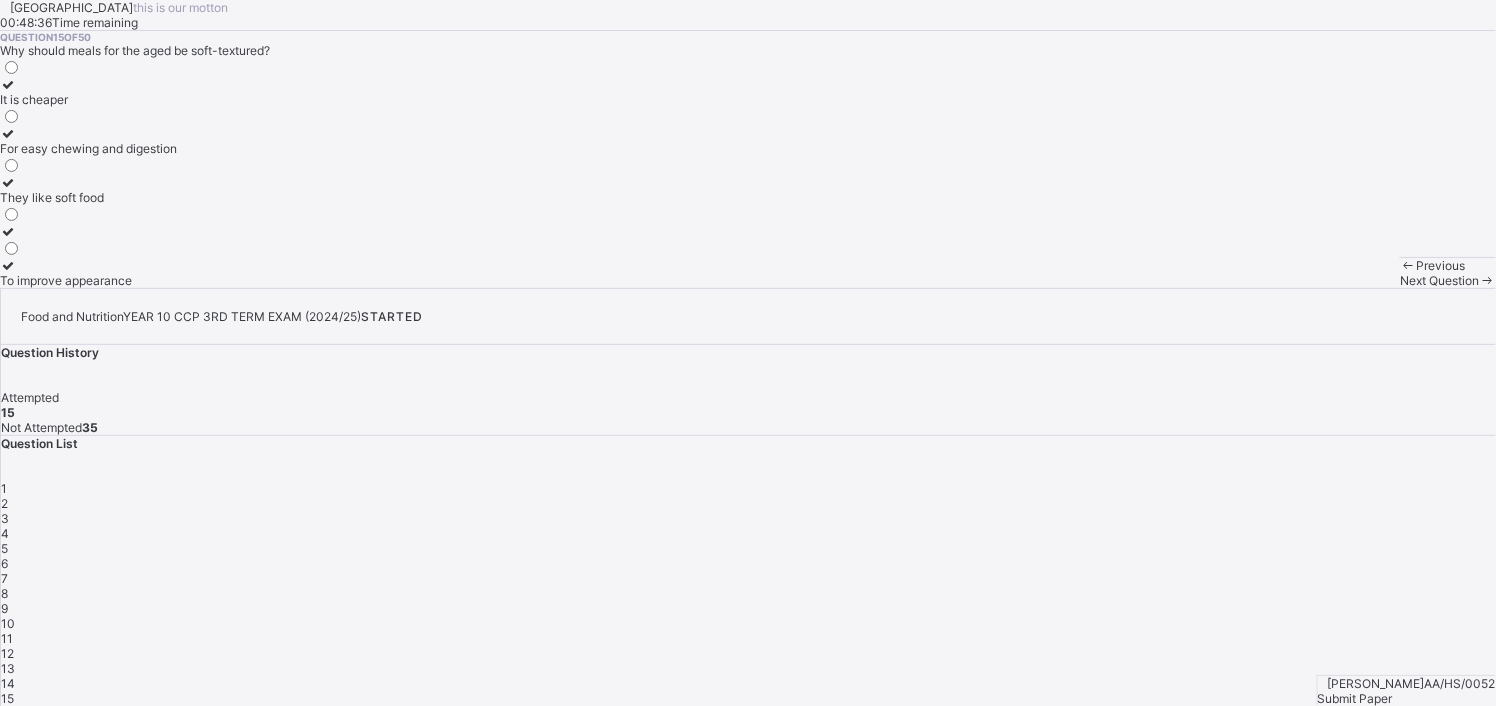 click on "Next Question" at bounding box center [1448, 280] 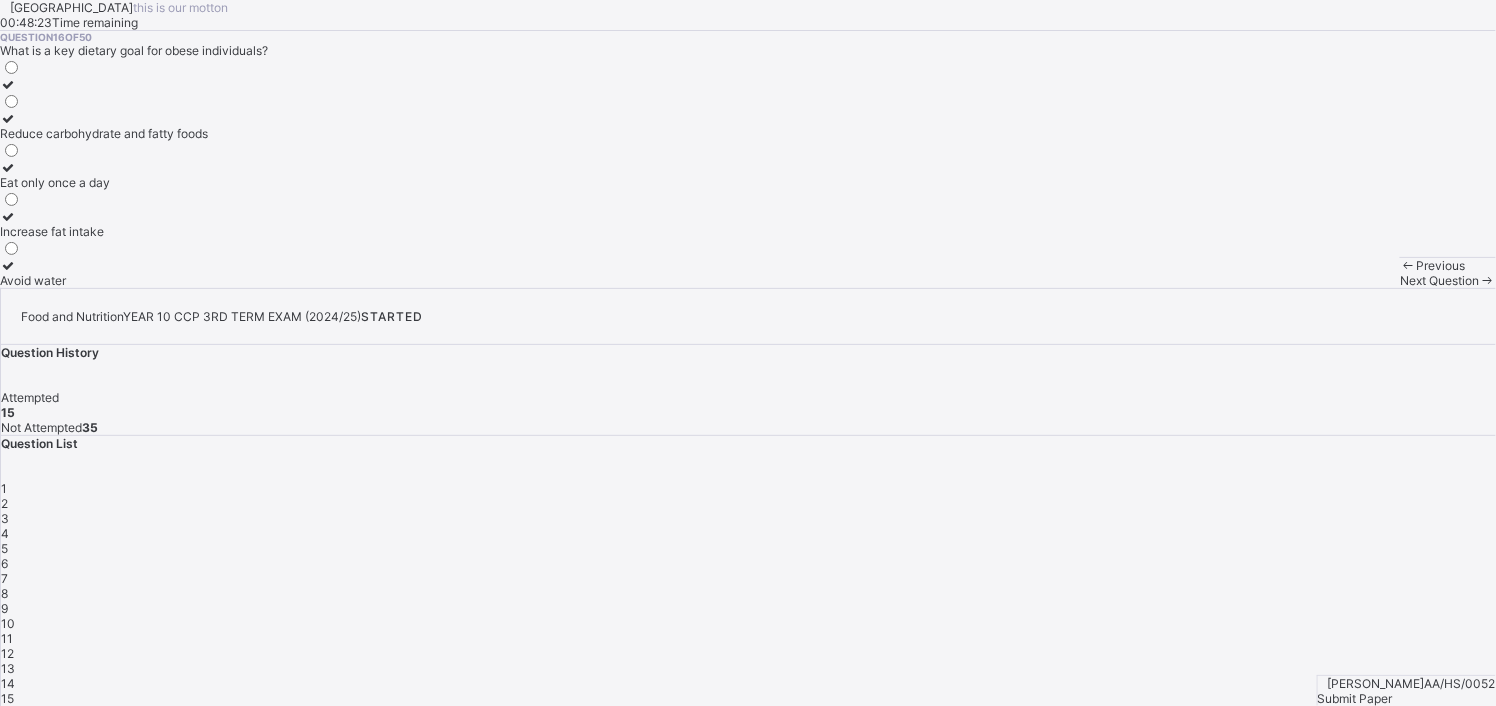 click on "Reduce carbohydrate and fatty foods" at bounding box center (104, 133) 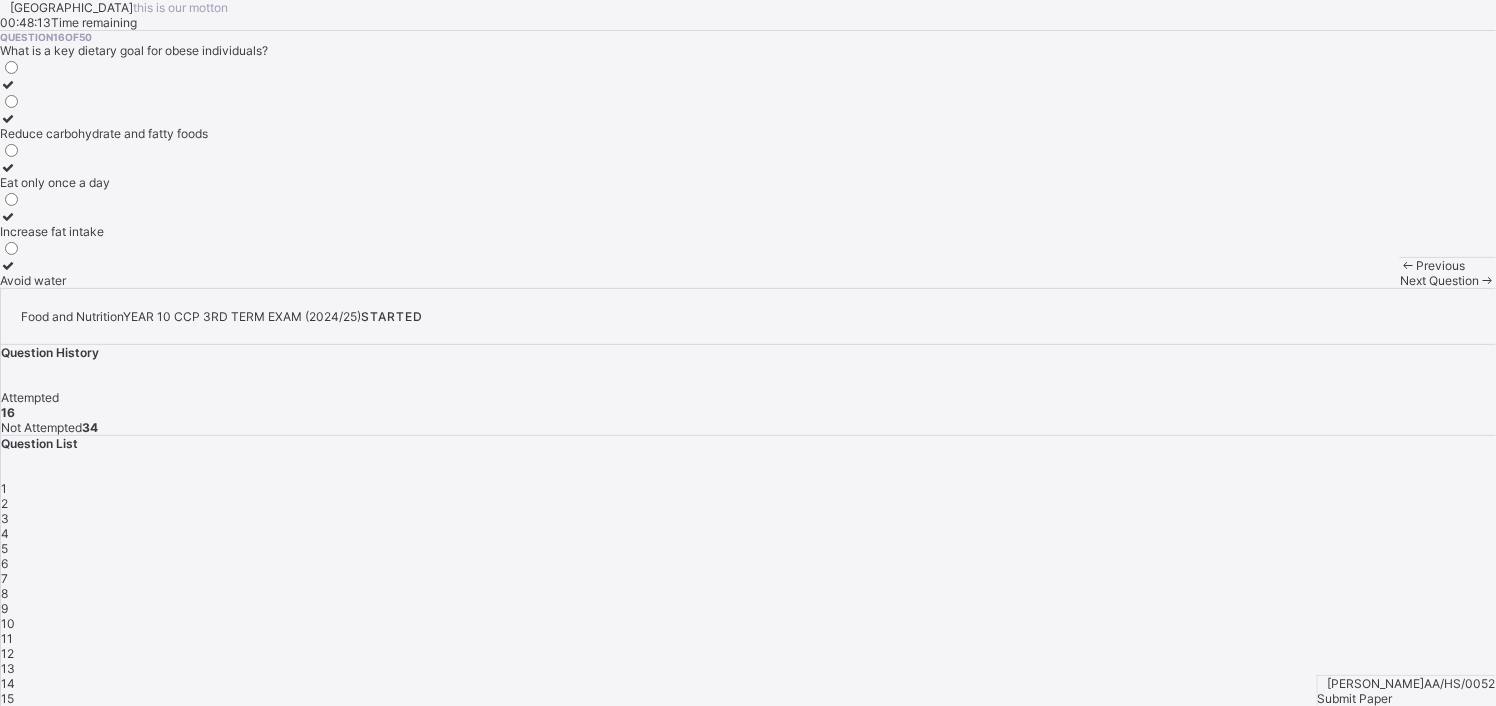 click on "Submit Paper" at bounding box center [1355, 698] 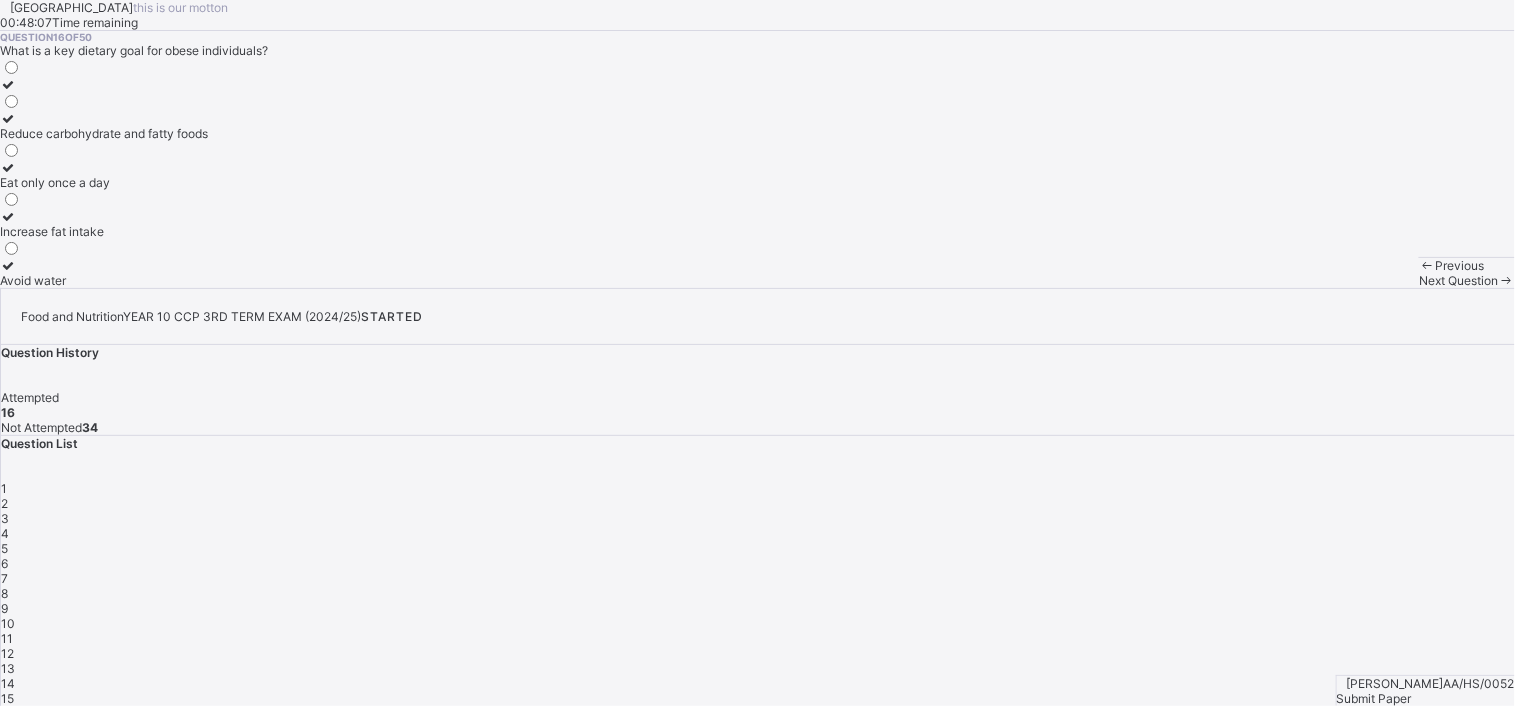 click on "Cancel" at bounding box center [20, 1449] 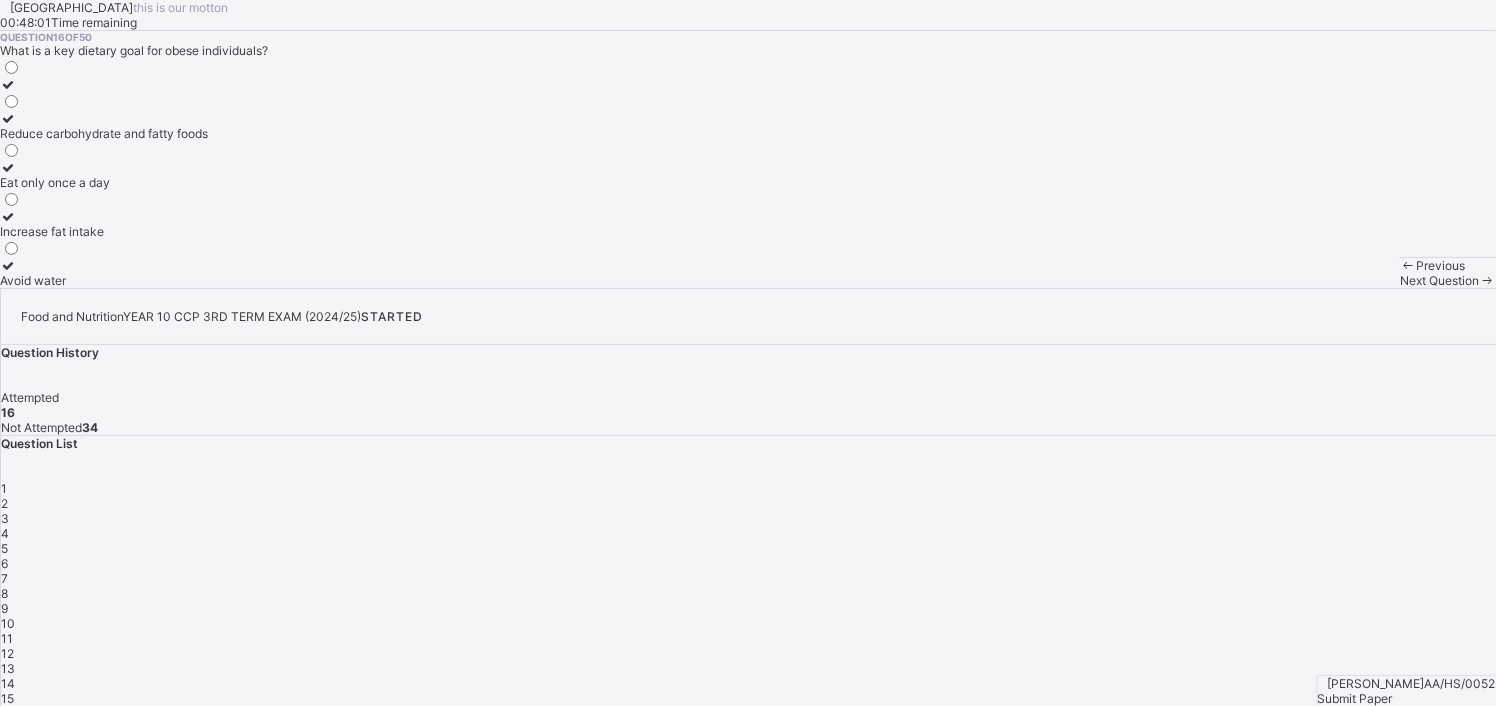 click on "17" at bounding box center [748, 728] 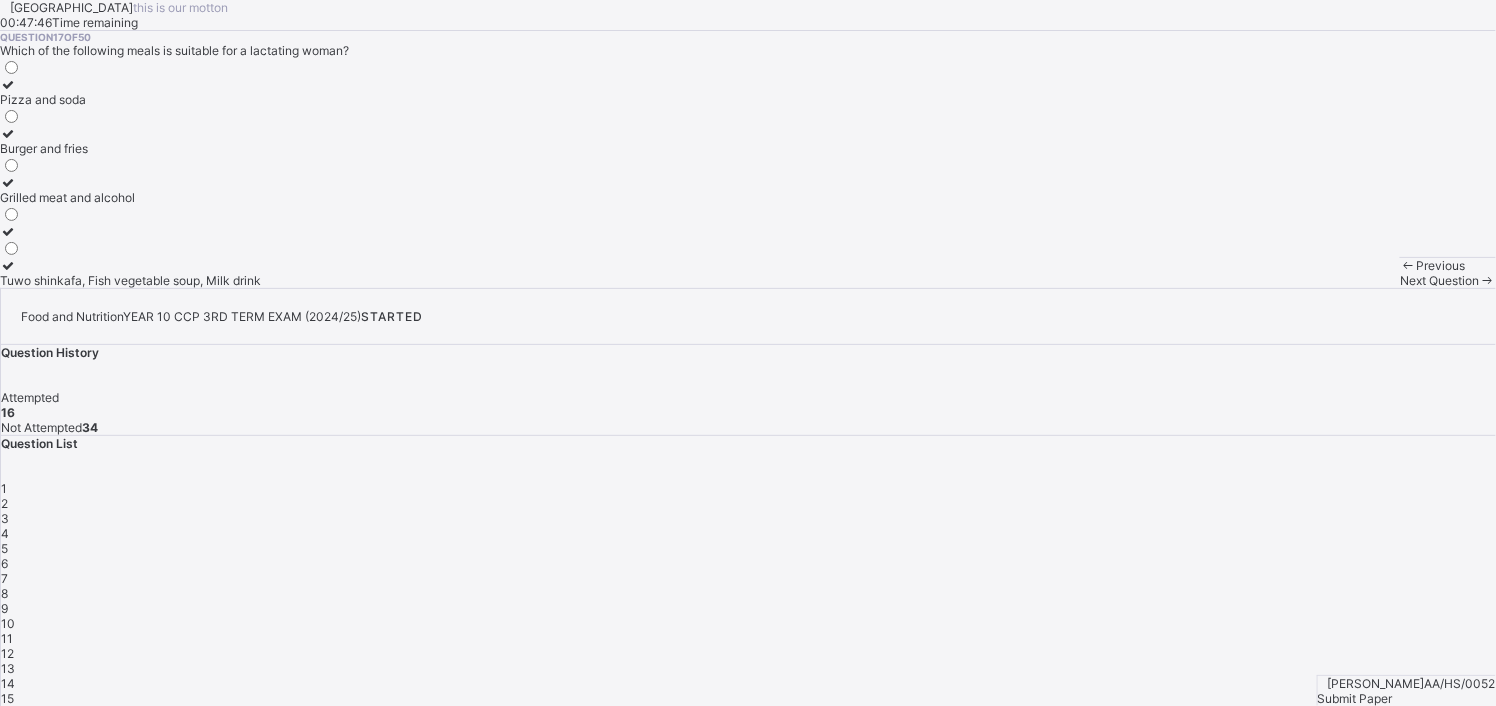 click on "Tuwo shinkafa, Fish vegetable soup, Milk drink" at bounding box center [130, 280] 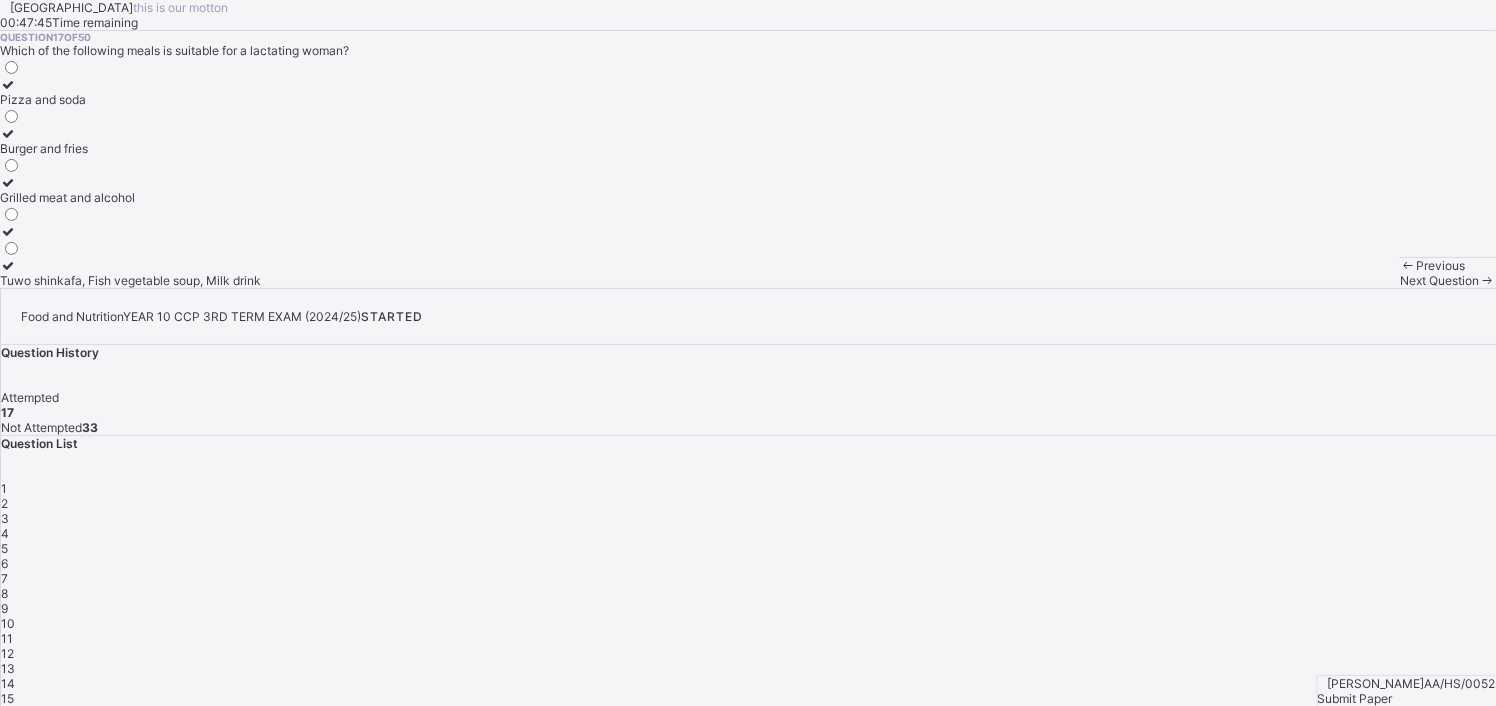 click on "Previous Next Question" at bounding box center (1448, 272) 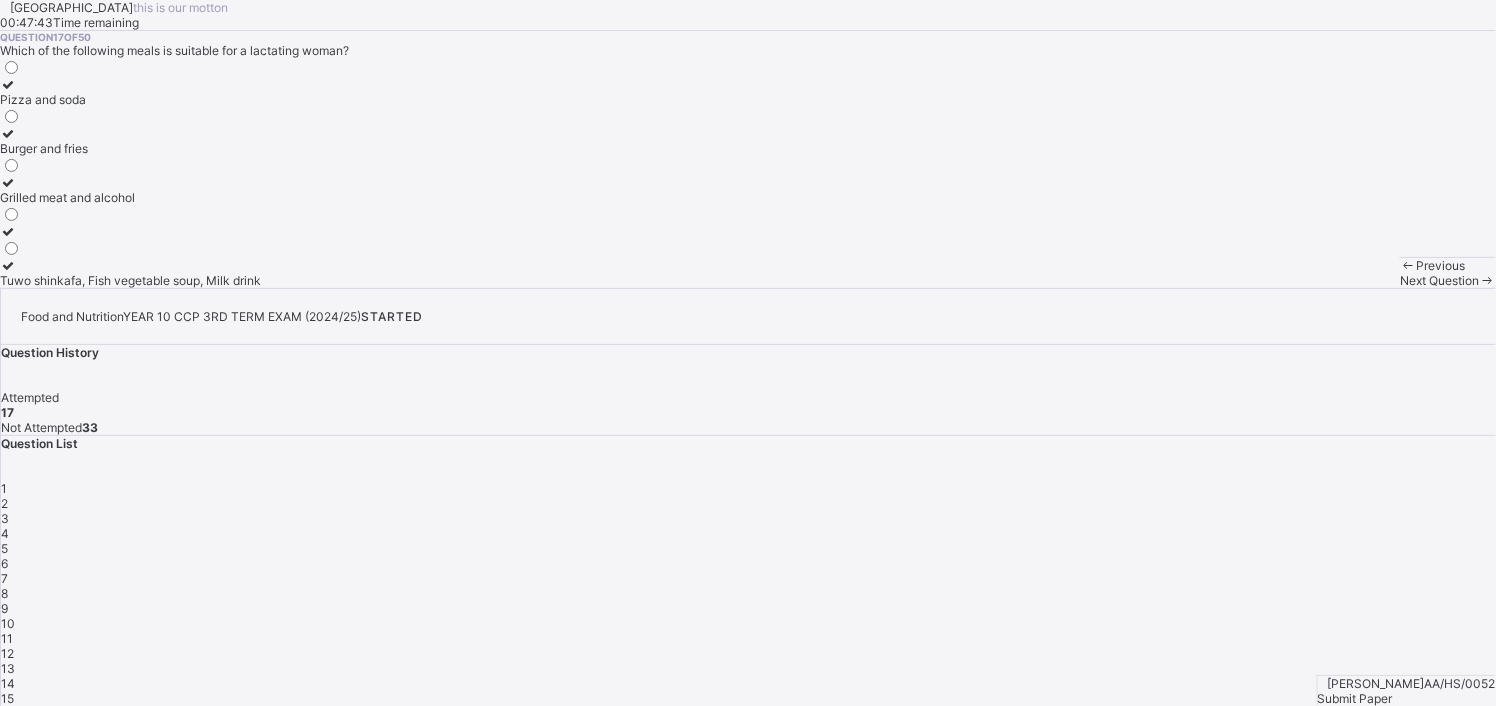 click on "Next Question" at bounding box center [1439, 280] 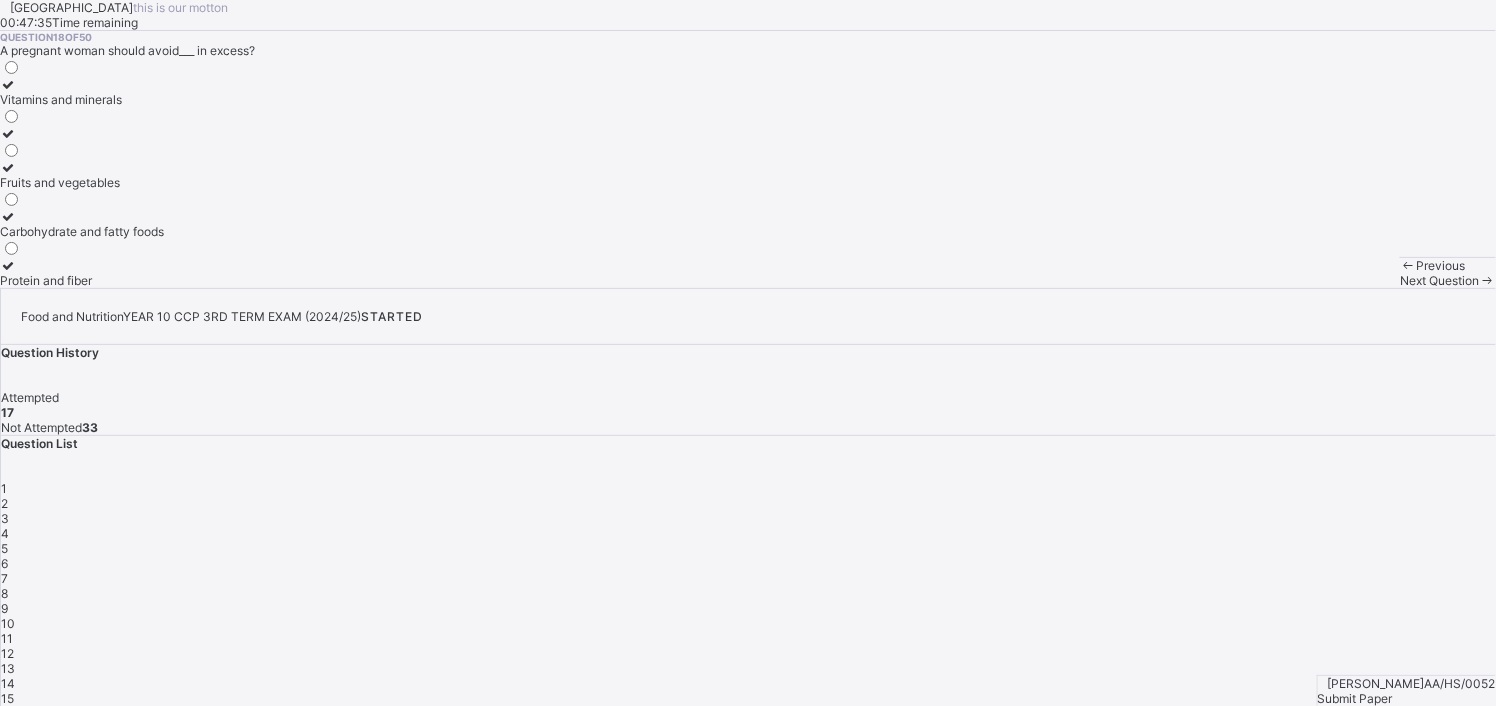 click on "Carbohydrate and fatty foods" at bounding box center [82, 231] 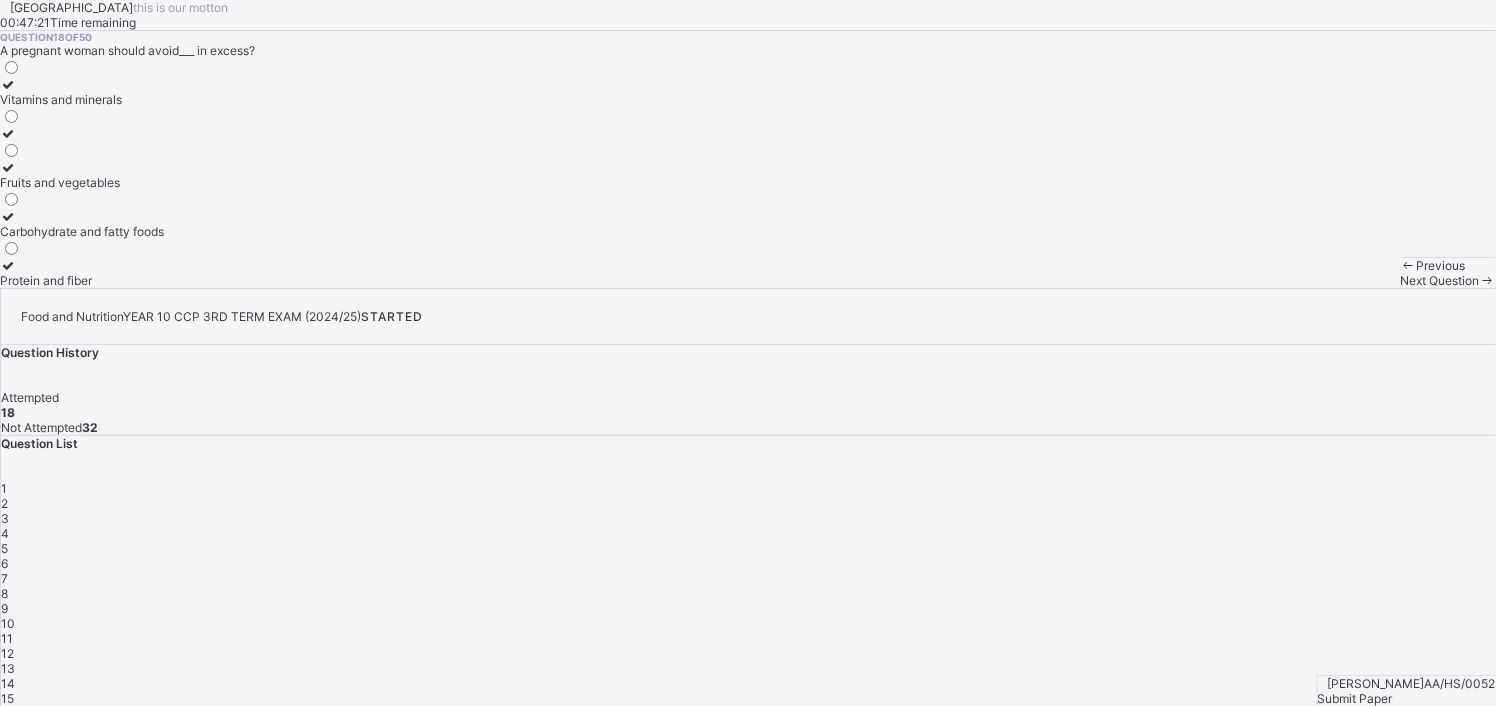 click on "Next Question" at bounding box center (1448, 280) 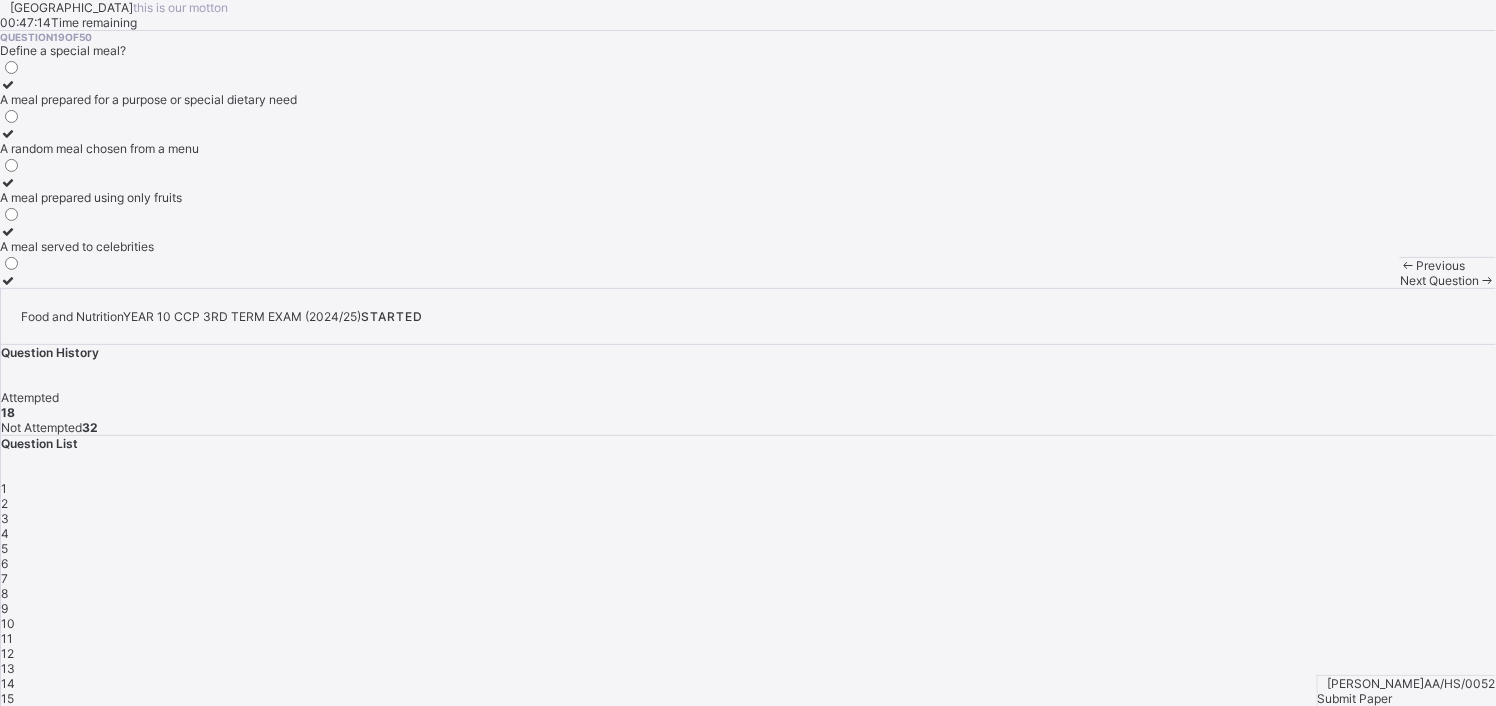 click on "A meal prepared for a purpose or special dietary need" at bounding box center (148, 99) 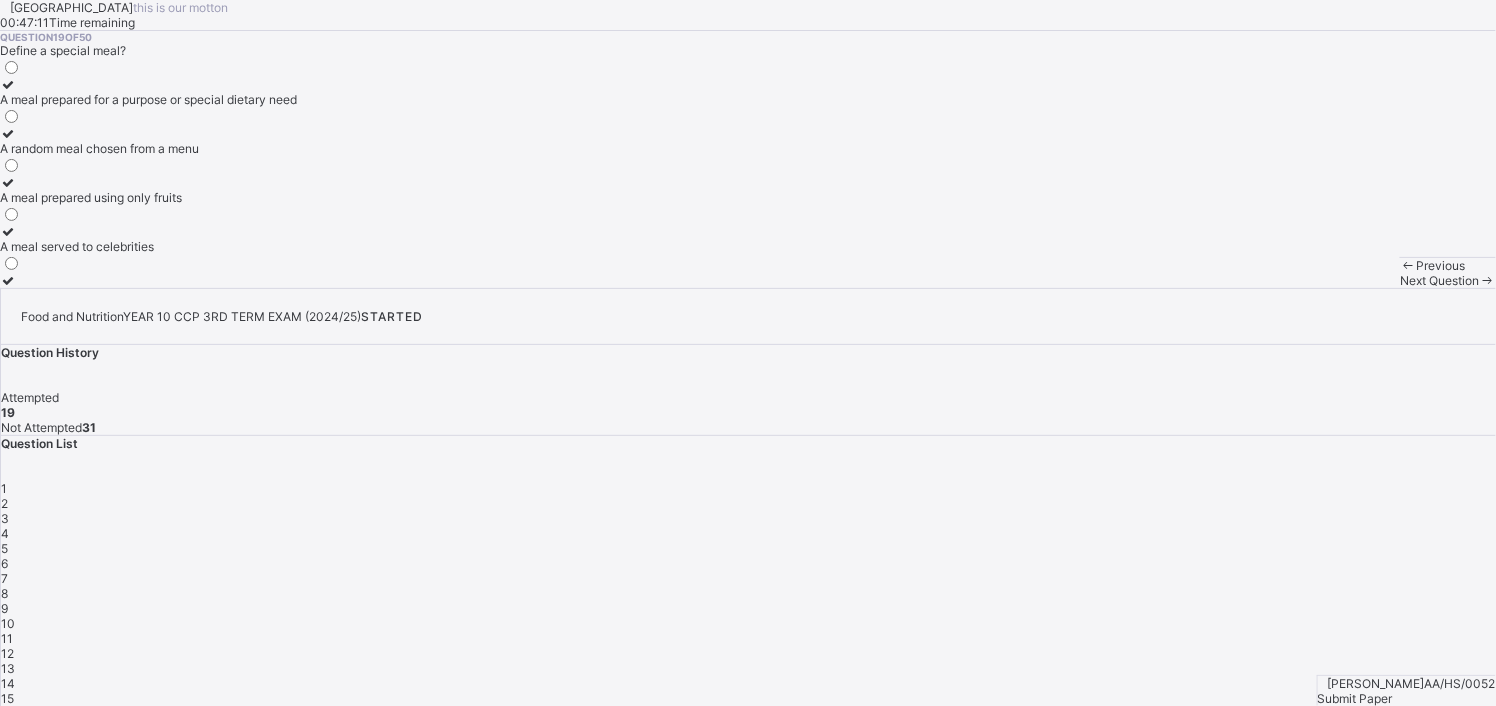 click on "Previous Next Question" at bounding box center [1448, 272] 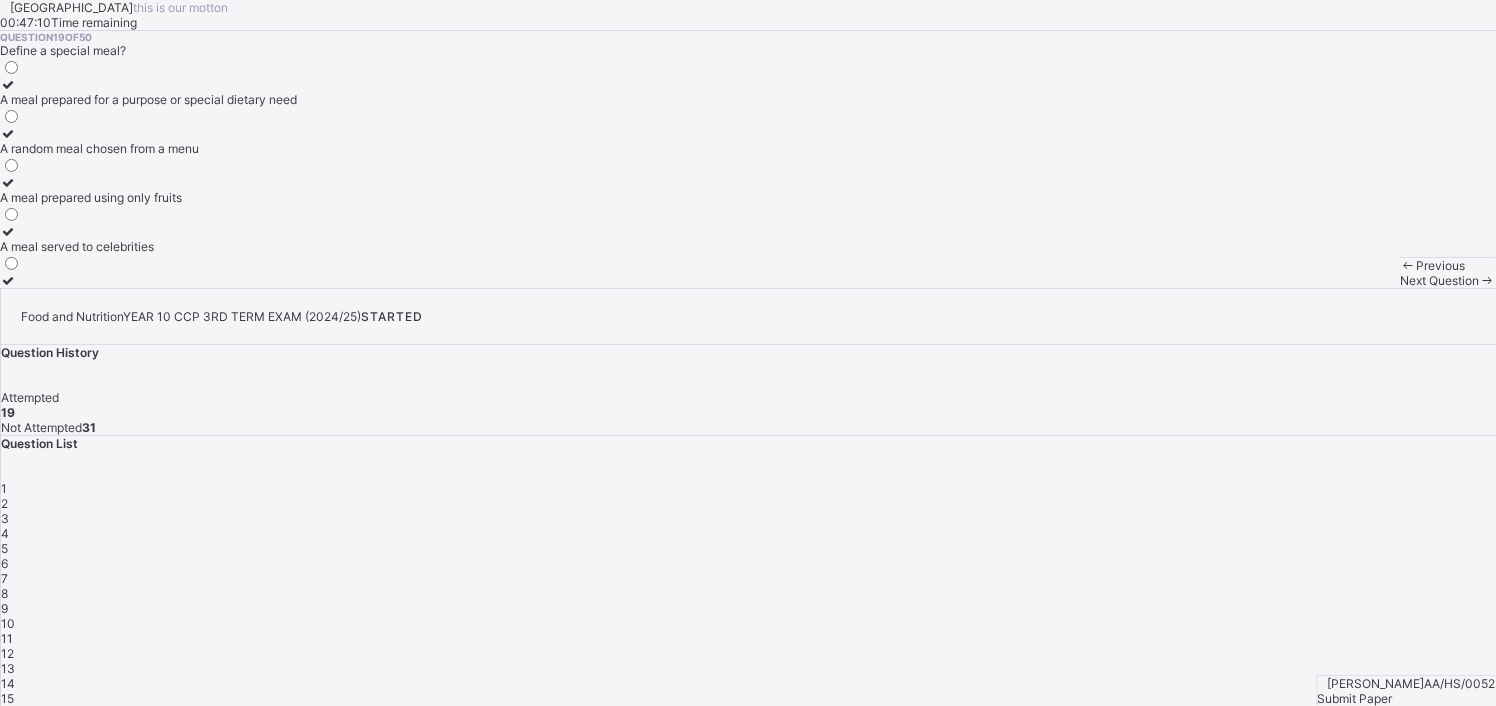 click on "Previous Next Question" at bounding box center [1448, 272] 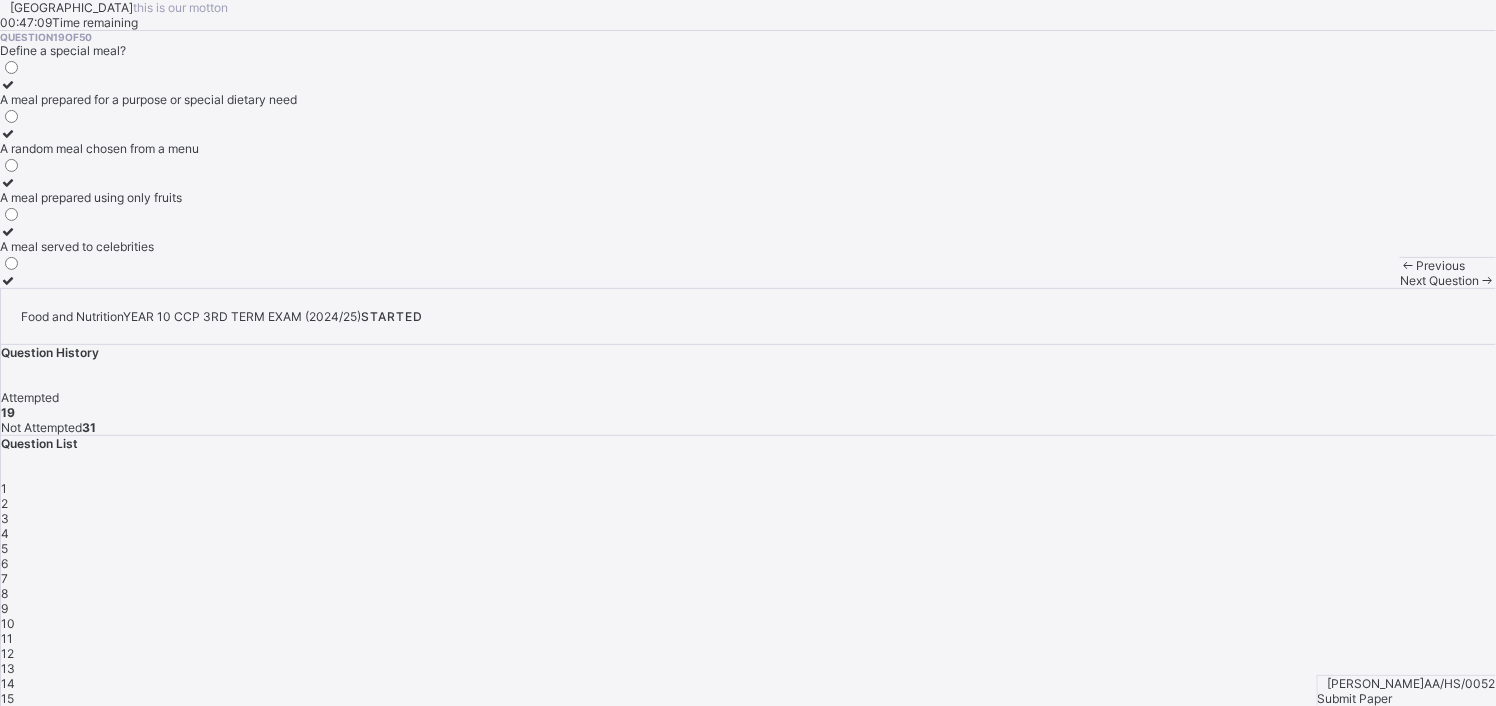 click on "Next Question" at bounding box center [1448, 280] 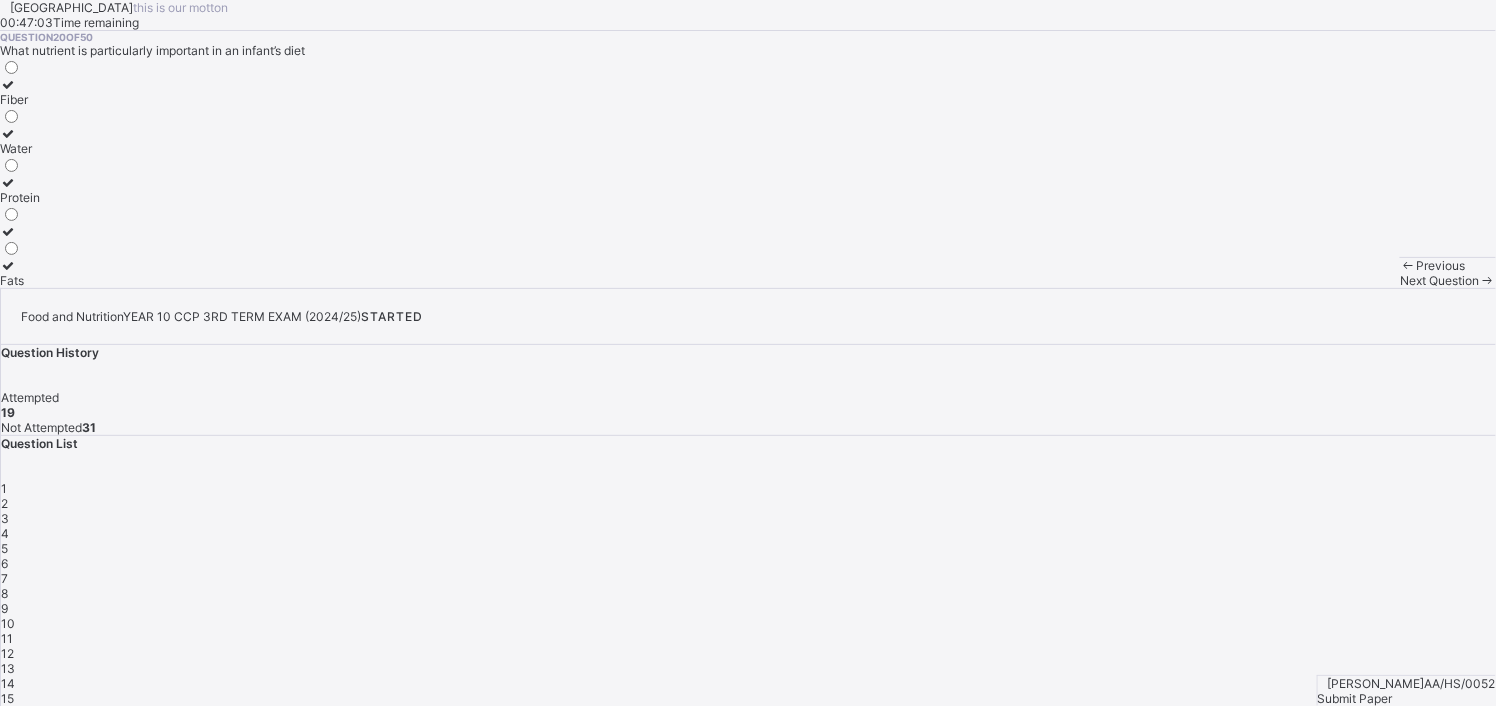 click on "Protein" at bounding box center (20, 190) 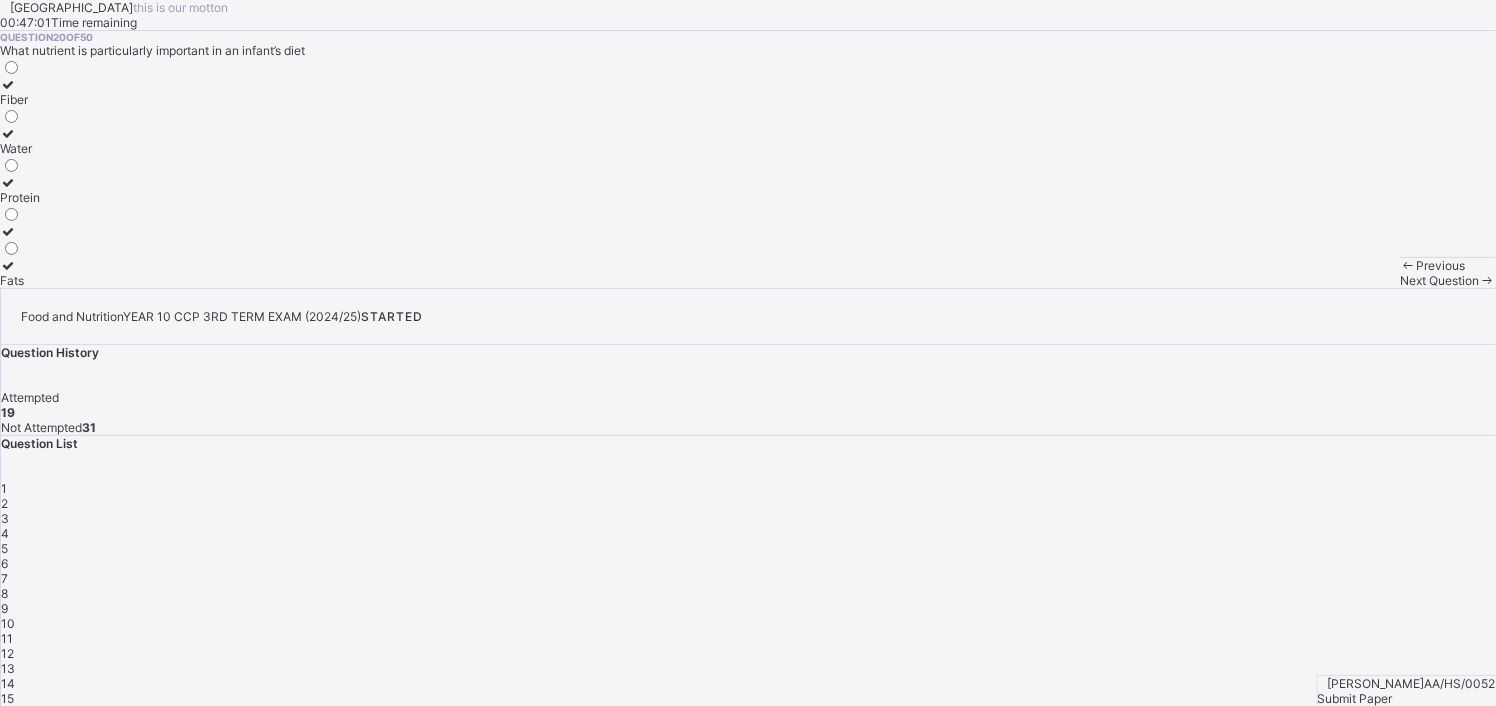 click on "Next Question" at bounding box center (1448, 280) 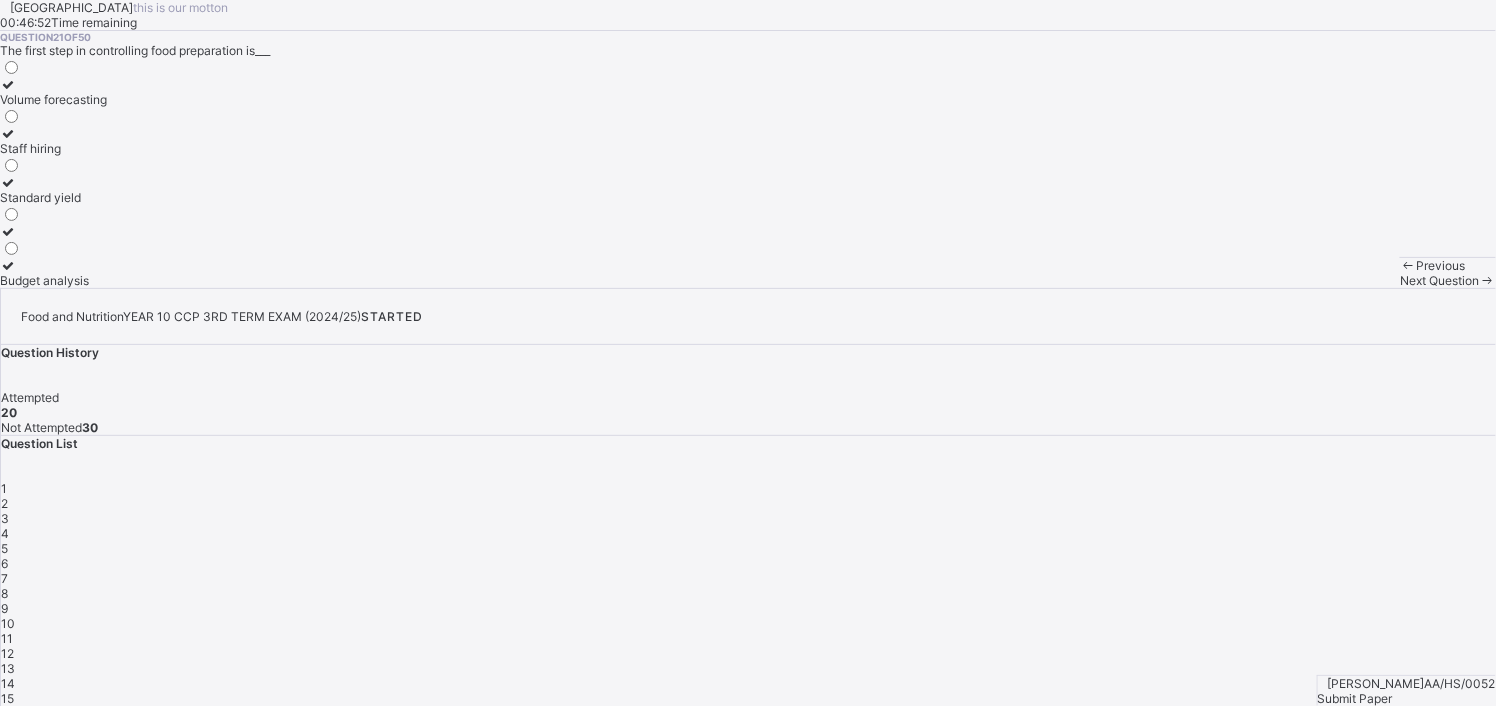 click on "Staff hiring" at bounding box center [53, 141] 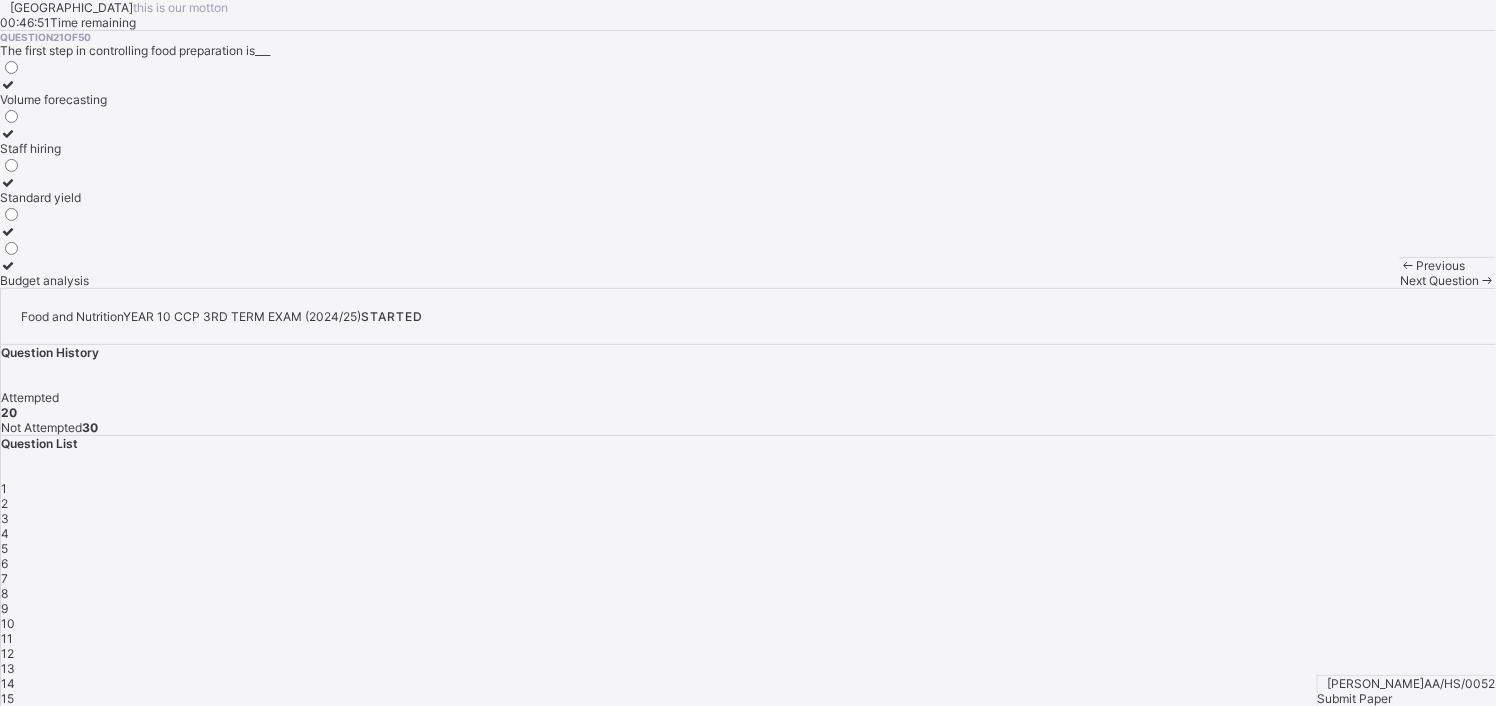 click on "Standard yield" at bounding box center (53, 197) 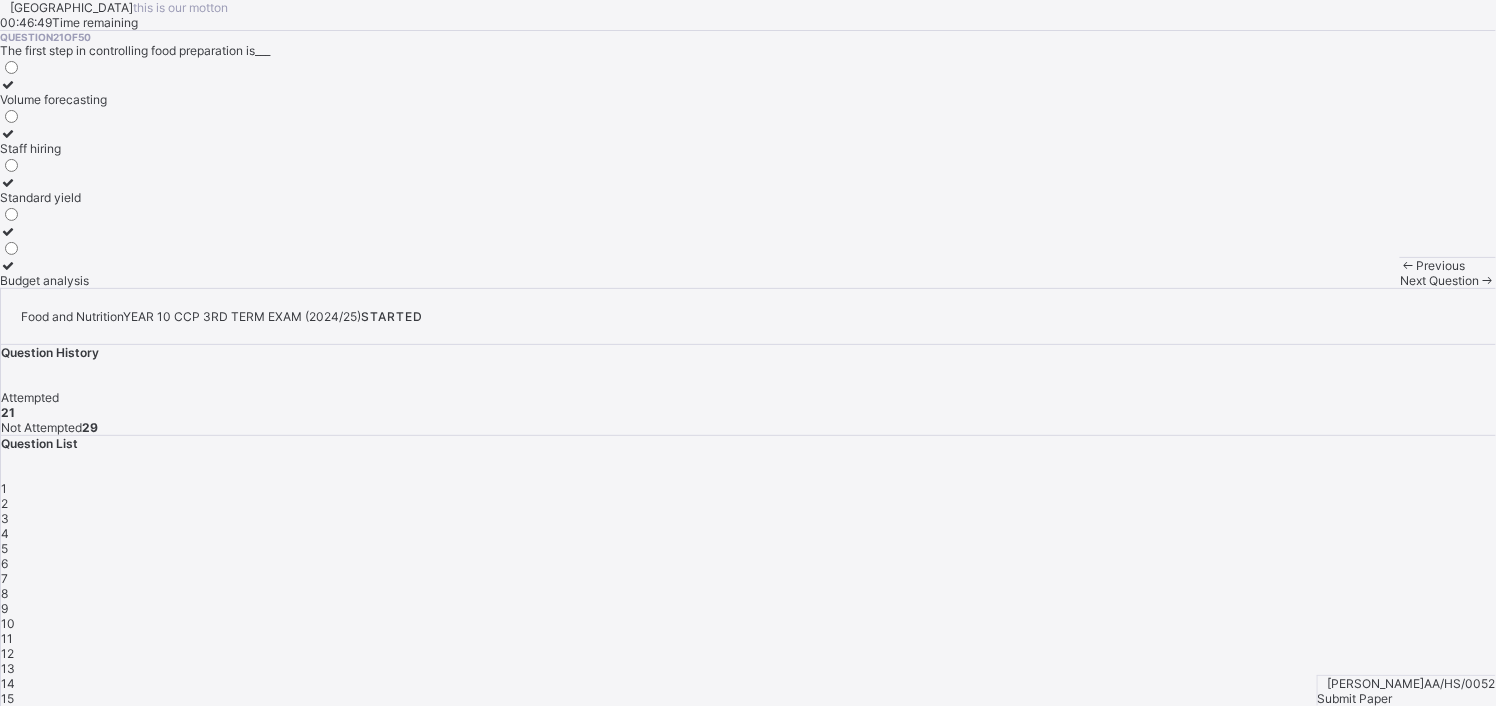 click on "Previous Next Question" at bounding box center (1448, 272) 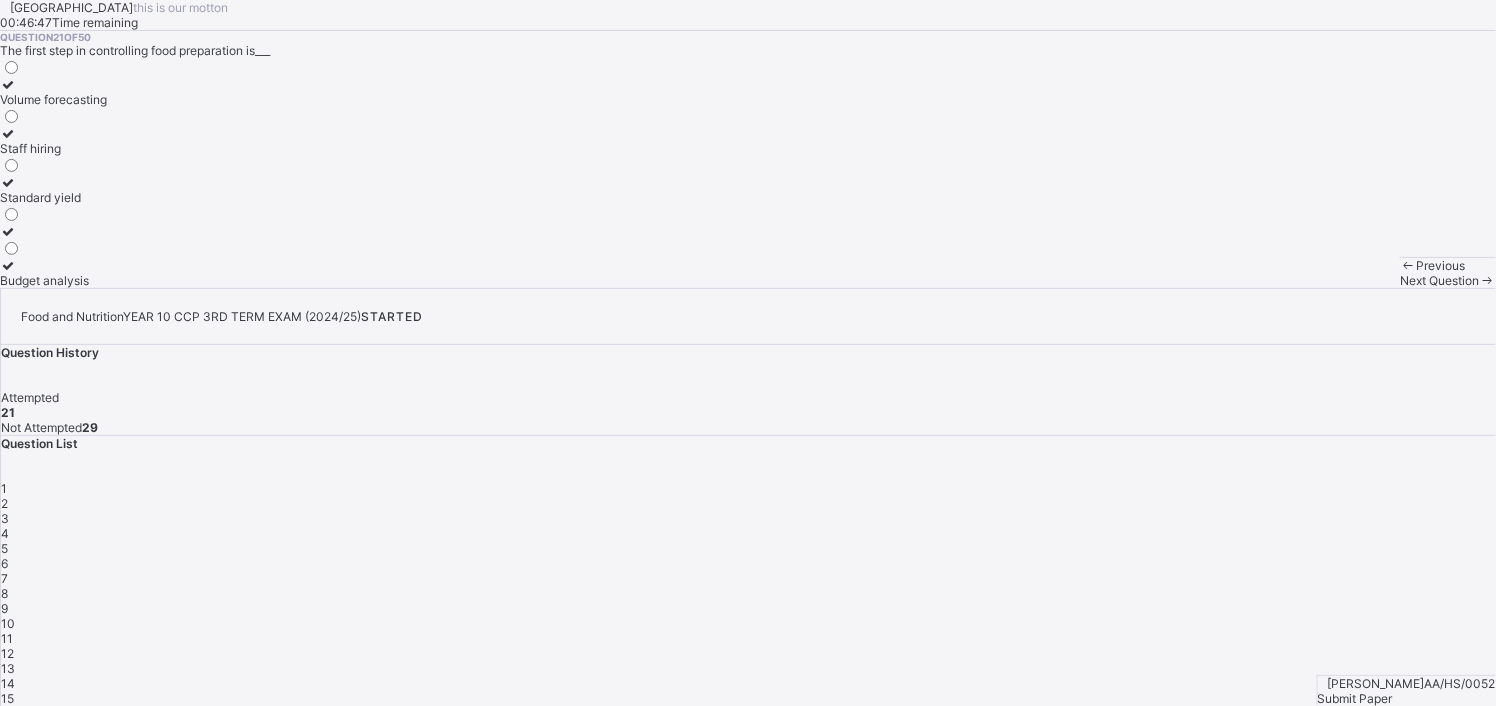 click on "Next Question" at bounding box center (1448, 280) 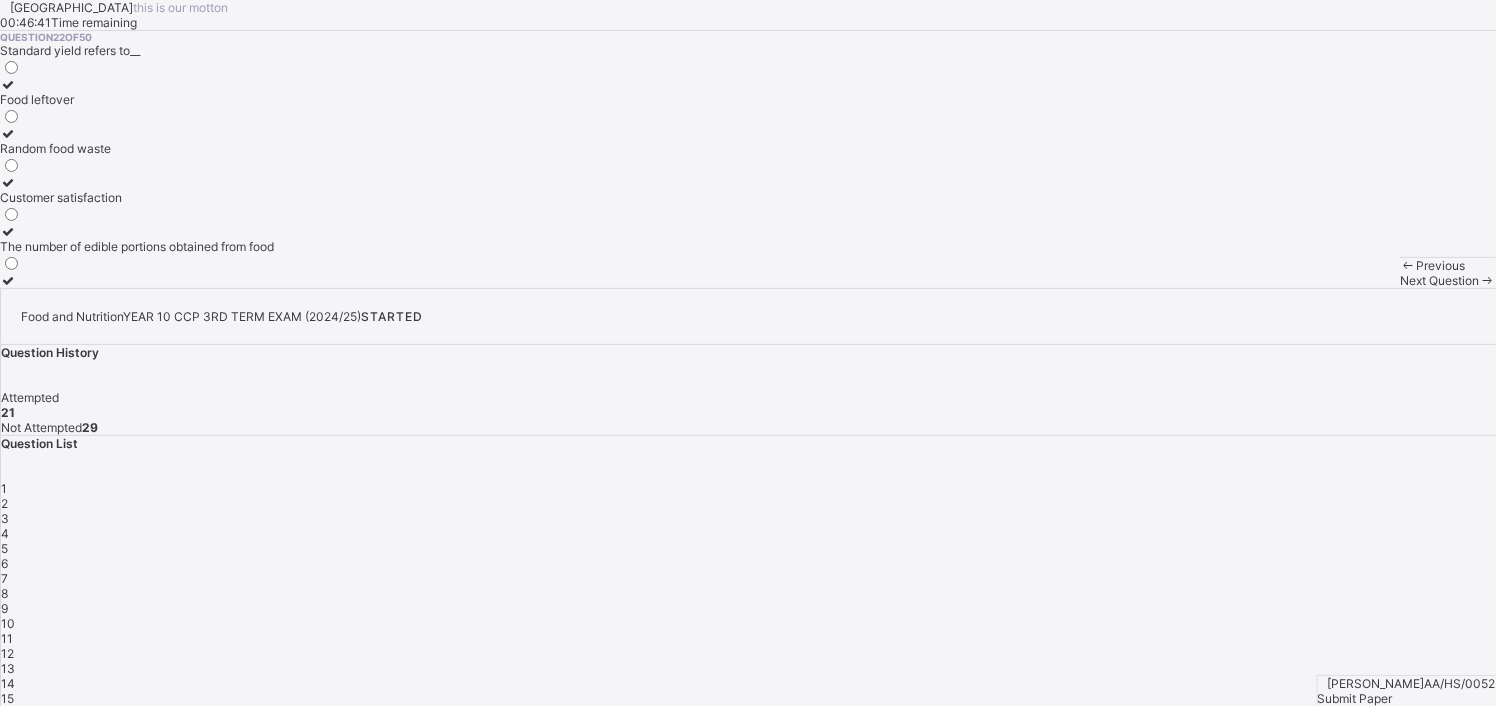 click on "Previous" at bounding box center (1448, 265) 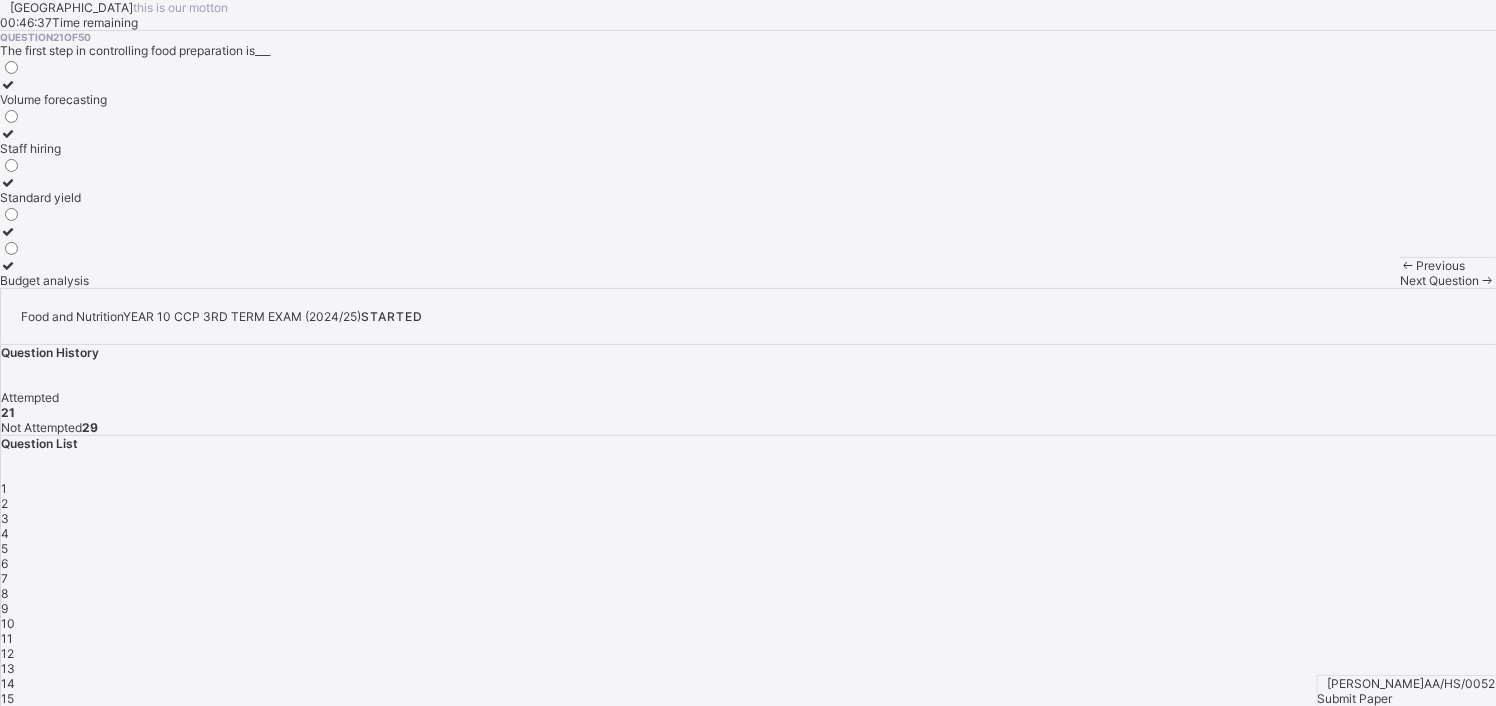 click on "Next Question" at bounding box center (1448, 280) 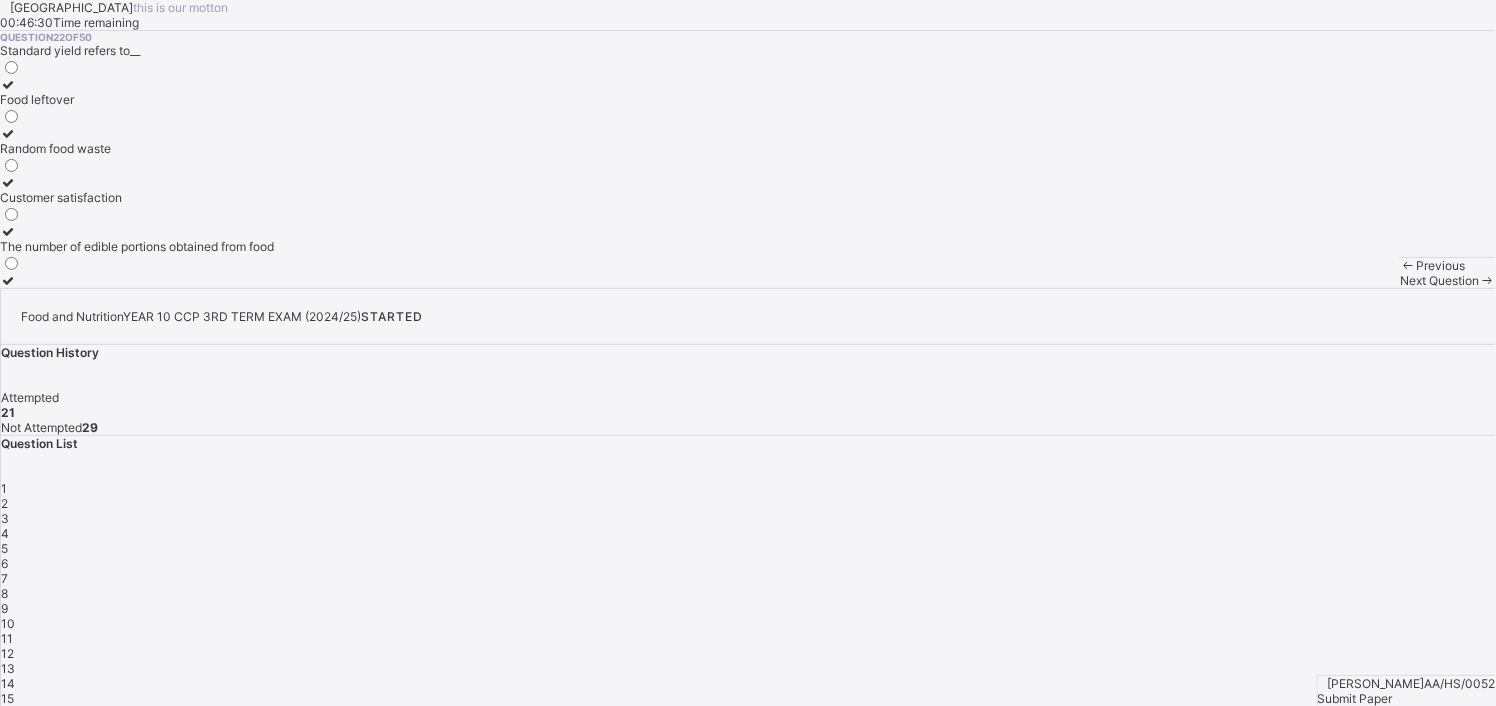 click on "Previous" at bounding box center [1441, 265] 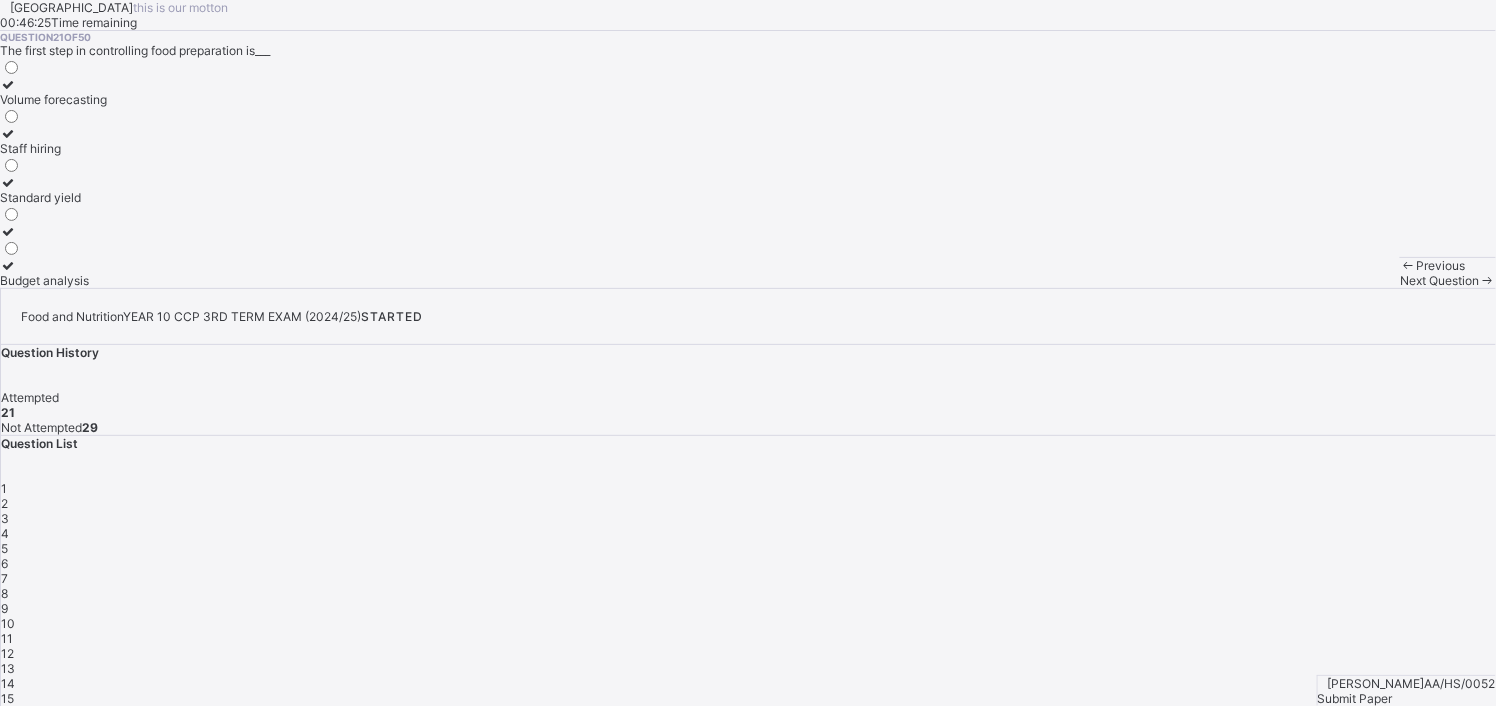 click on "Next Question" at bounding box center (1448, 280) 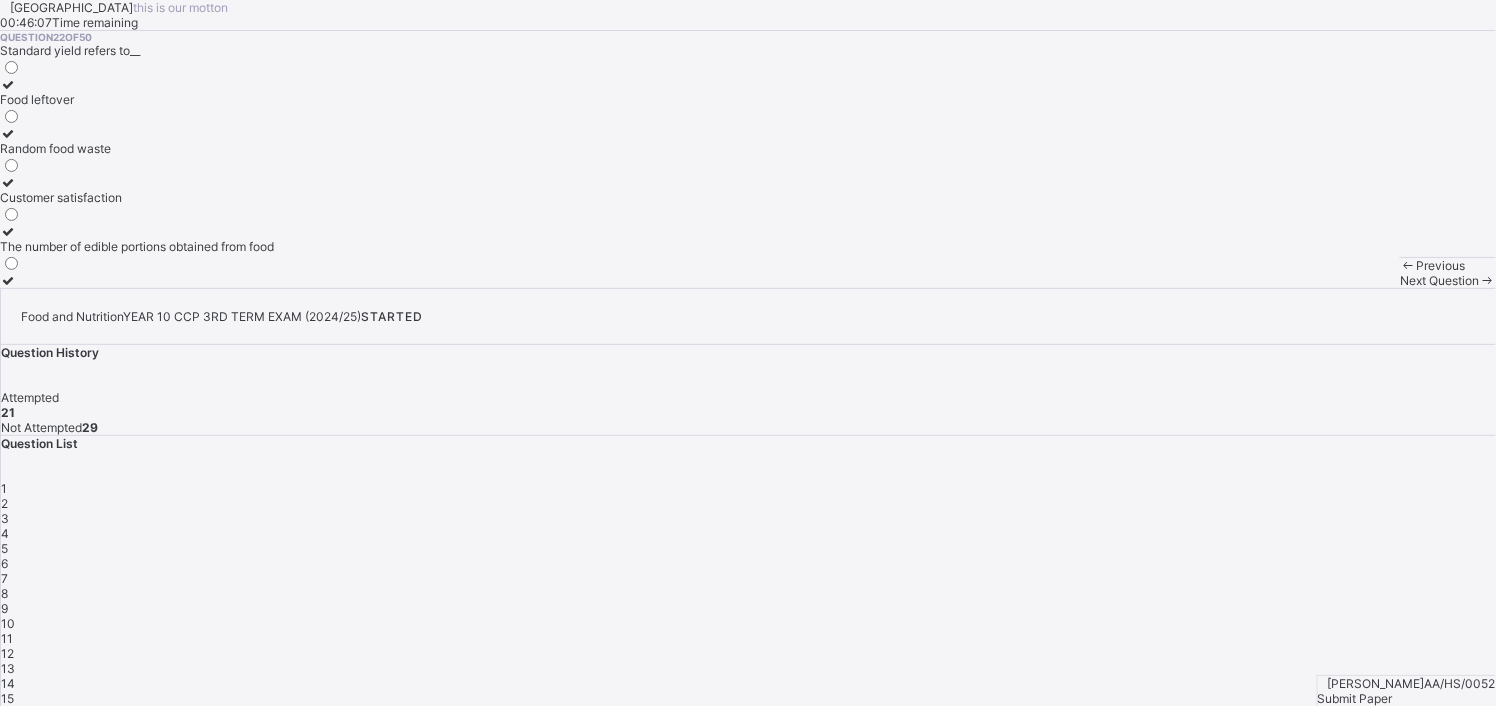 click on "The number of edible portions obtained from food" at bounding box center [137, 246] 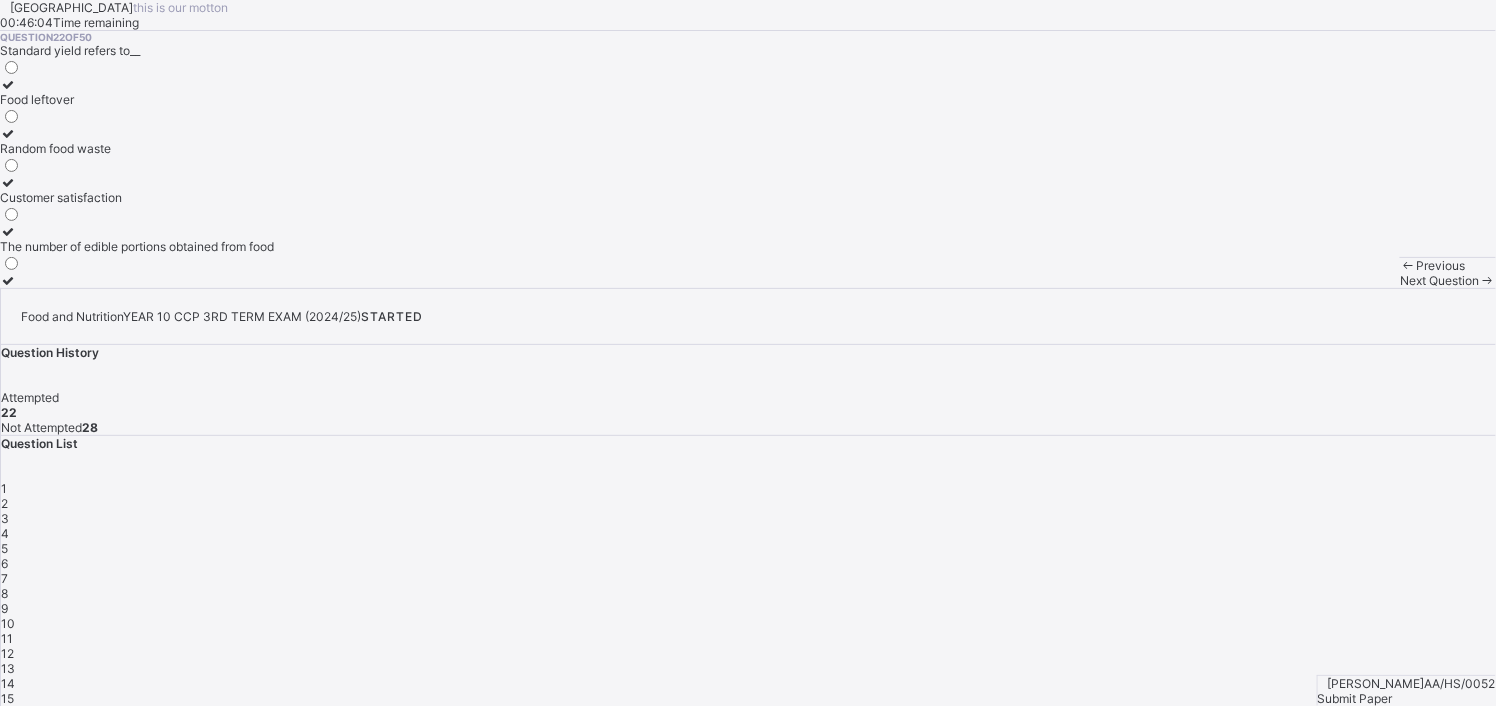 click on "Next Question" at bounding box center [1439, 280] 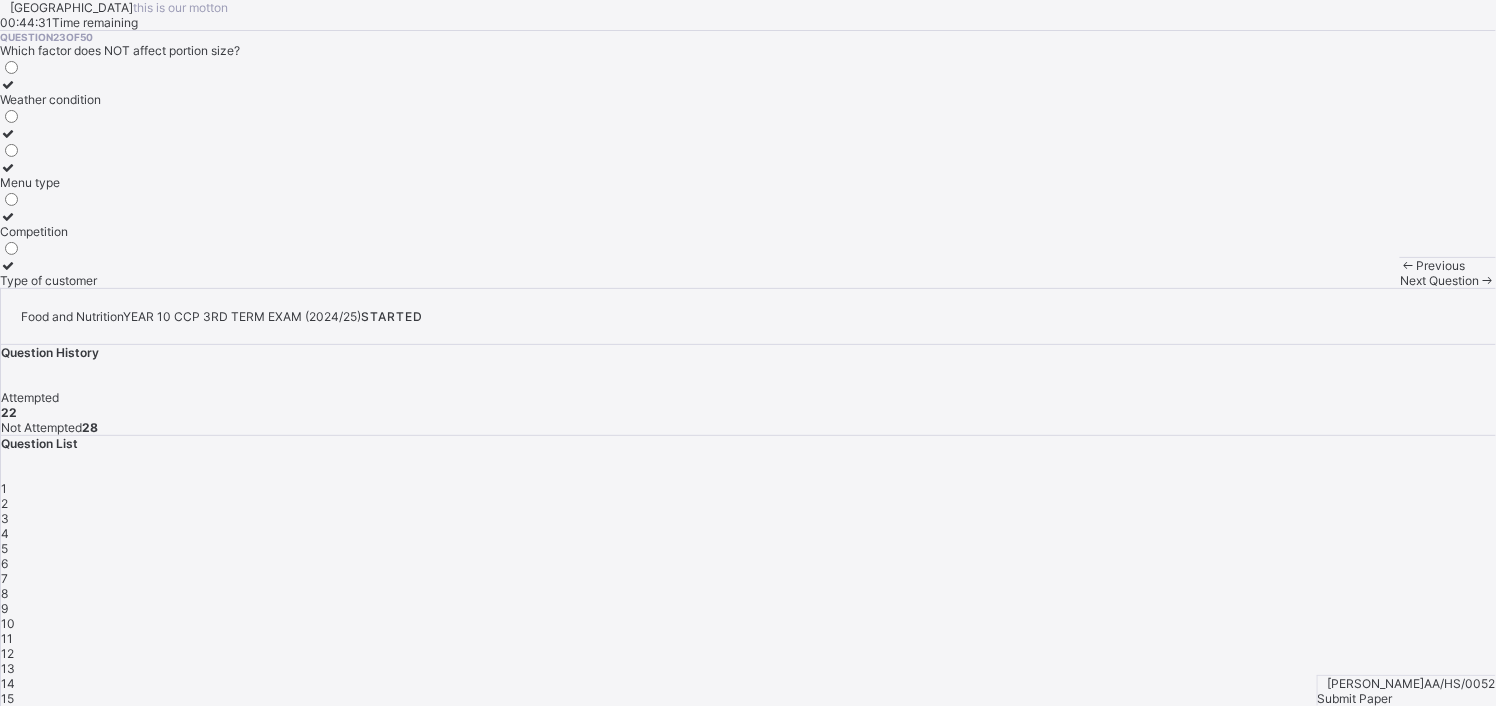 click on "Weather condition" at bounding box center (50, 99) 